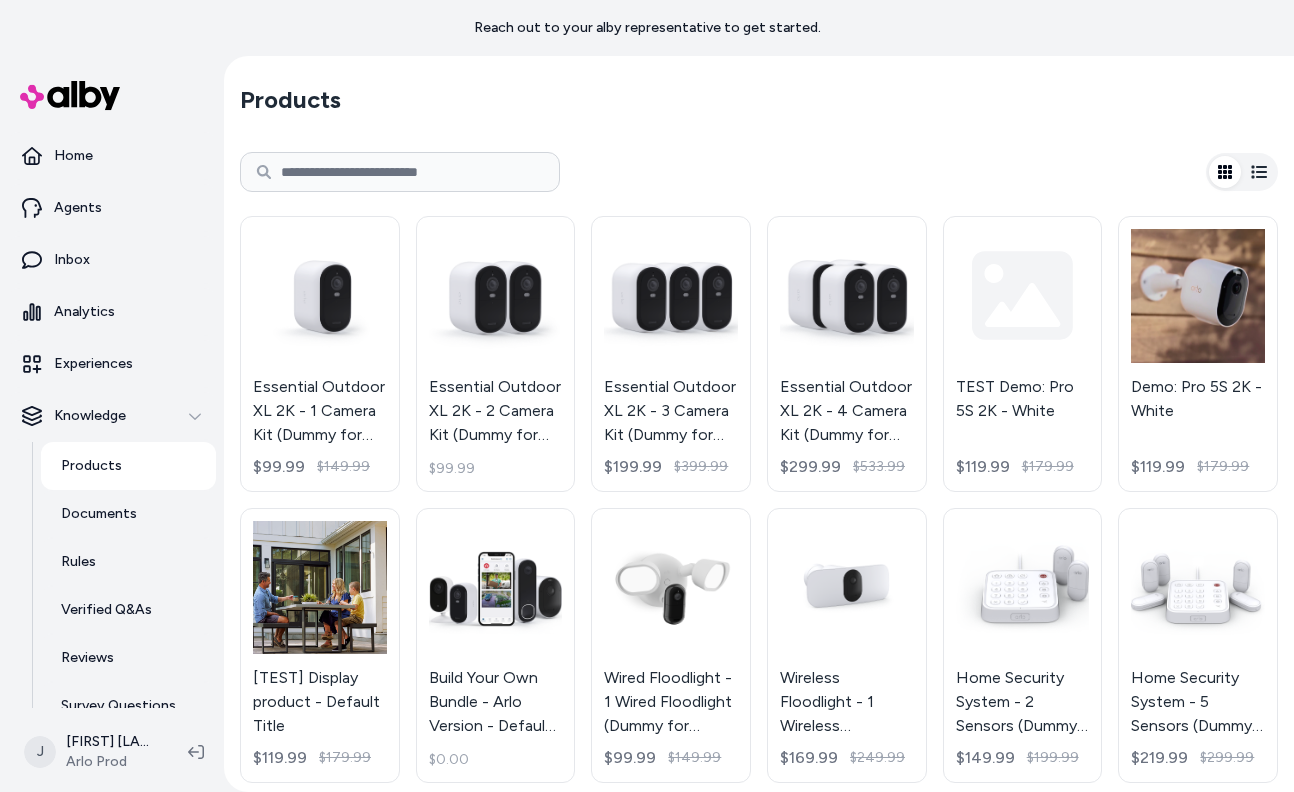 scroll, scrollTop: 0, scrollLeft: 0, axis: both 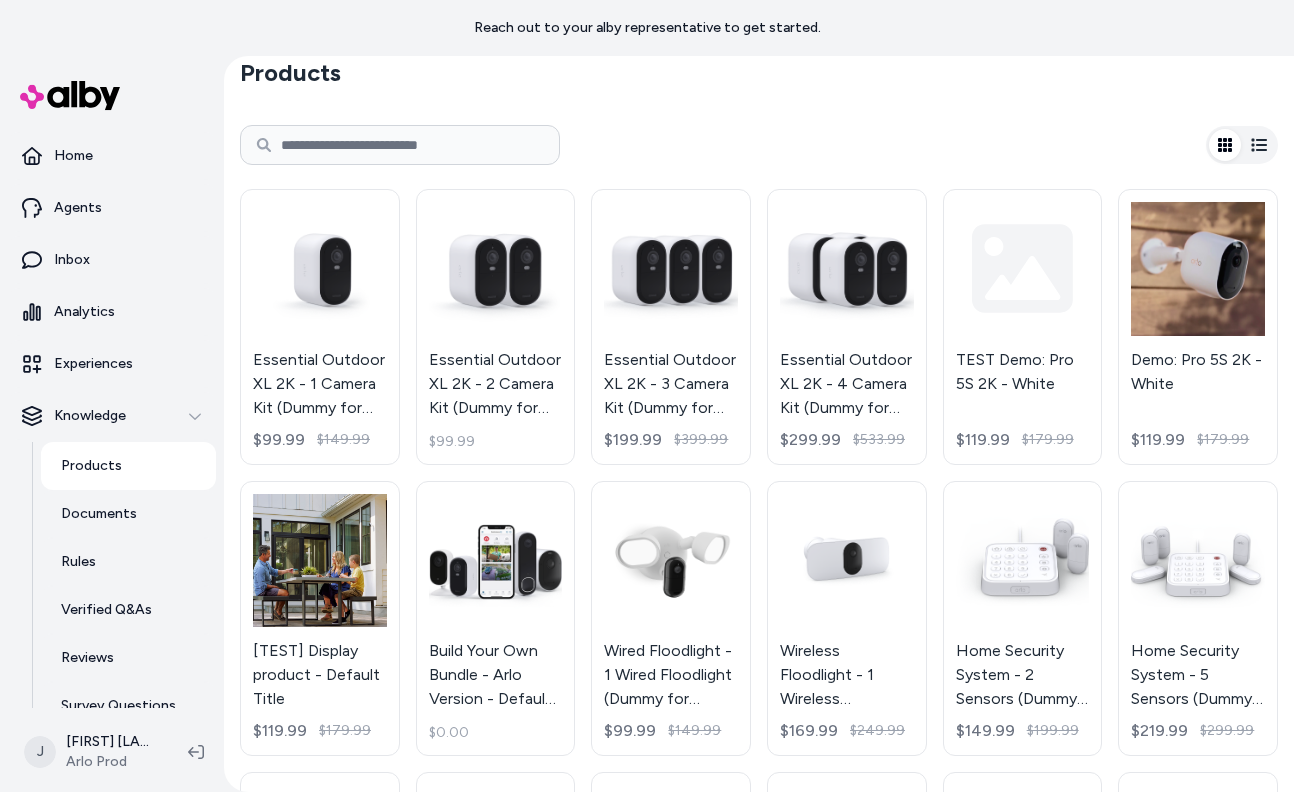click at bounding box center [400, 145] 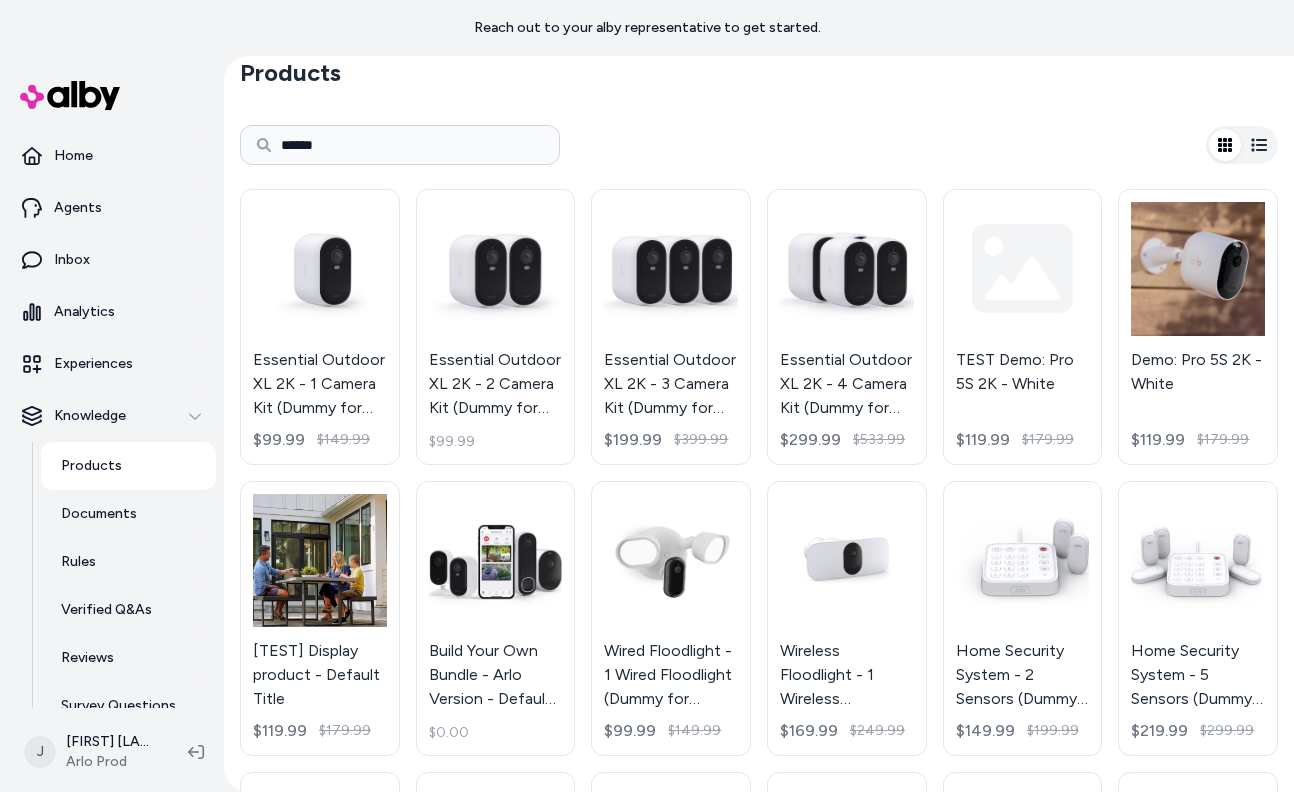 type on "******" 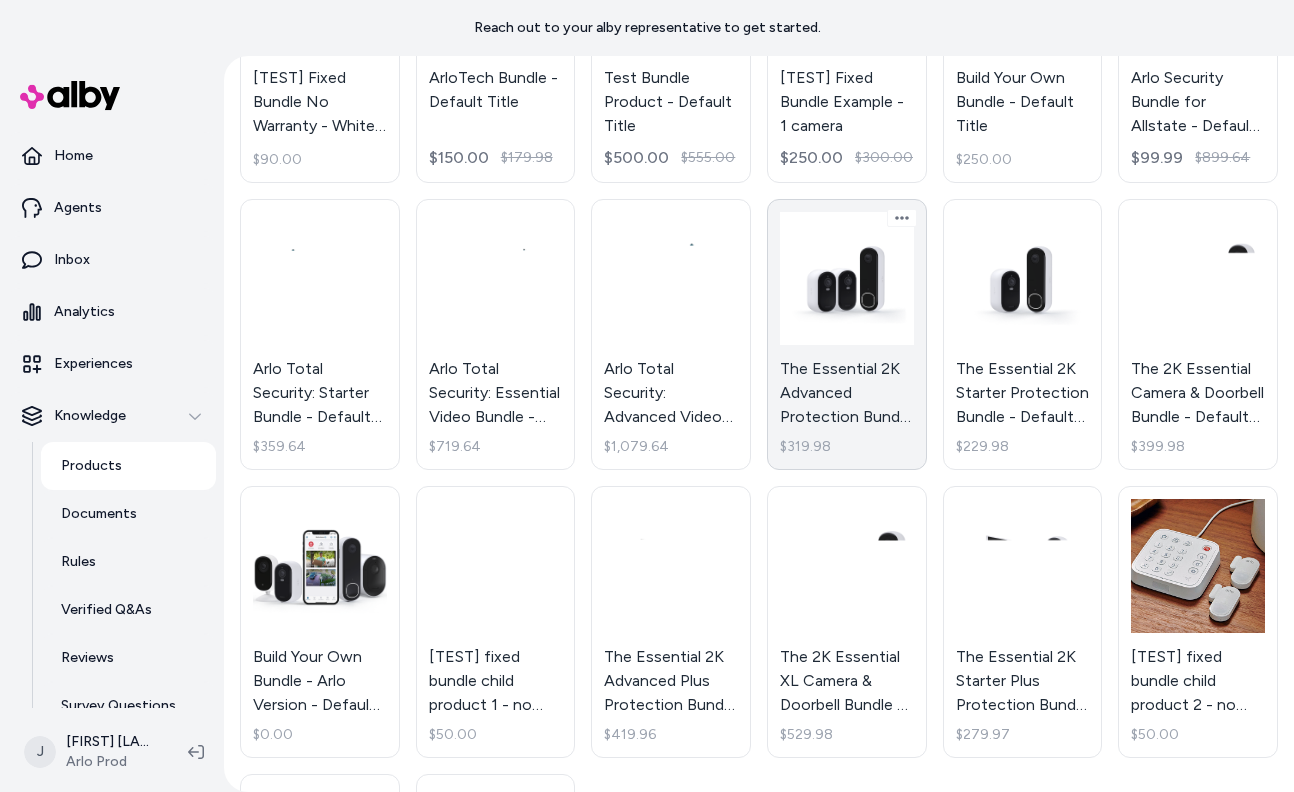 scroll, scrollTop: 382, scrollLeft: 0, axis: vertical 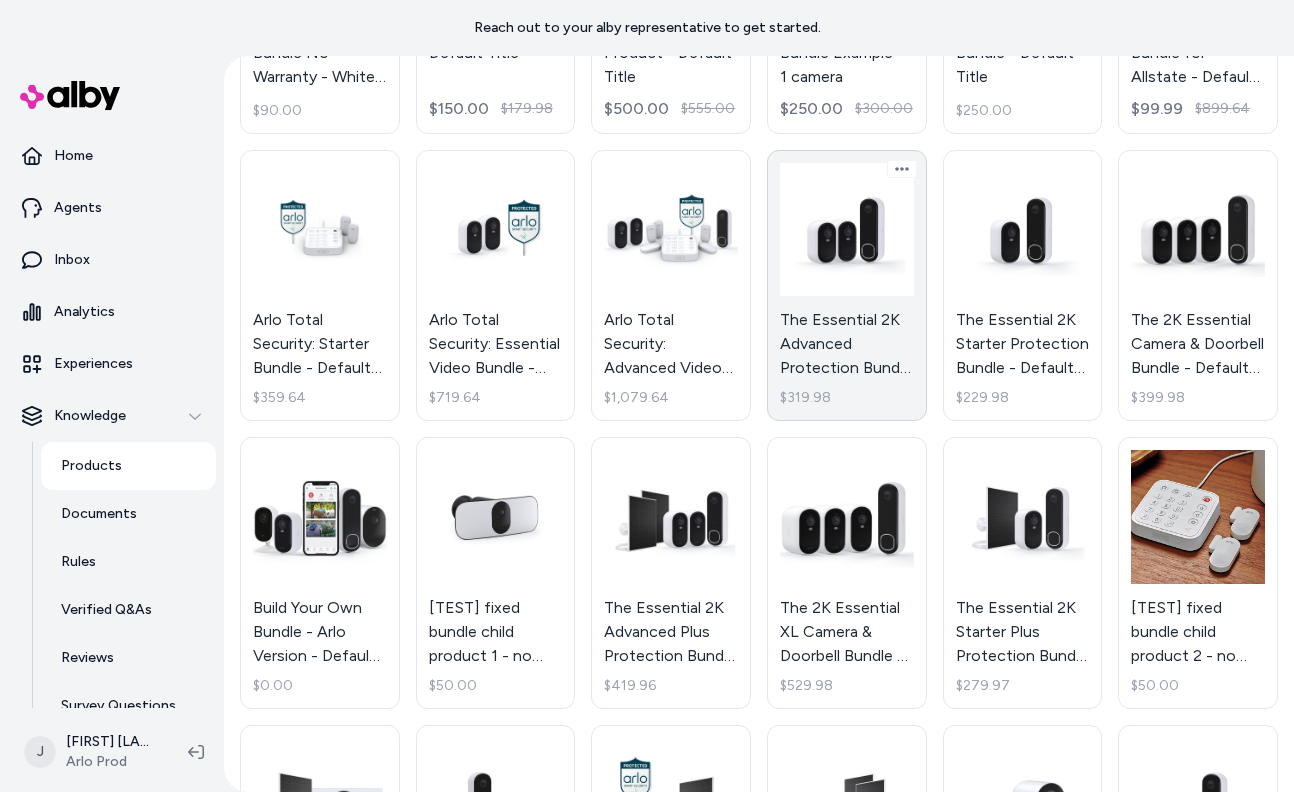 click on "The Essential 2K Advanced Protection Bundle - Default Title $319.98" at bounding box center [847, 286] 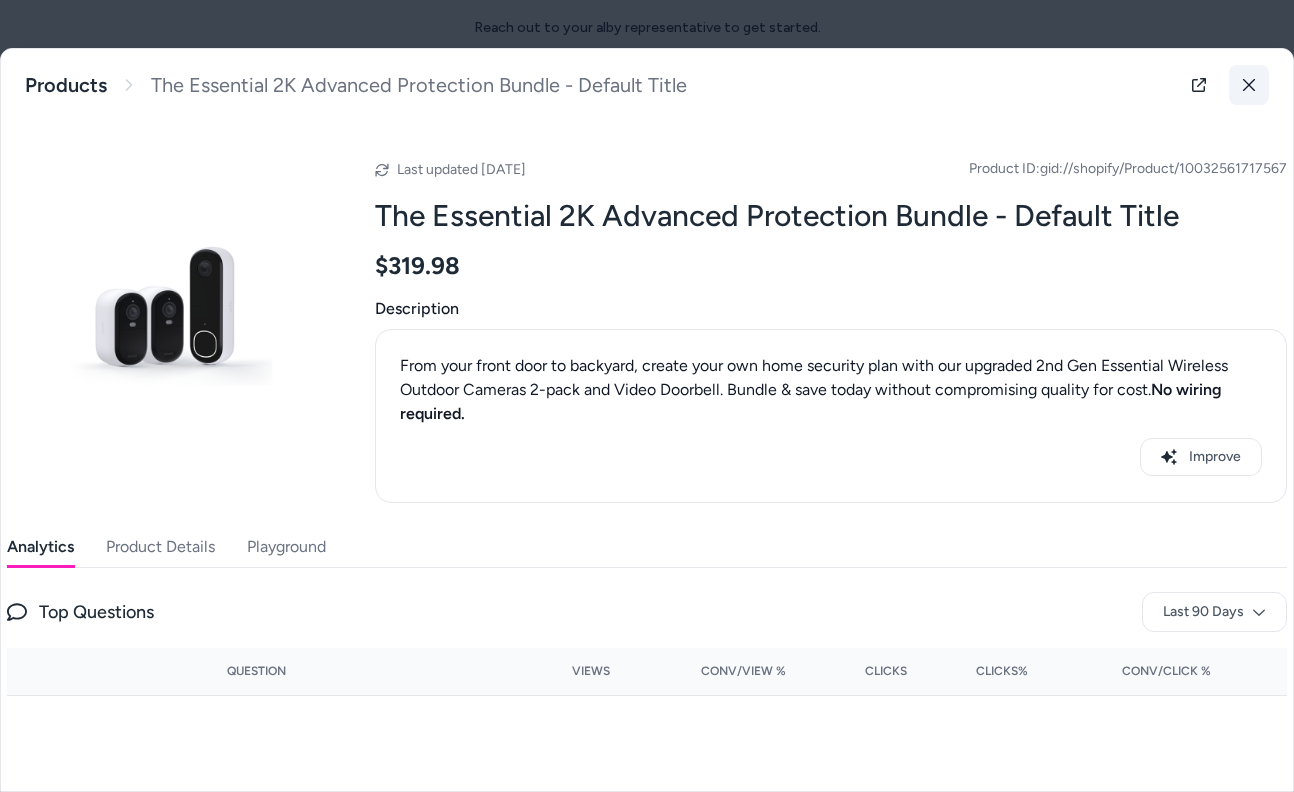 click at bounding box center [1249, 85] 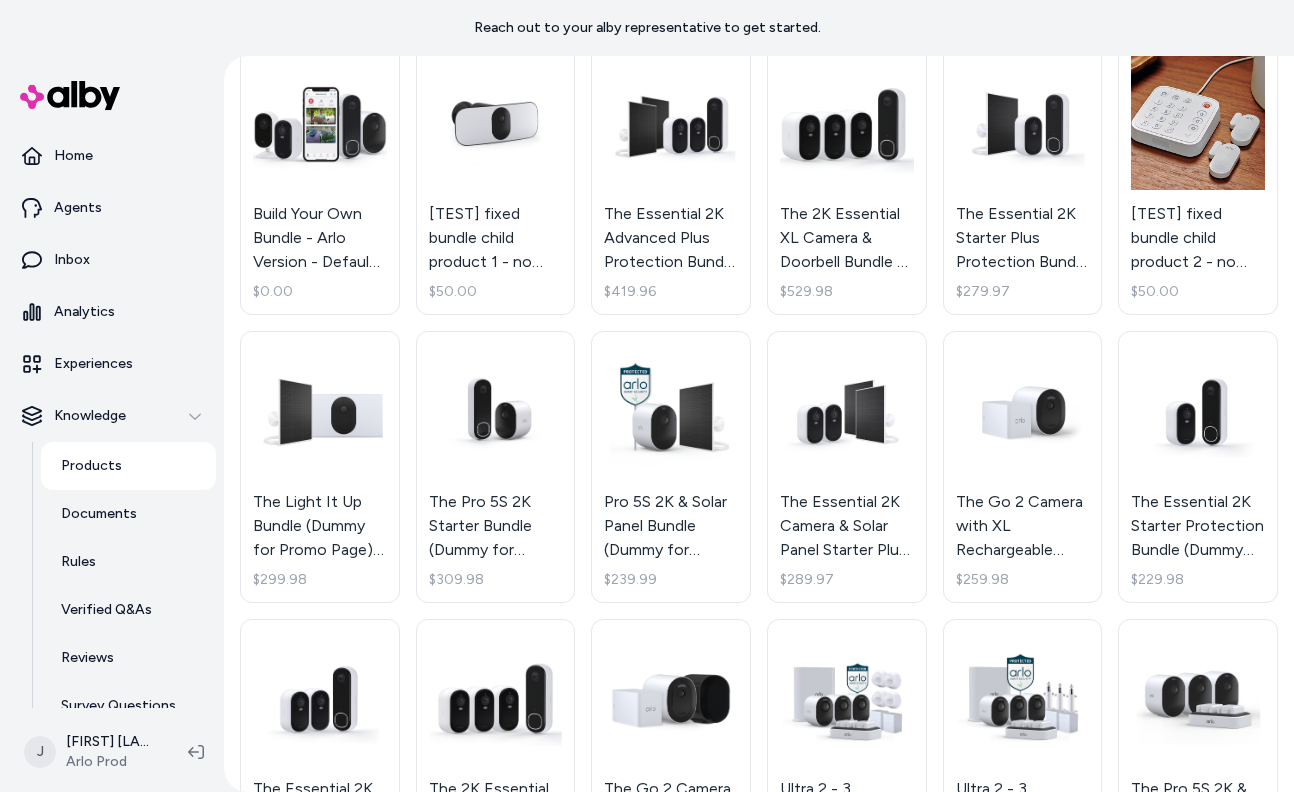 scroll, scrollTop: 0, scrollLeft: 0, axis: both 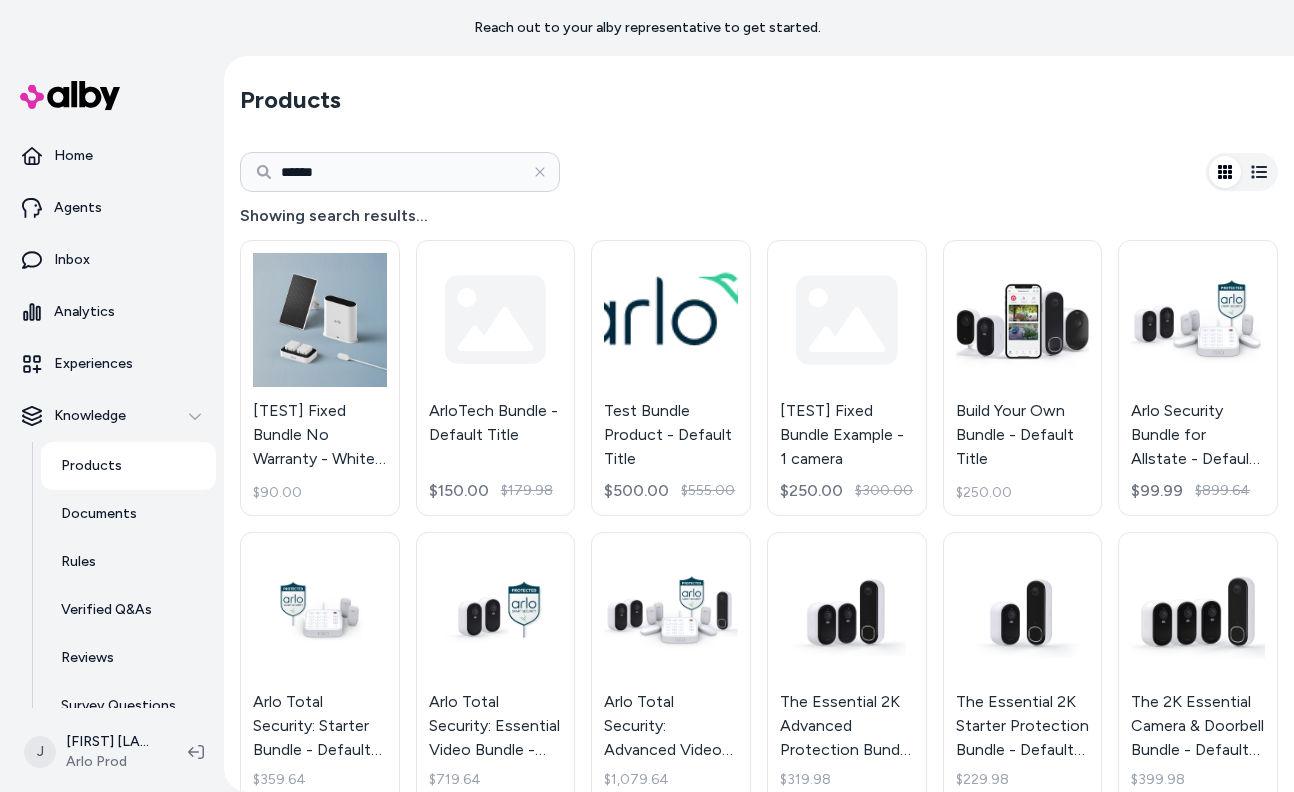 click on "******" at bounding box center [400, 172] 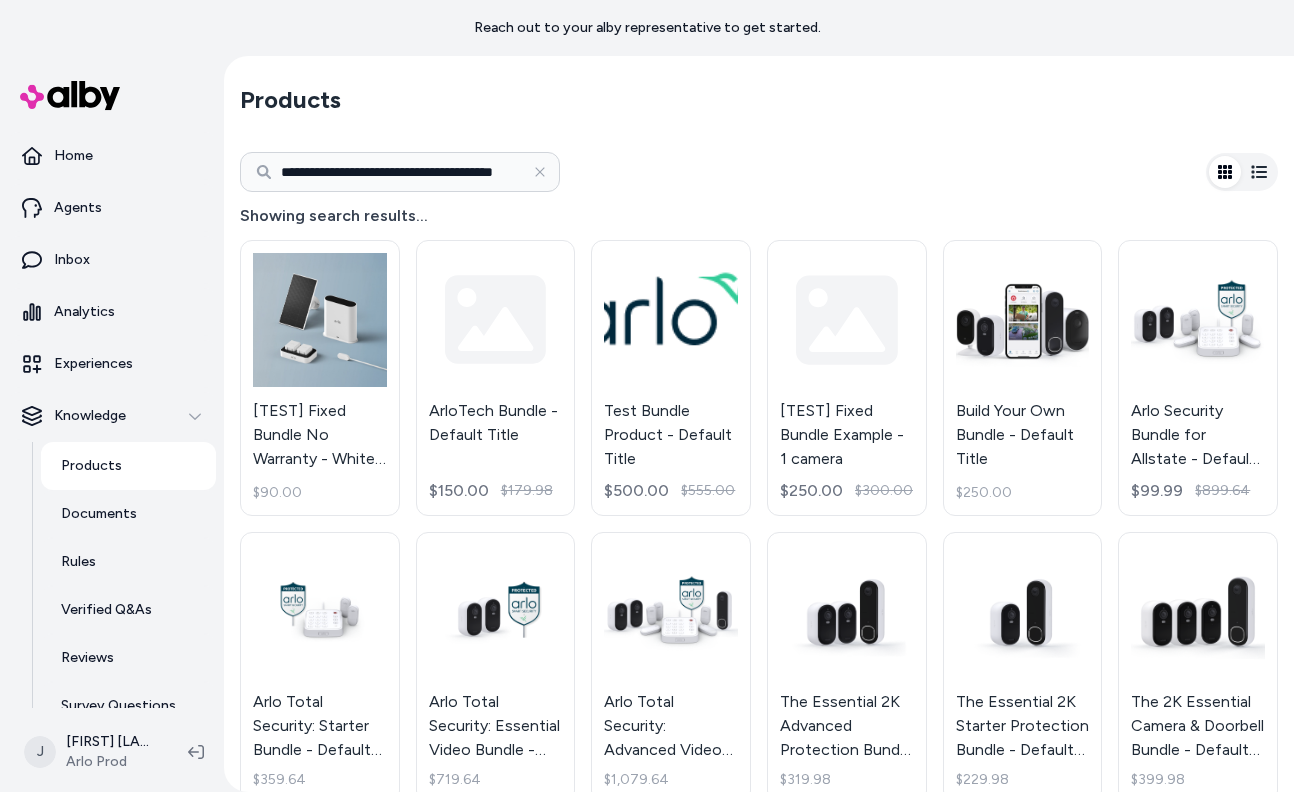 scroll, scrollTop: 0, scrollLeft: 24, axis: horizontal 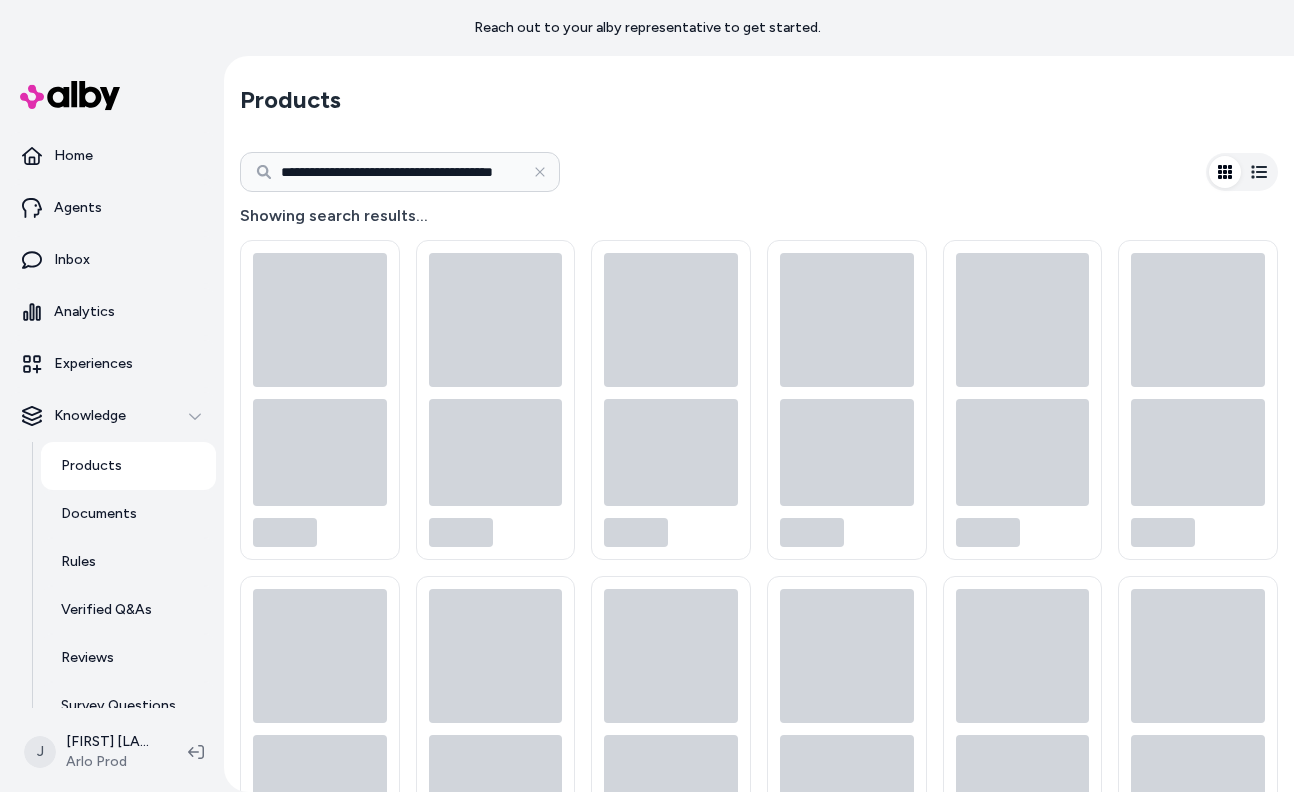 click on "**********" at bounding box center (759, 172) 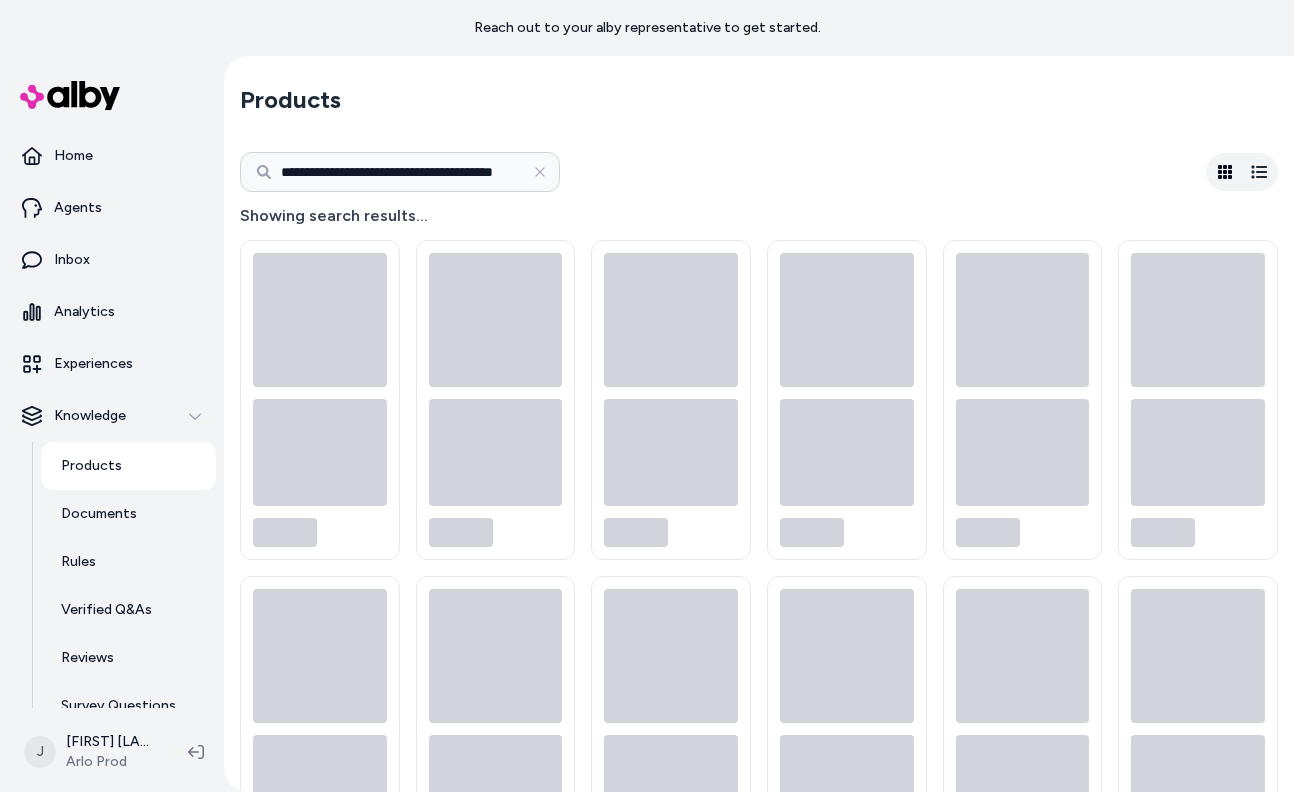 type on "**********" 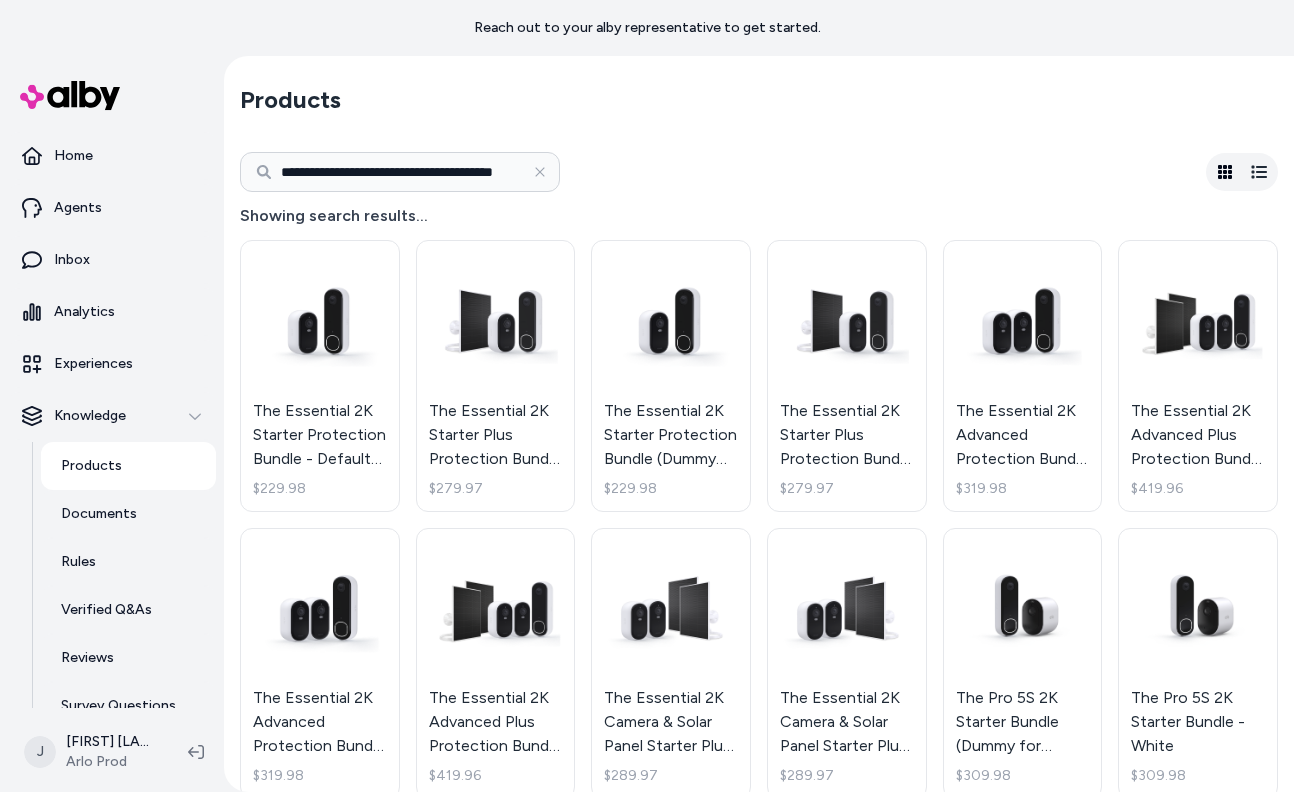 scroll, scrollTop: 0, scrollLeft: 0, axis: both 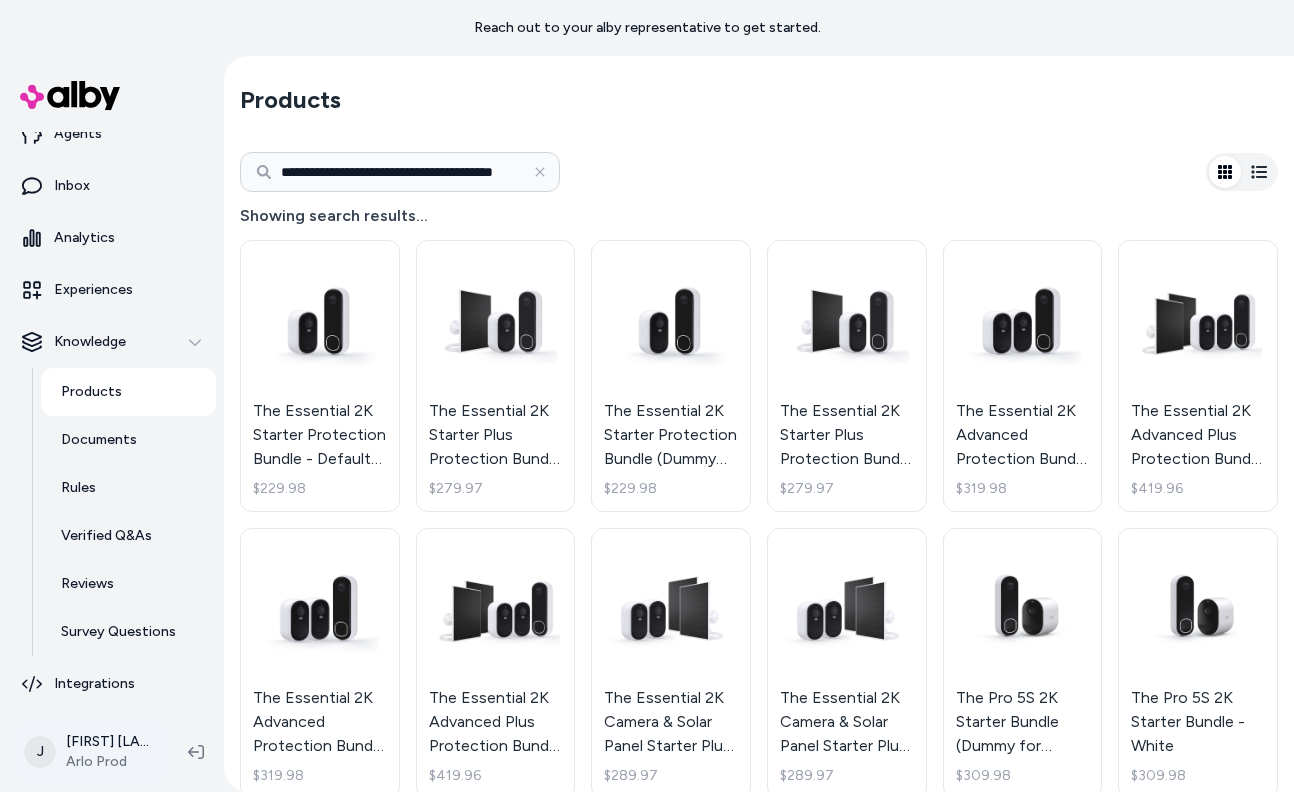 click on "**********" at bounding box center [647, 396] 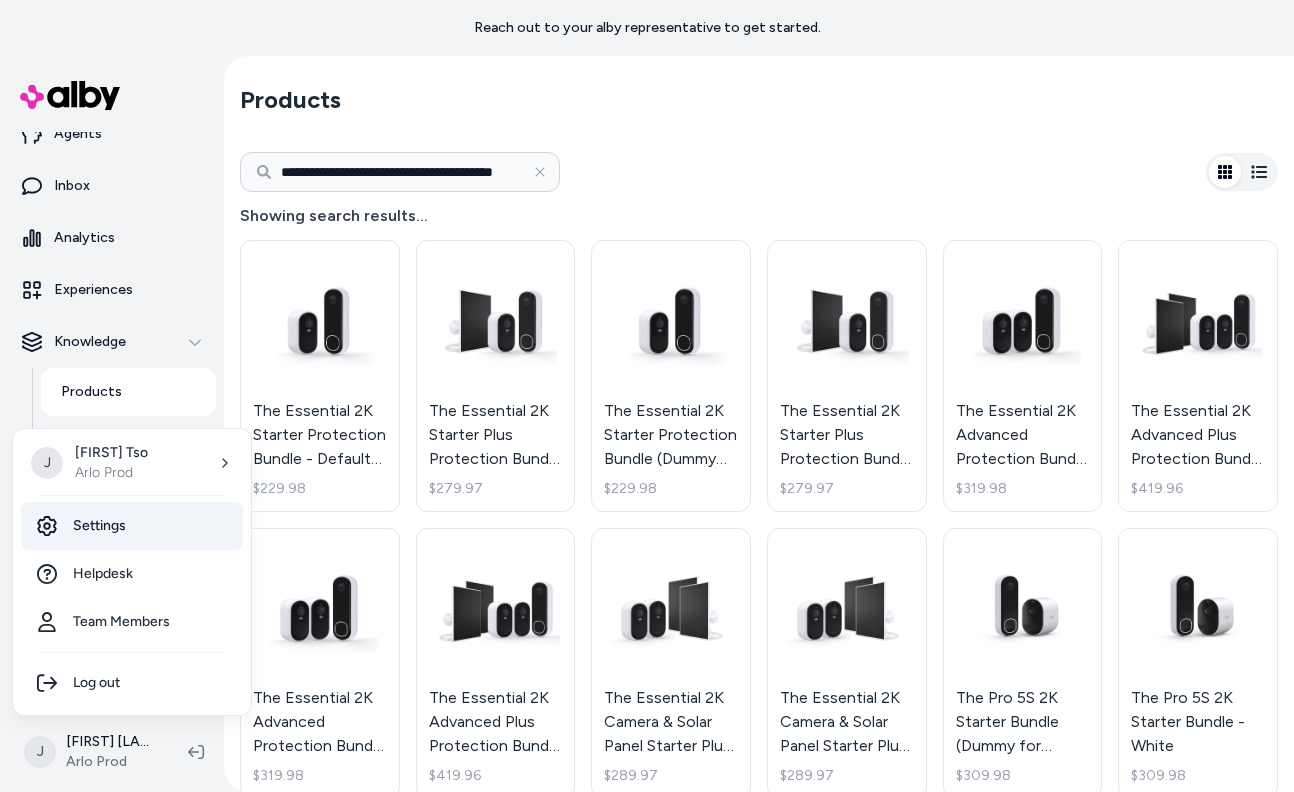 click on "Settings" at bounding box center [132, 526] 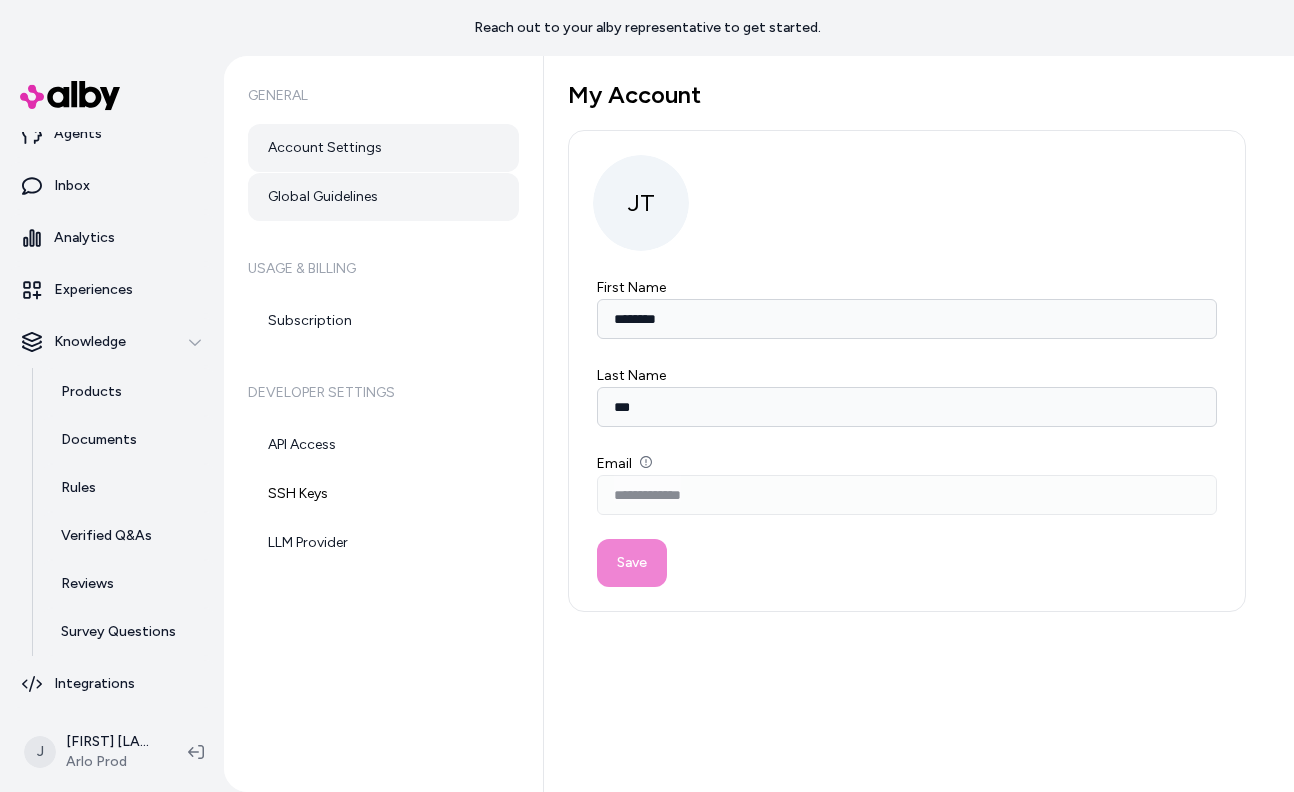click on "Global Guidelines" at bounding box center [383, 197] 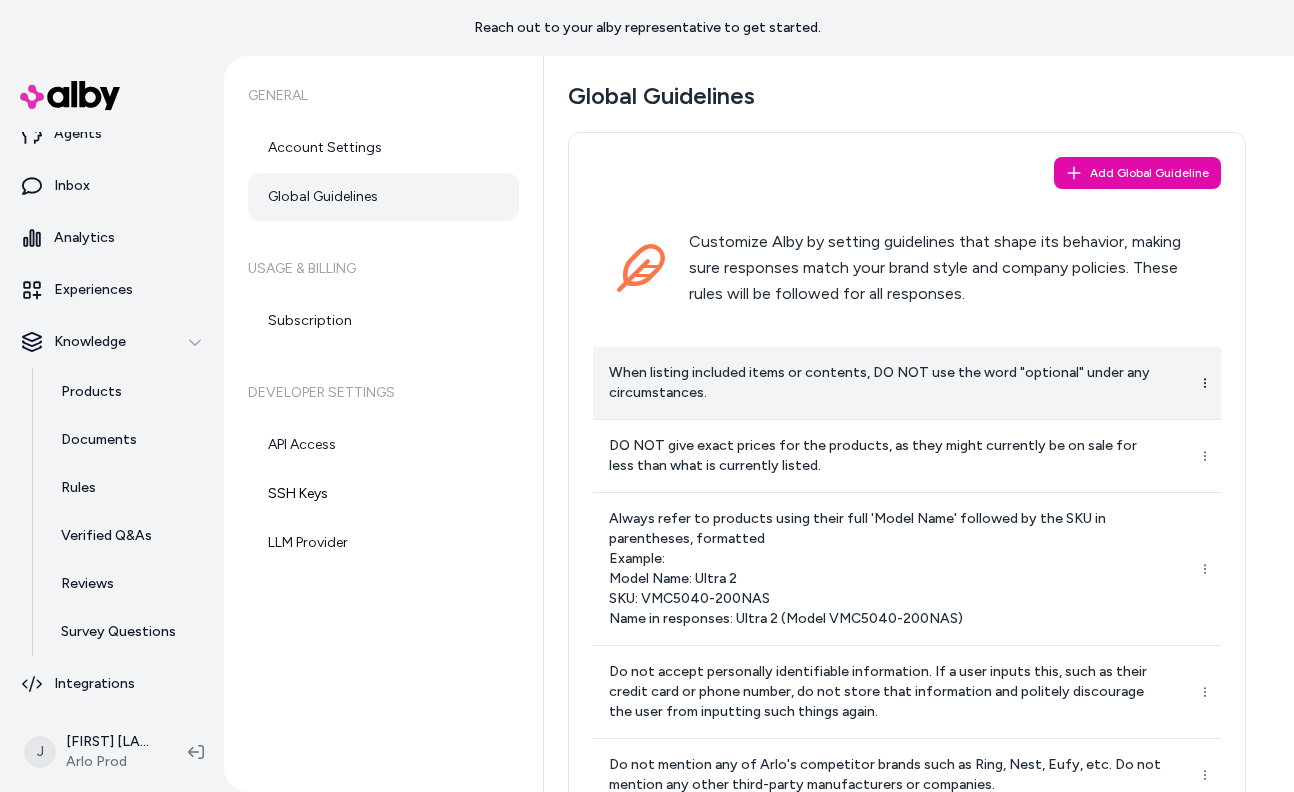 click on "Reach out to your alby representative to get started. Home Agents Inbox Analytics Experiences Knowledge Products Documents Rules Verified Q&As Reviews Survey Questions Integrations J Jennifer Tso Arlo Prod General Account Settings Global Guidelines Usage & Billing Subscription Developer Settings API Access SSH Keys LLM Provider Global Guidelines  Add Global Guideline Customize Alby by setting guidelines that shape its behavior, making sure responses match your brand style and company policies. These rules will be followed for all responses. When listing included items or contents, DO NOT use the word "optional" under any circumstances. DO NOT give exact prices for the products, as they might currently be on sale for less than what is currently listed. Always refer to products using their full 'Model Name' followed by the SKU in parentheses, formatted
Example:
Model Name: Ultra 2
SKU: VMC5040-200NAS
Name in responses: Ultra 2 (Model VMC5040-200NAS)" at bounding box center [647, 396] 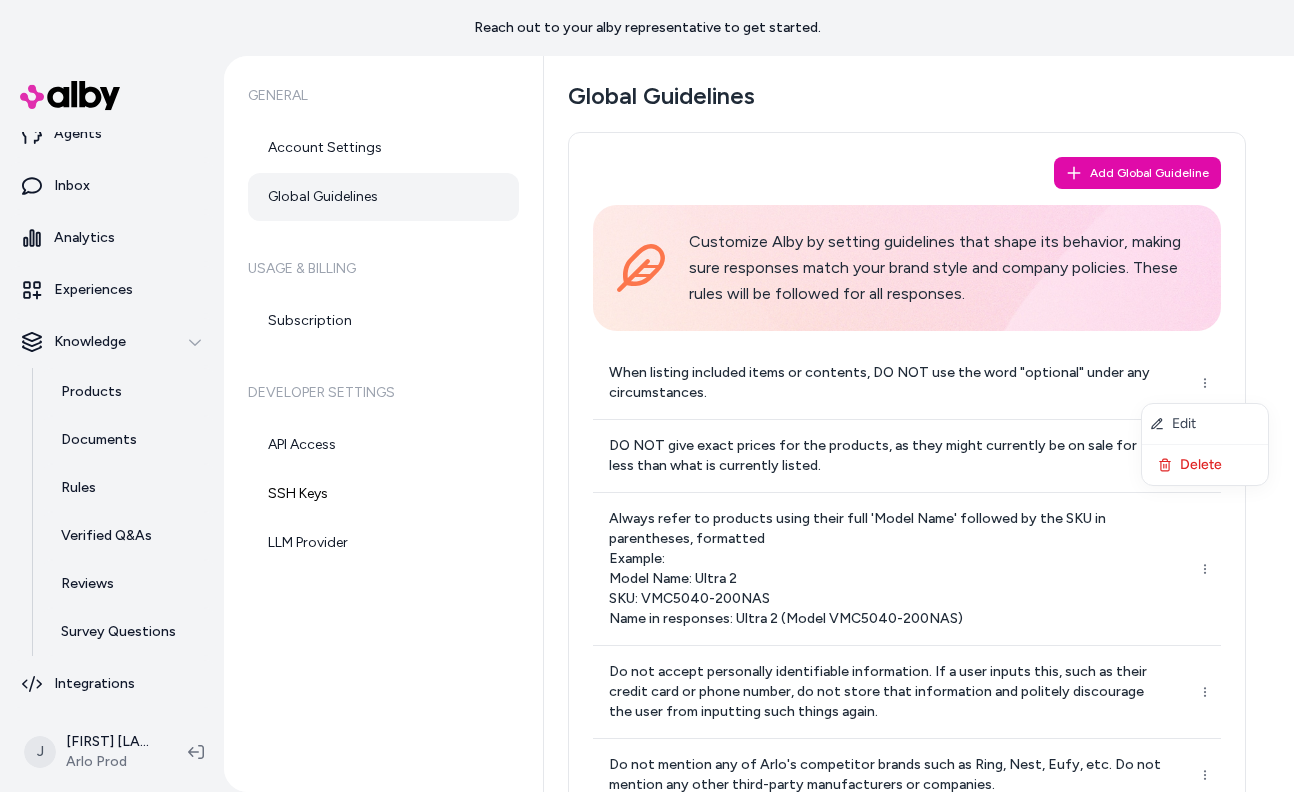 click on "Reach out to your alby representative to get started. Home Agents Inbox Analytics Experiences Knowledge Products Documents Rules Verified Q&As Reviews Survey Questions Integrations J Jennifer Tso Arlo Prod General Account Settings Global Guidelines Usage & Billing Subscription Developer Settings API Access SSH Keys LLM Provider Global Guidelines  Add Global Guideline Customize Alby by setting guidelines that shape its behavior, making sure responses match your brand style and company policies. These rules will be followed for all responses. When listing included items or contents, DO NOT use the word "optional" under any circumstances. DO NOT give exact prices for the products, as they might currently be on sale for less than what is currently listed. Always refer to products using their full 'Model Name' followed by the SKU in parentheses, formatted
Example:
Model Name: Ultra 2
SKU: VMC5040-200NAS
Name in responses: Ultra 2 (Model VMC5040-200NAS)  Edit  Delete" at bounding box center (647, 396) 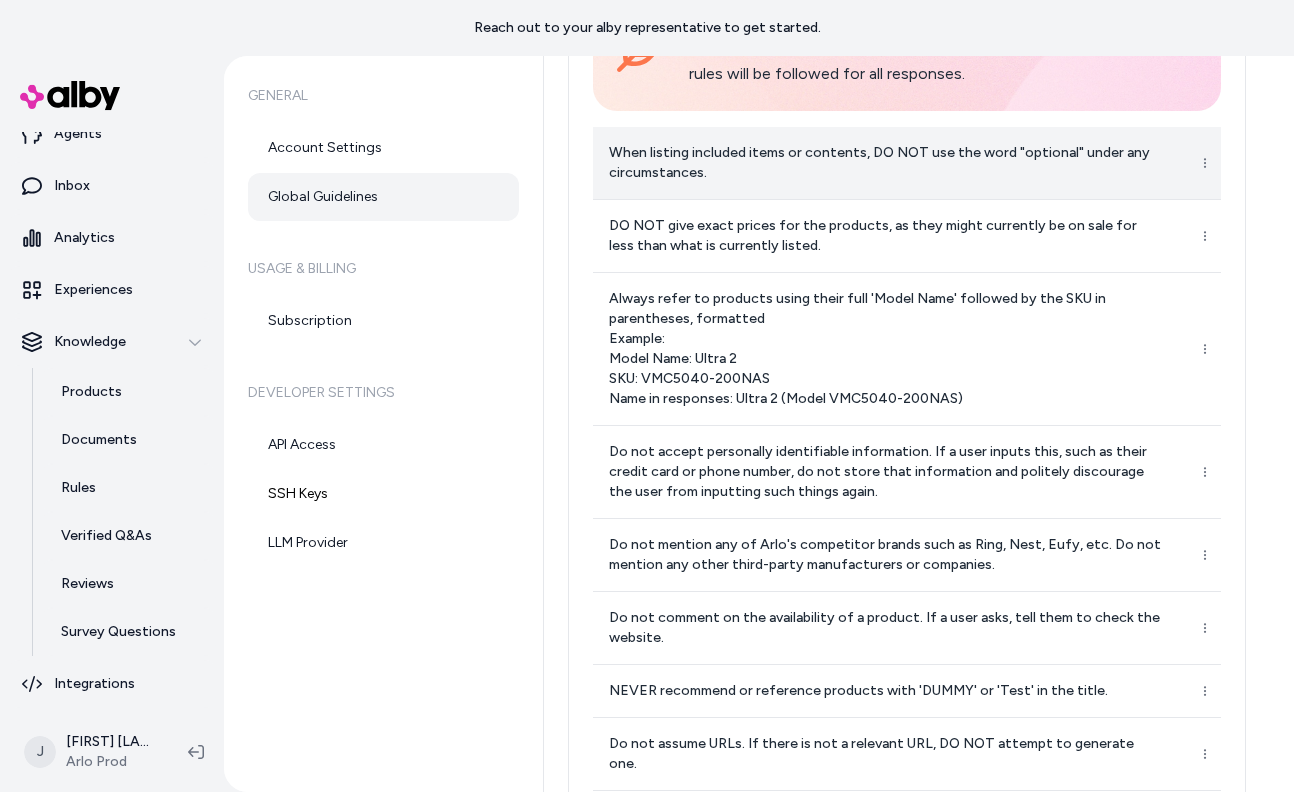 scroll, scrollTop: 341, scrollLeft: 0, axis: vertical 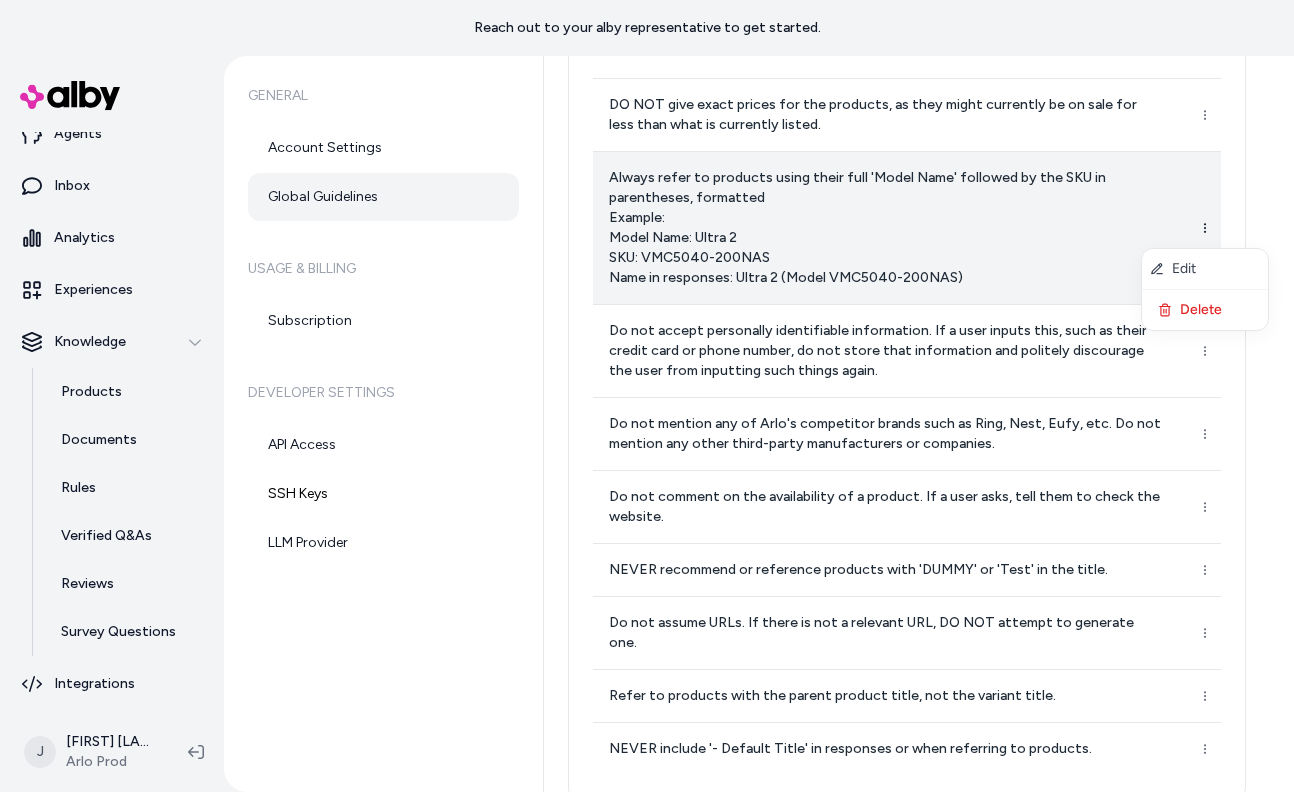 click on "Reach out to your alby representative to get started. Home Agents Inbox Analytics Experiences Knowledge Products Documents Rules Verified Q&As Reviews Survey Questions Integrations J Jennifer Tso Arlo Prod General Account Settings Global Guidelines Usage & Billing Subscription Developer Settings API Access SSH Keys LLM Provider Global Guidelines  Add Global Guideline Customize Alby by setting guidelines that shape its behavior, making sure responses match your brand style and company policies. These rules will be followed for all responses. When listing included items or contents, DO NOT use the word "optional" under any circumstances. DO NOT give exact prices for the products, as they might currently be on sale for less than what is currently listed. Always refer to products using their full 'Model Name' followed by the SKU in parentheses, formatted
Example:
Model Name: Ultra 2
SKU: VMC5040-200NAS
Name in responses: Ultra 2 (Model VMC5040-200NAS)  Edit  Delete" at bounding box center [647, 396] 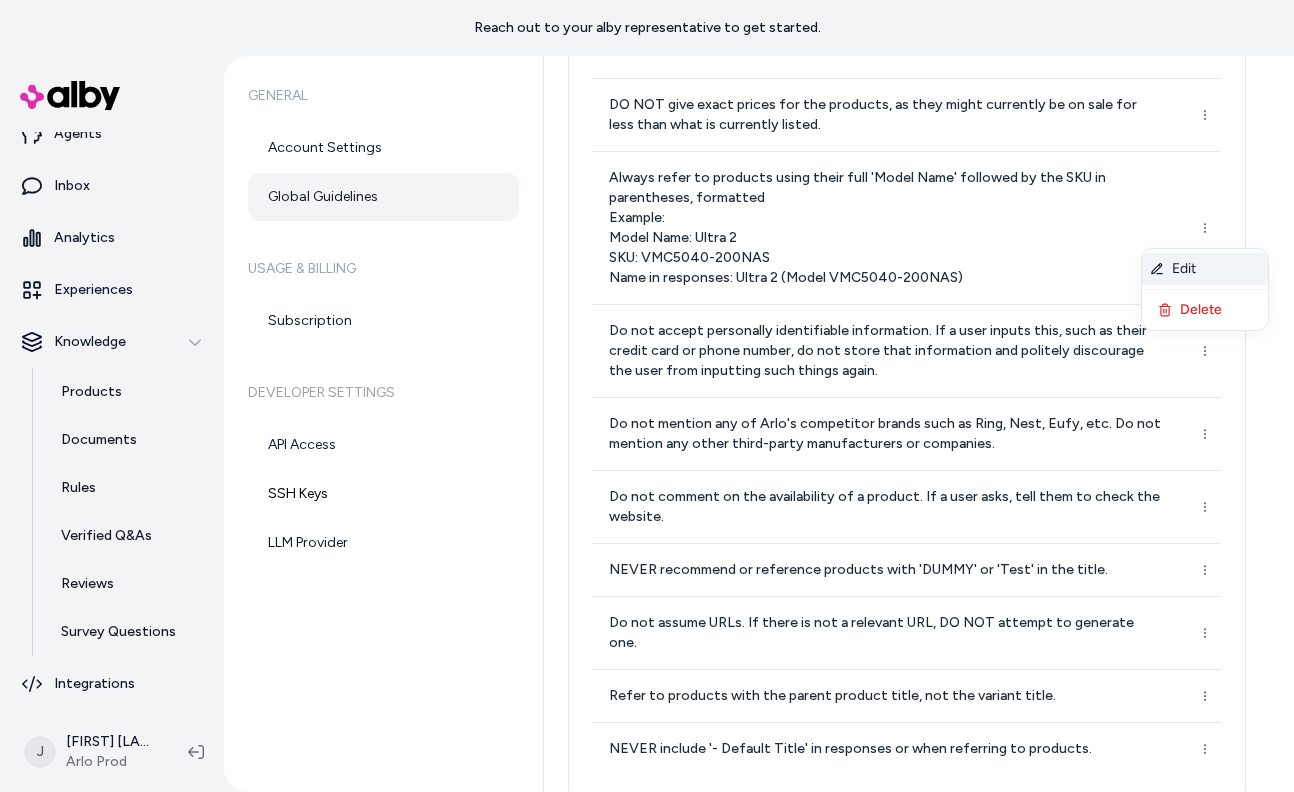 click on "Edit" at bounding box center [1205, 269] 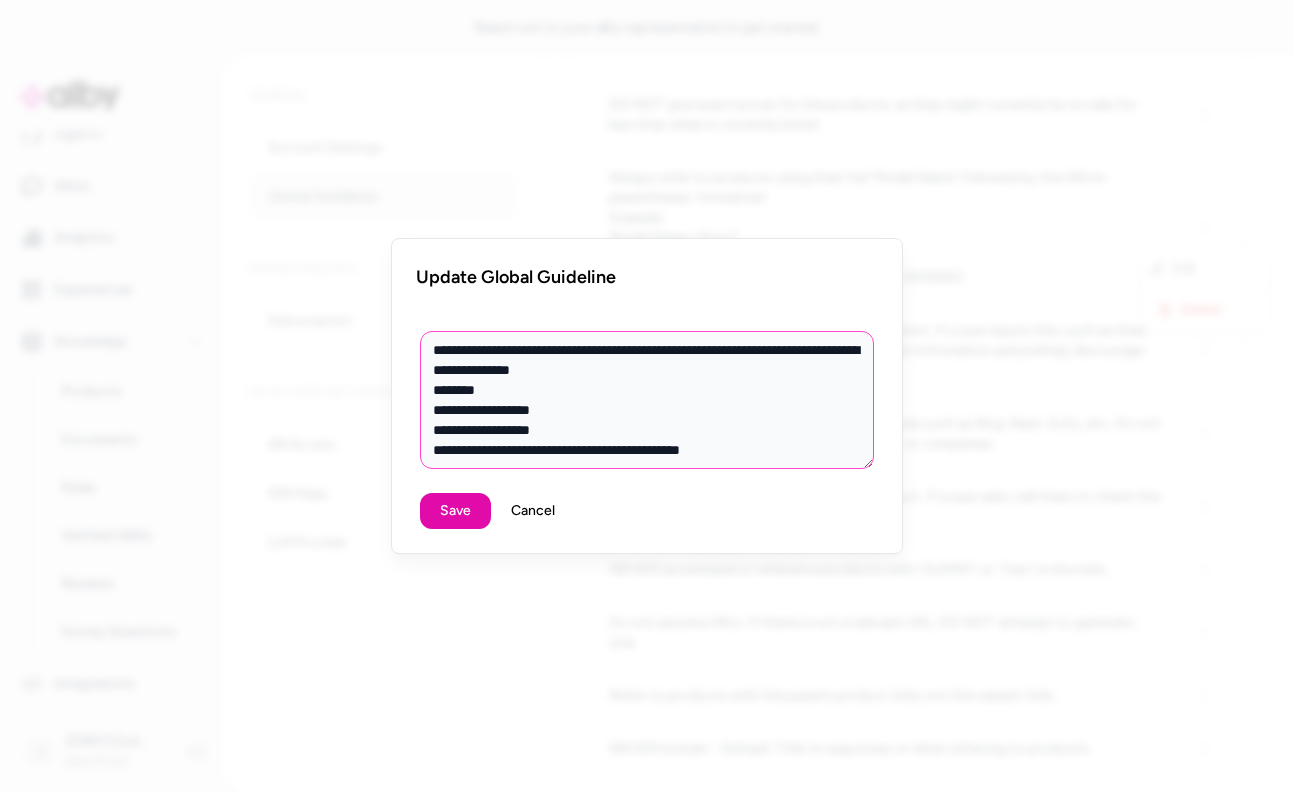click on "**********" at bounding box center [647, 400] 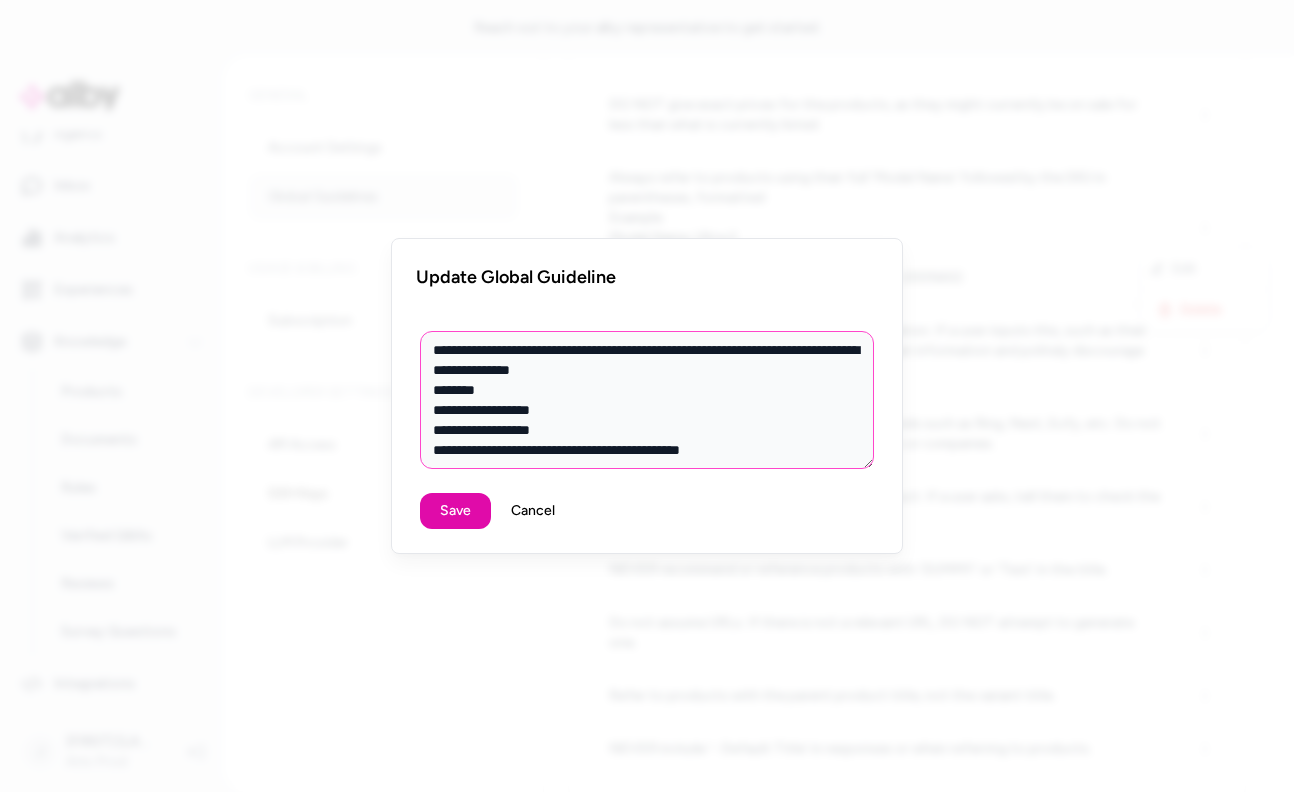type on "**********" 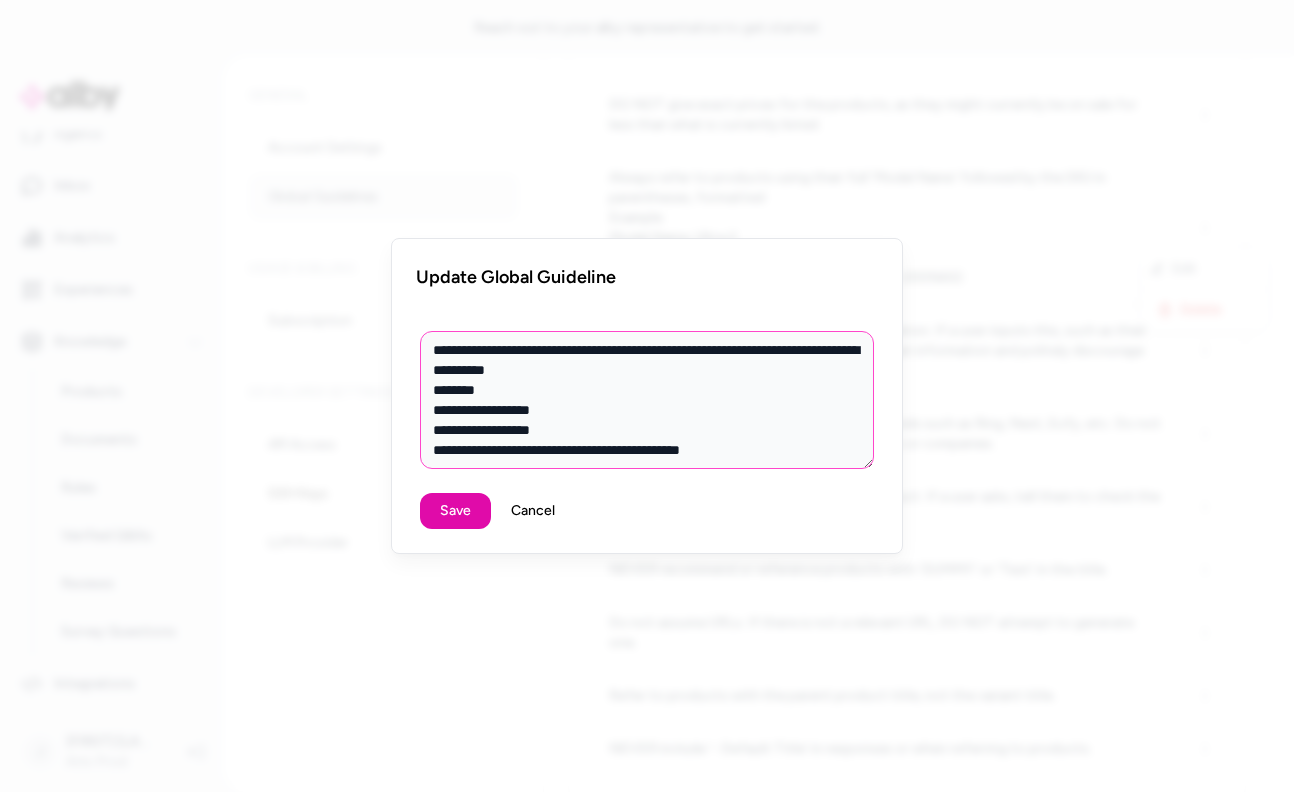 type on "**********" 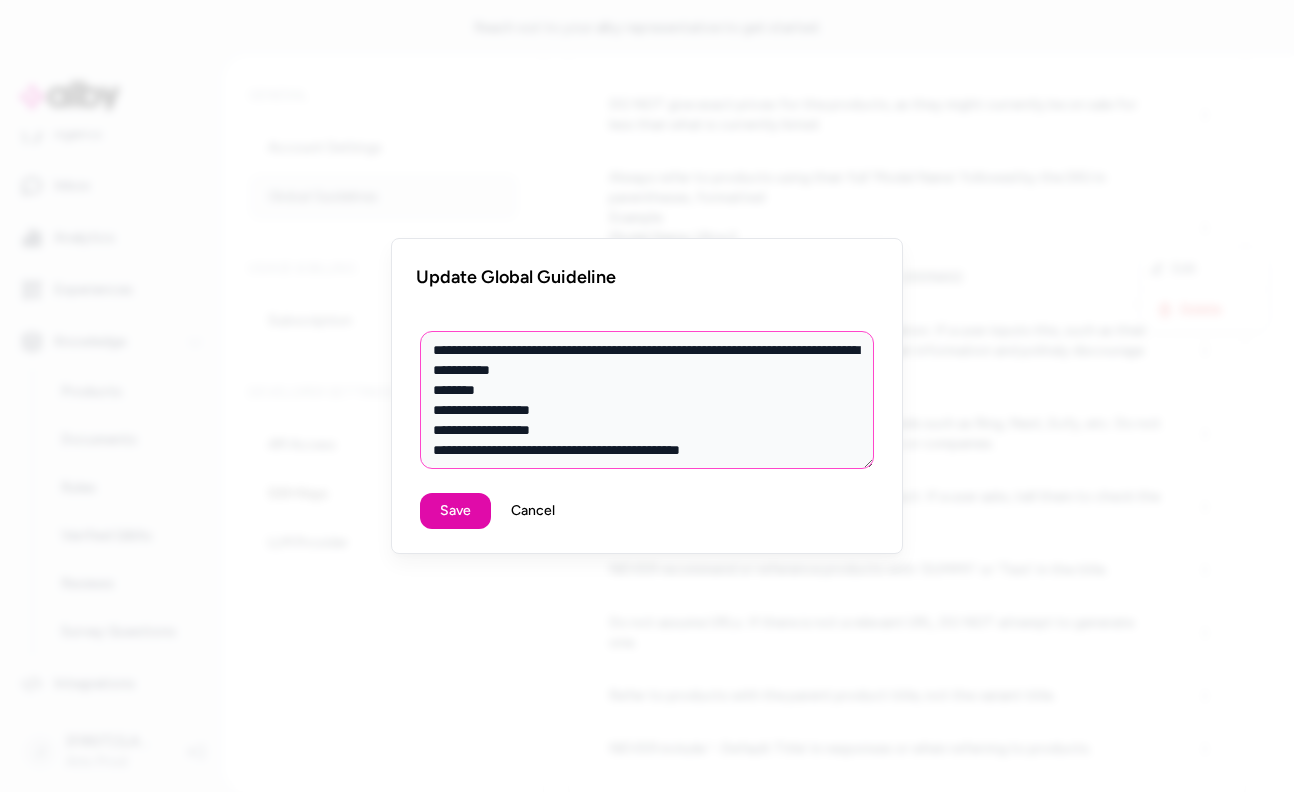 type on "**********" 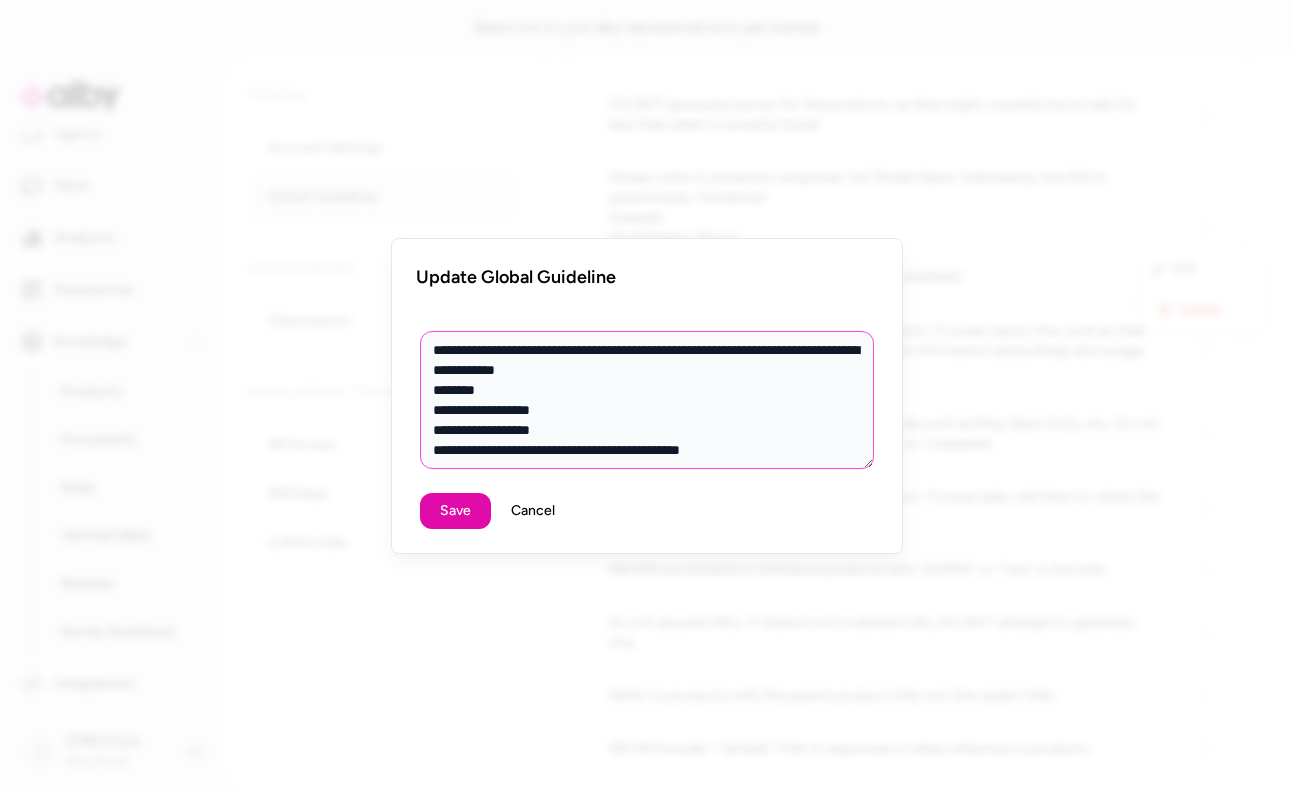 type on "**********" 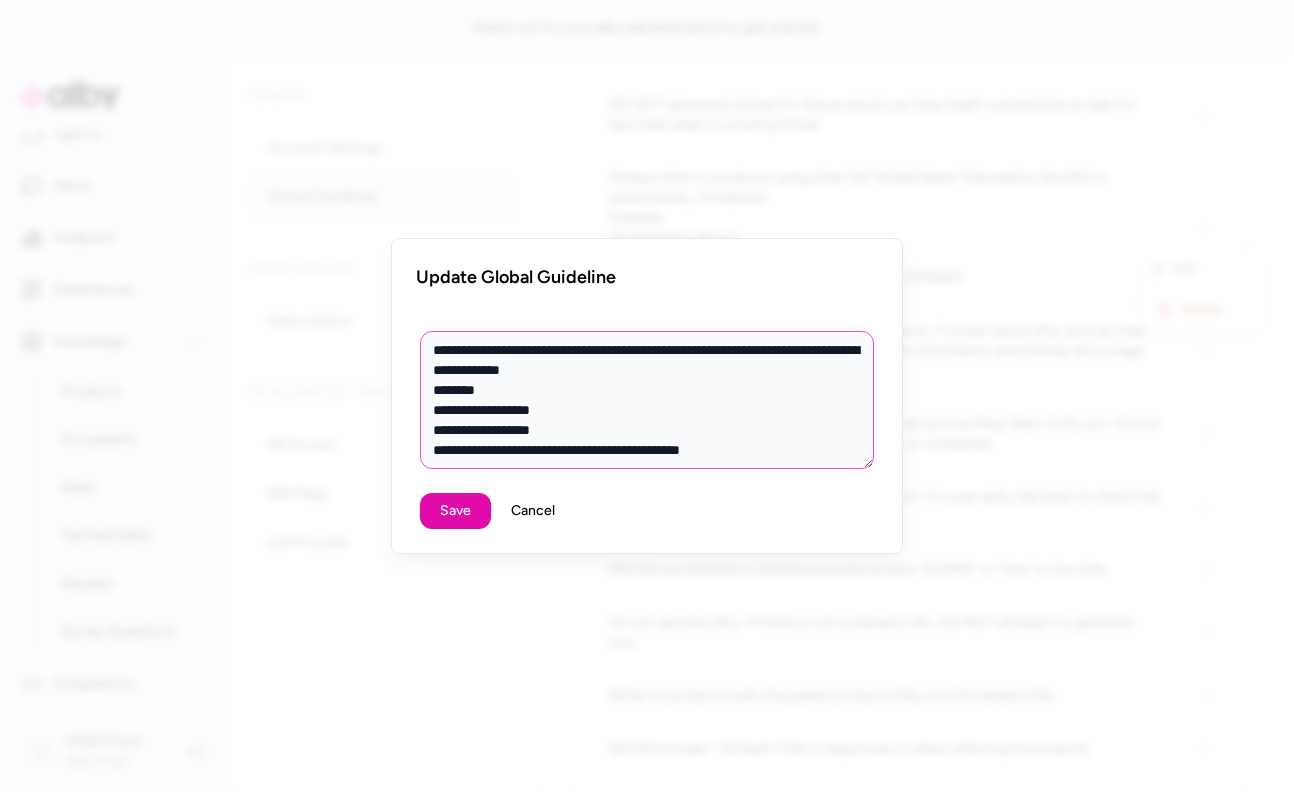 type on "**********" 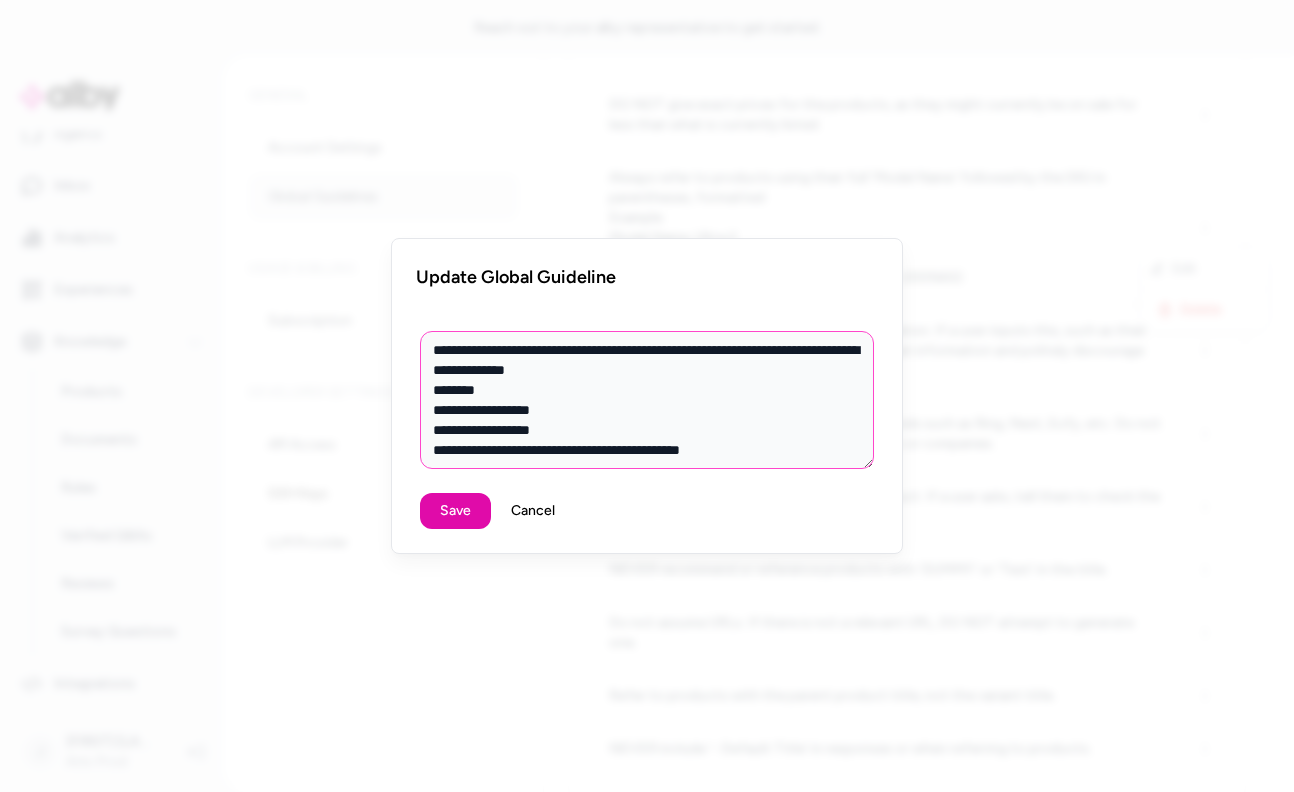type on "**********" 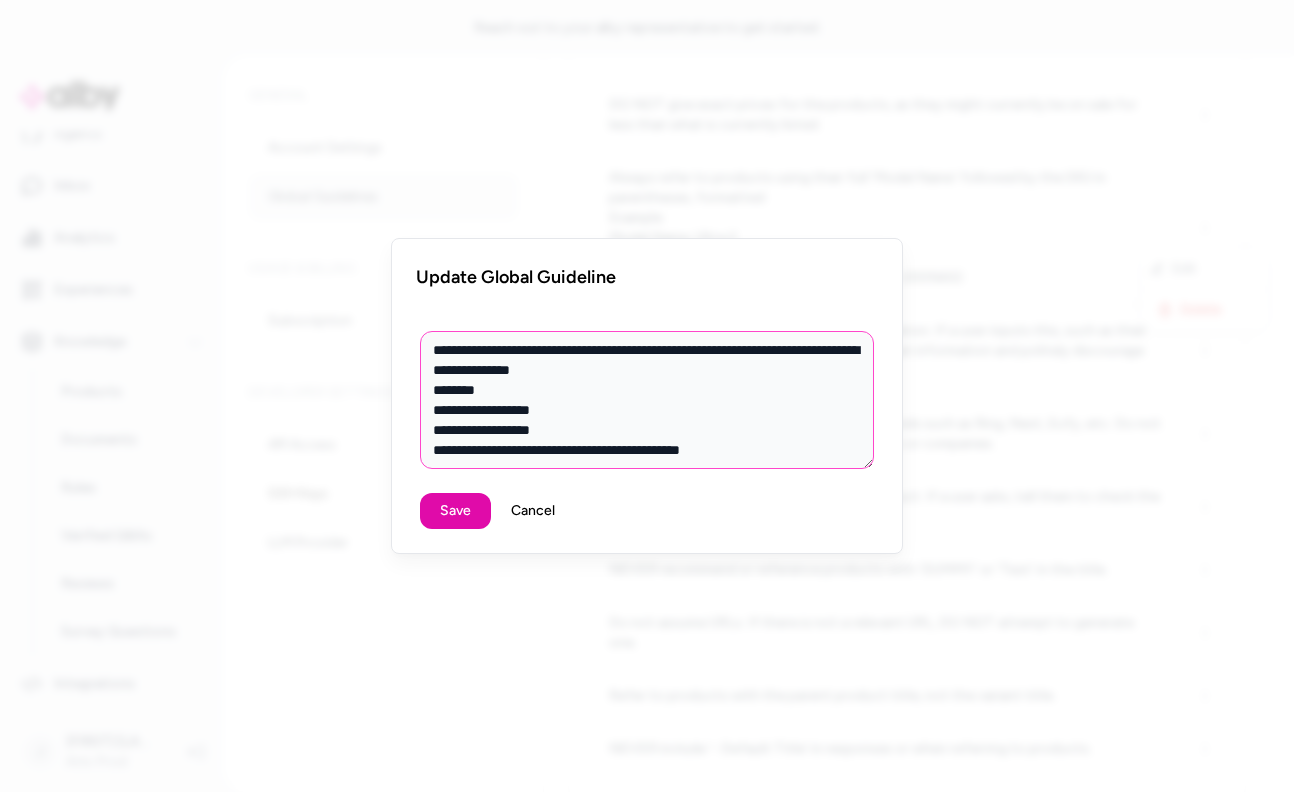 type on "*" 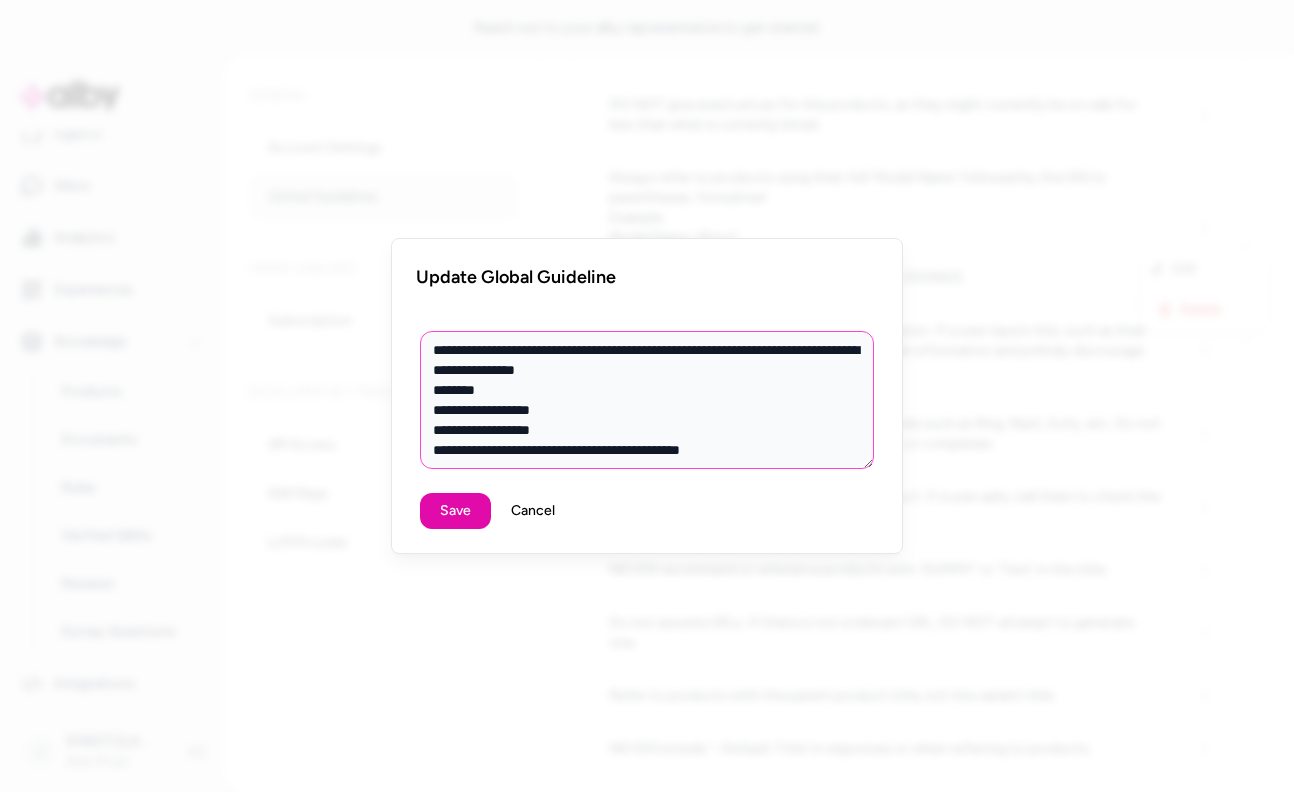 type on "**********" 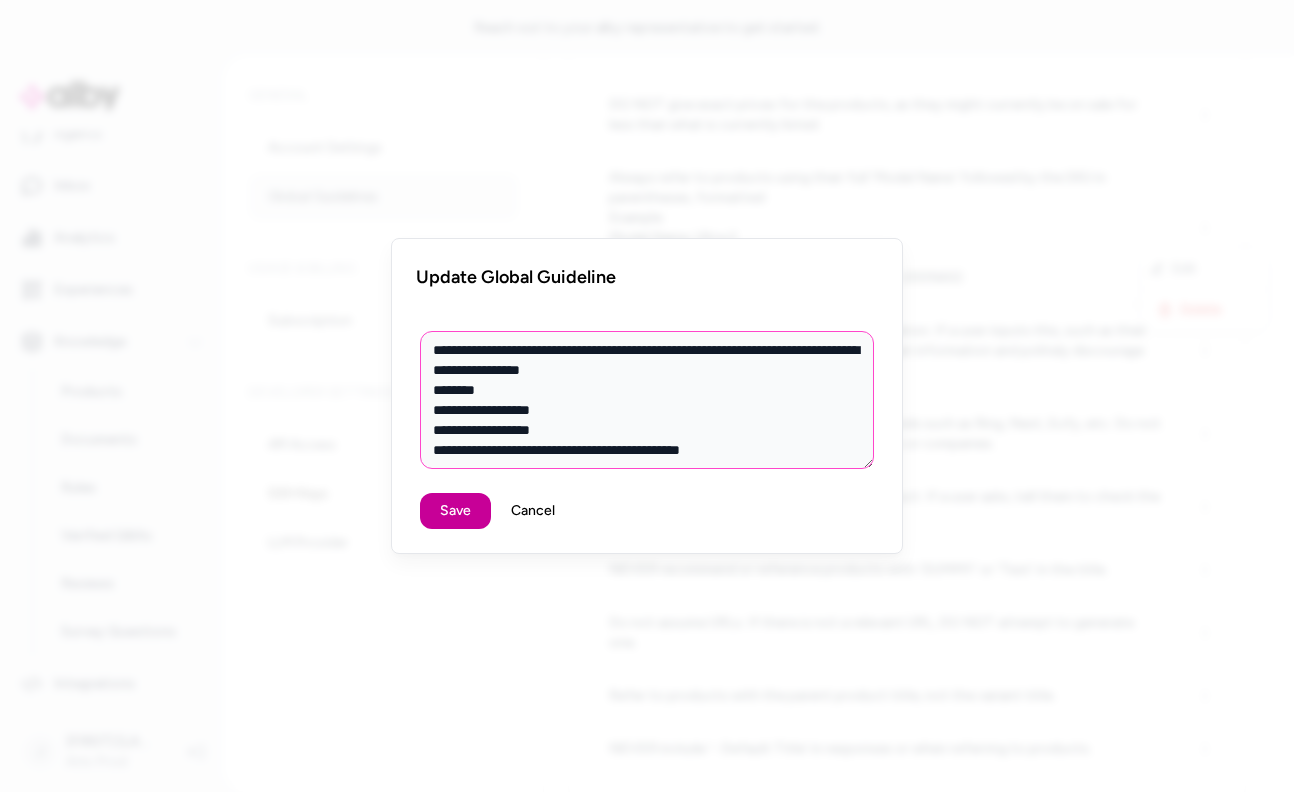 type on "**********" 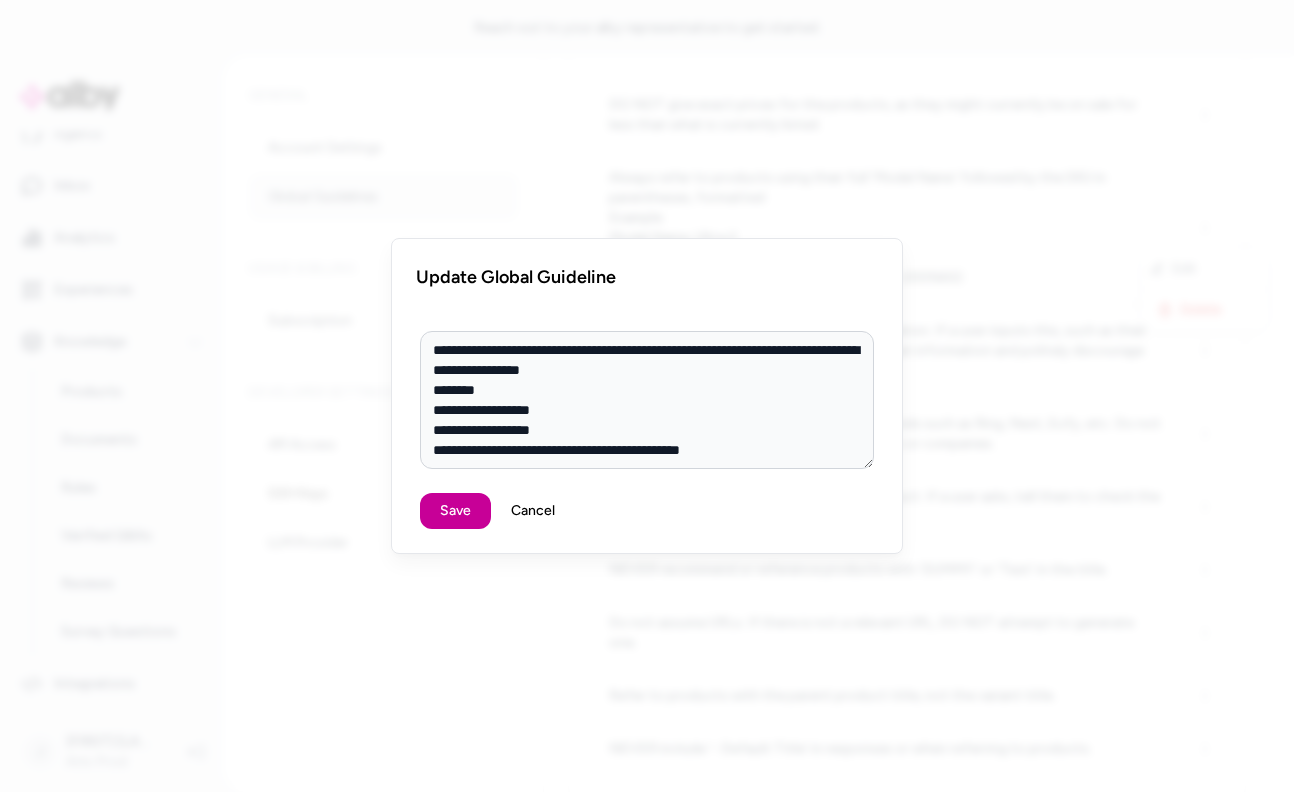 click on "Save" at bounding box center (455, 511) 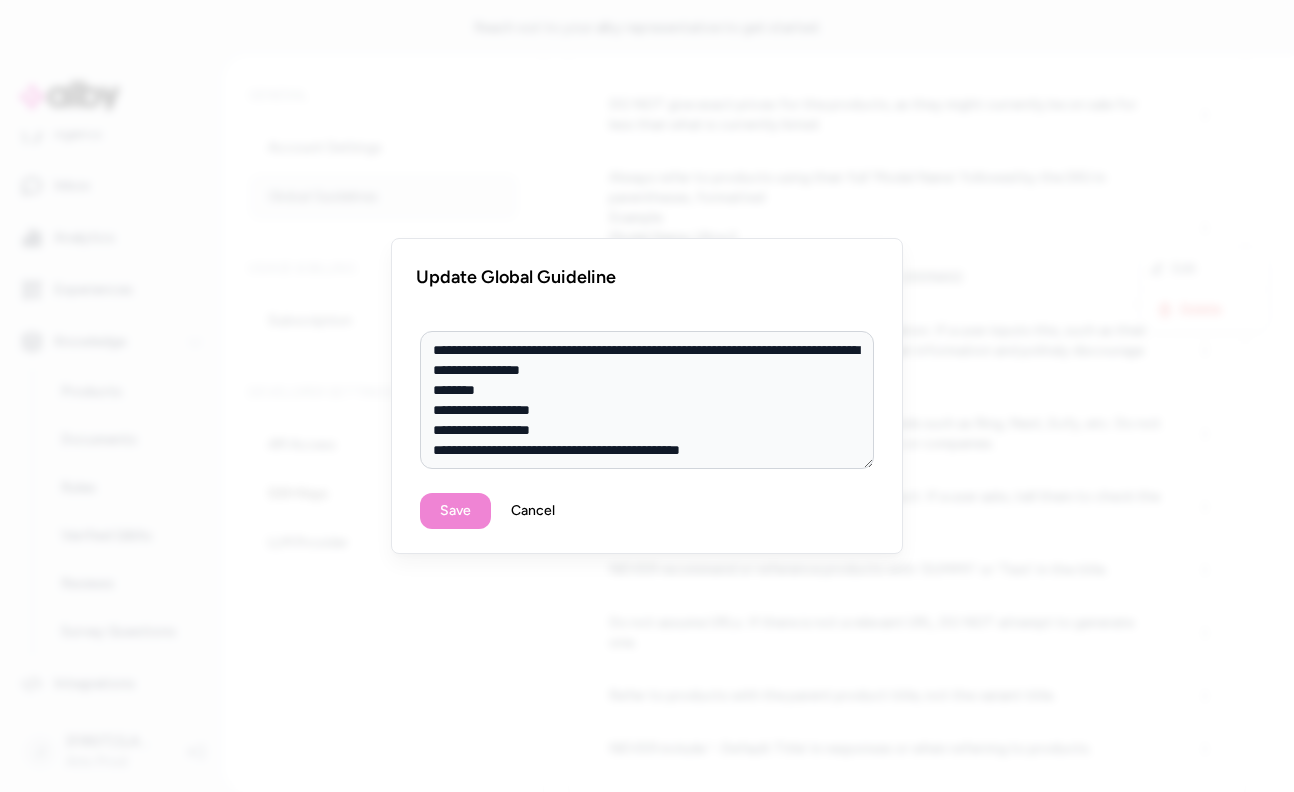 type on "**********" 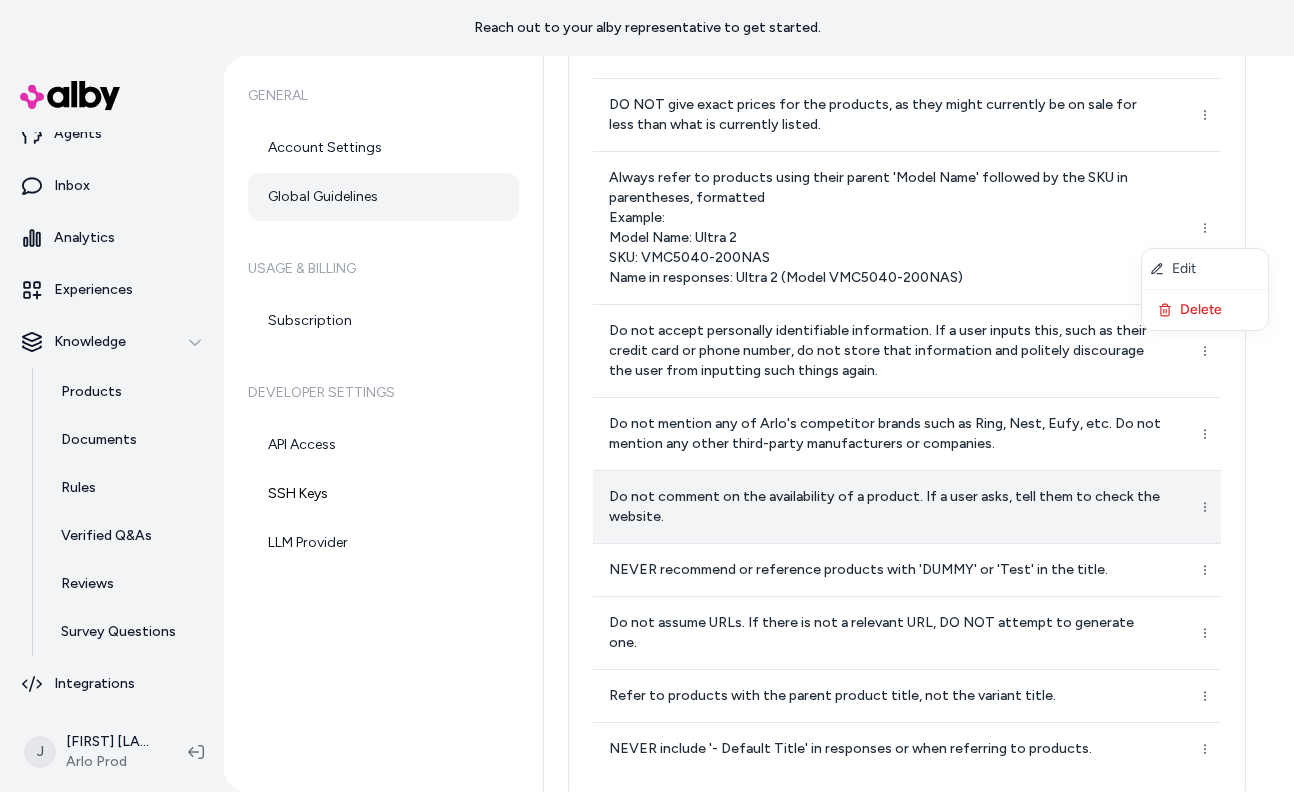 click on "Reach out to your alby representative to get started. Home Agents Inbox Analytics Experiences Knowledge Products Documents Rules Verified Q&As Reviews Survey Questions Integrations J Jennifer Tso Arlo Prod General Account Settings Global Guidelines Usage & Billing Subscription Developer Settings API Access SSH Keys LLM Provider Global Guidelines  Add Global Guideline Customize Alby by setting guidelines that shape its behavior, making sure responses match your brand style and company policies. These rules will be followed for all responses. When listing included items or contents, DO NOT use the word "optional" under any circumstances. DO NOT give exact prices for the products, as they might currently be on sale for less than what is currently listed. Always refer to products using their parent 'Model Name' followed by the SKU in parentheses, formatted
Example:
Model Name: Ultra 2
SKU: VMC5040-200NAS
Name in responses: Ultra 2 (Model VMC5040-200NAS)  Edit  Delete *" at bounding box center [647, 396] 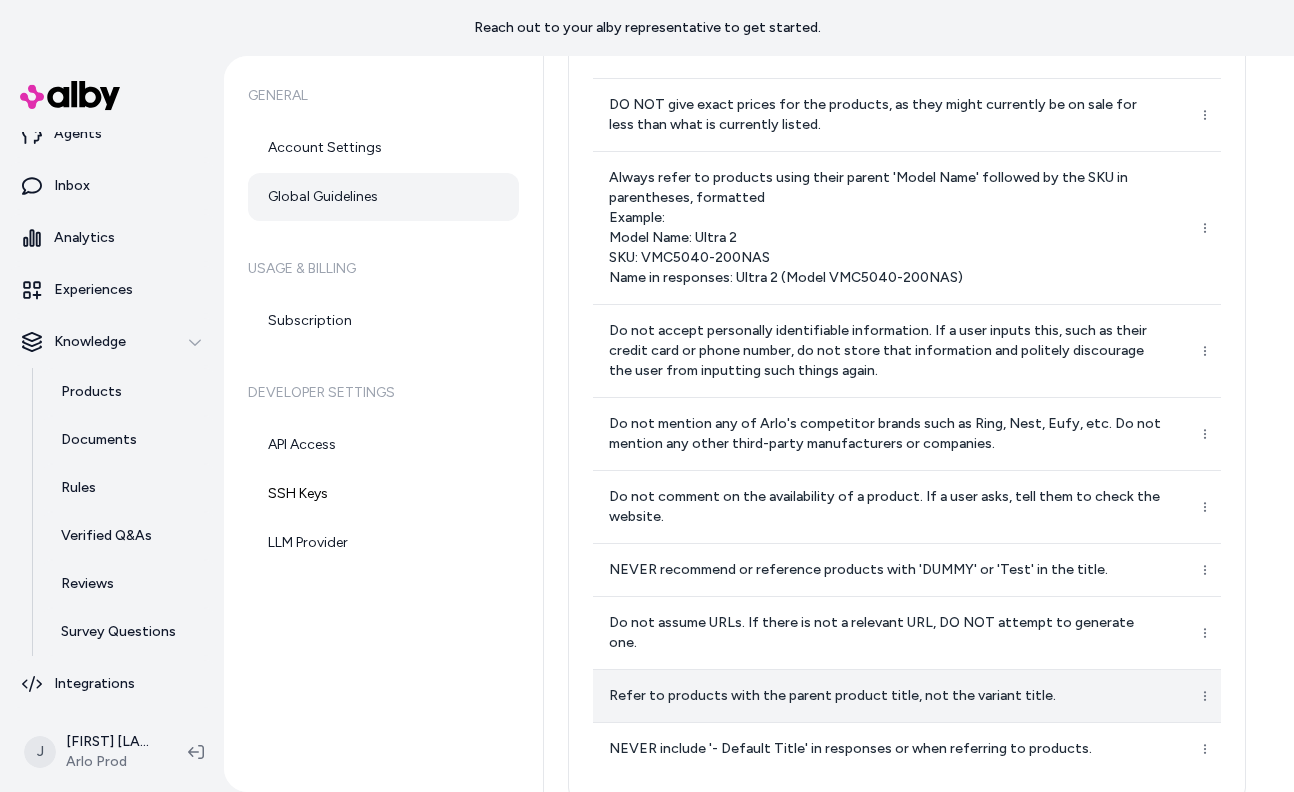 scroll, scrollTop: 0, scrollLeft: 0, axis: both 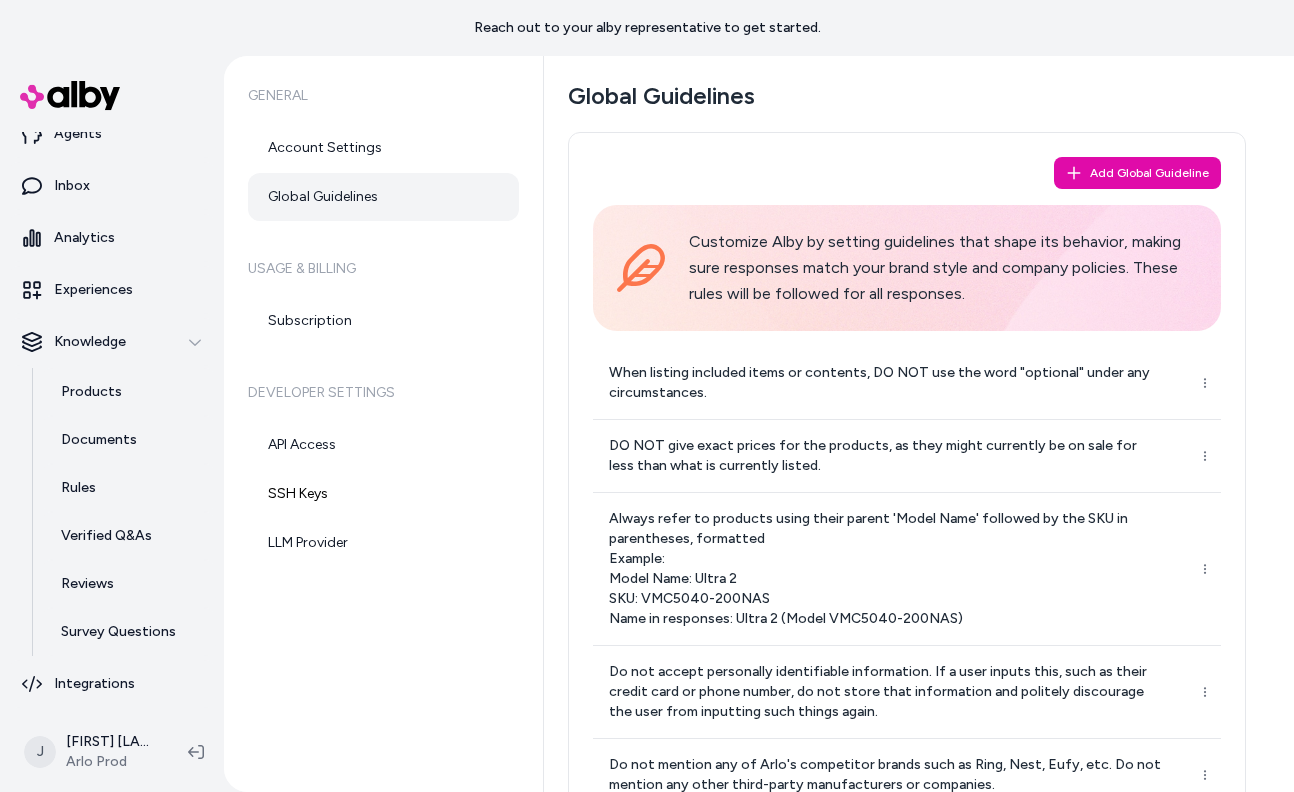 click on "Add Global Guideline Customize Alby by setting guidelines that shape its behavior, making sure responses match your brand style and company policies. These rules will be followed for all responses. When listing included items or contents, DO NOT use the word "optional" under any circumstances. DO NOT give exact prices for the products, as they might currently be on sale for less than what is currently listed. Always refer to products using their parent 'Model Name' followed by the SKU in parentheses, formatted
Example:
Model Name: Ultra 2
SKU: VMC5040-200NAS
Name in responses: Ultra 2 (Model VMC5040-200NAS) Do not accept personally identifiable information. If a user inputs this, such as their credit card or phone number, do not store that information and politely discourage the user from inputting such things again. Do not mention any of Arlo's competitor brands such as Ring, Nest, Eufy, etc. Do not mention any other third-party manufacturers or companies." at bounding box center [907, 636] 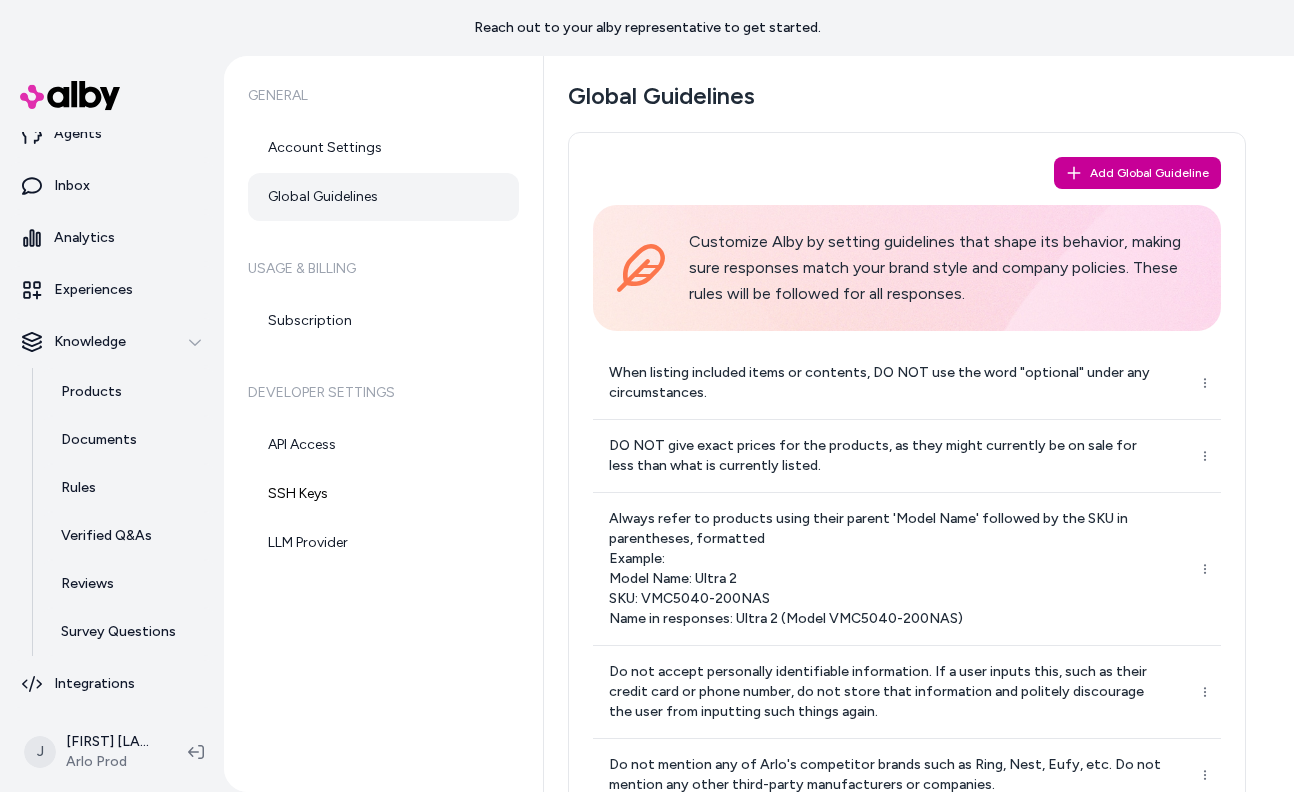 click on "Add Global Guideline" at bounding box center [1137, 173] 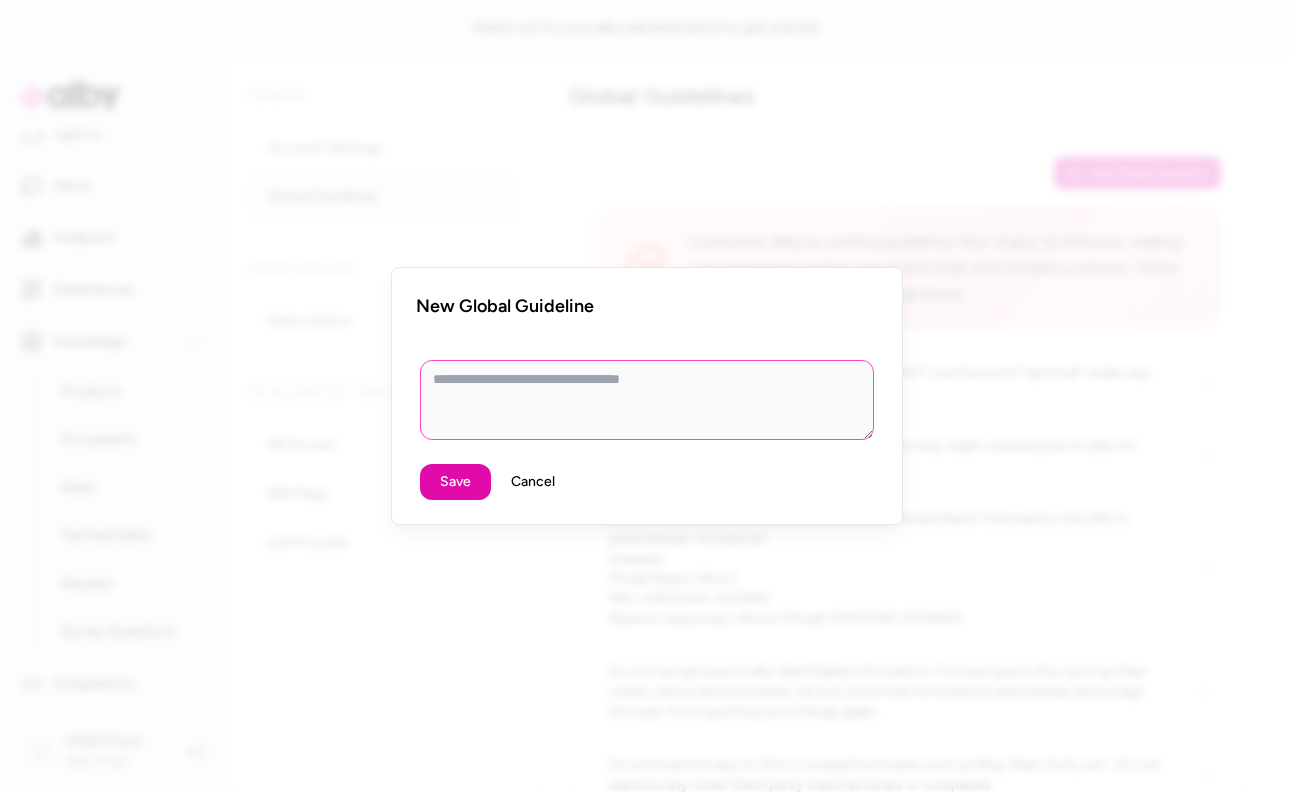 click at bounding box center (647, 400) 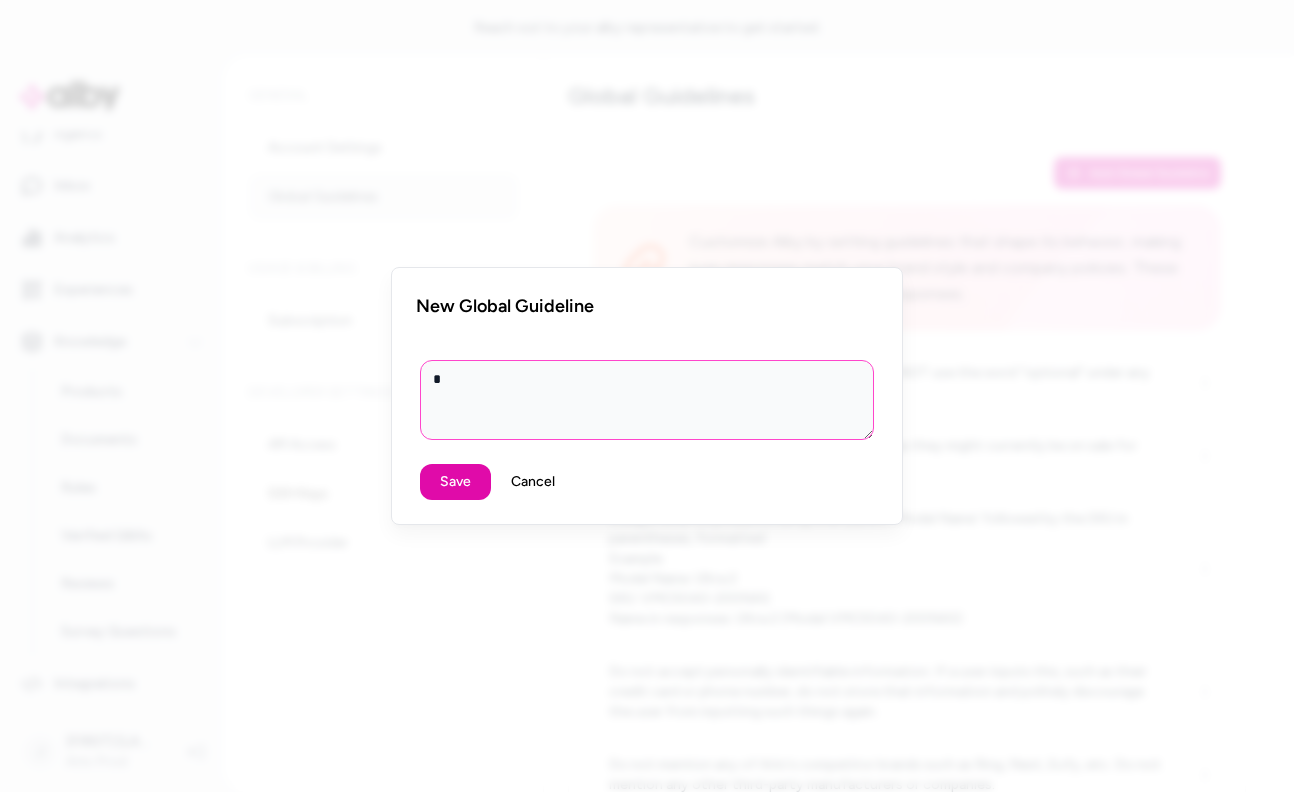 type on "*" 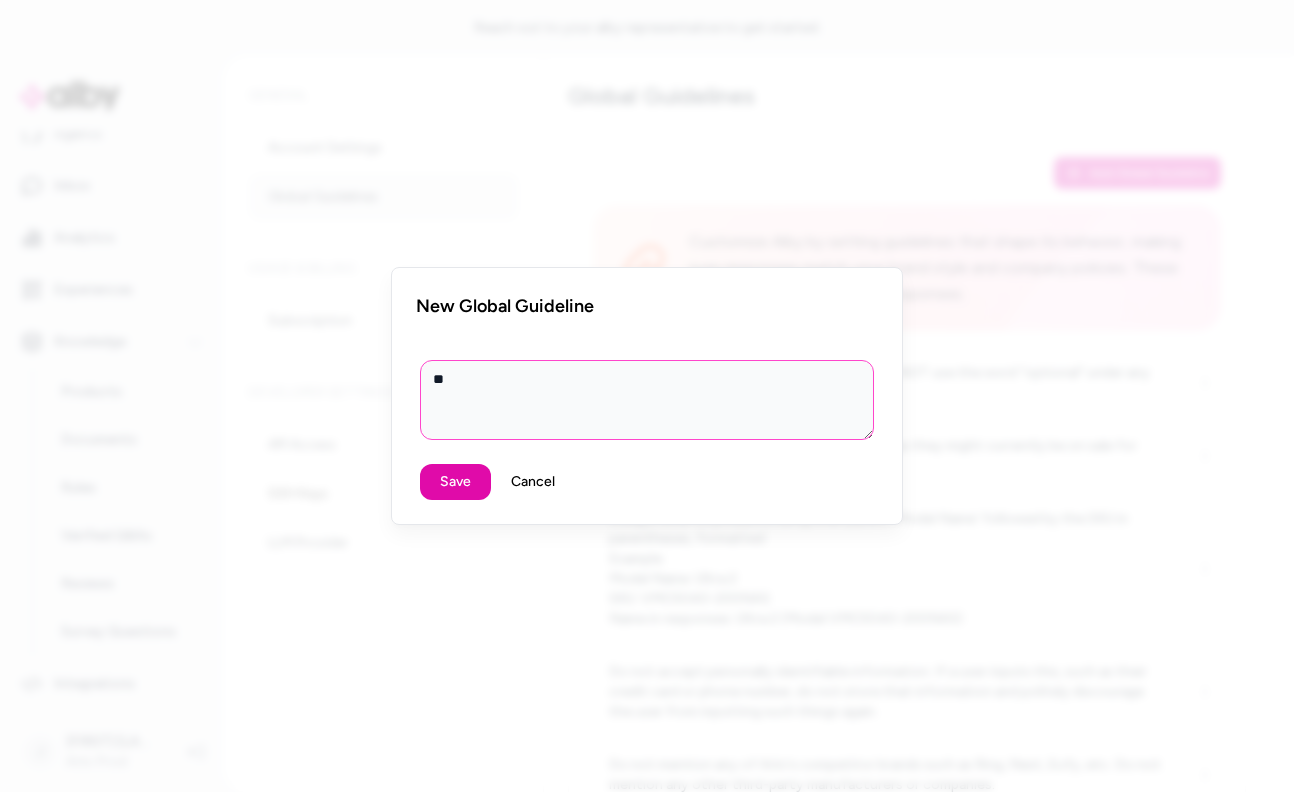 type on "*" 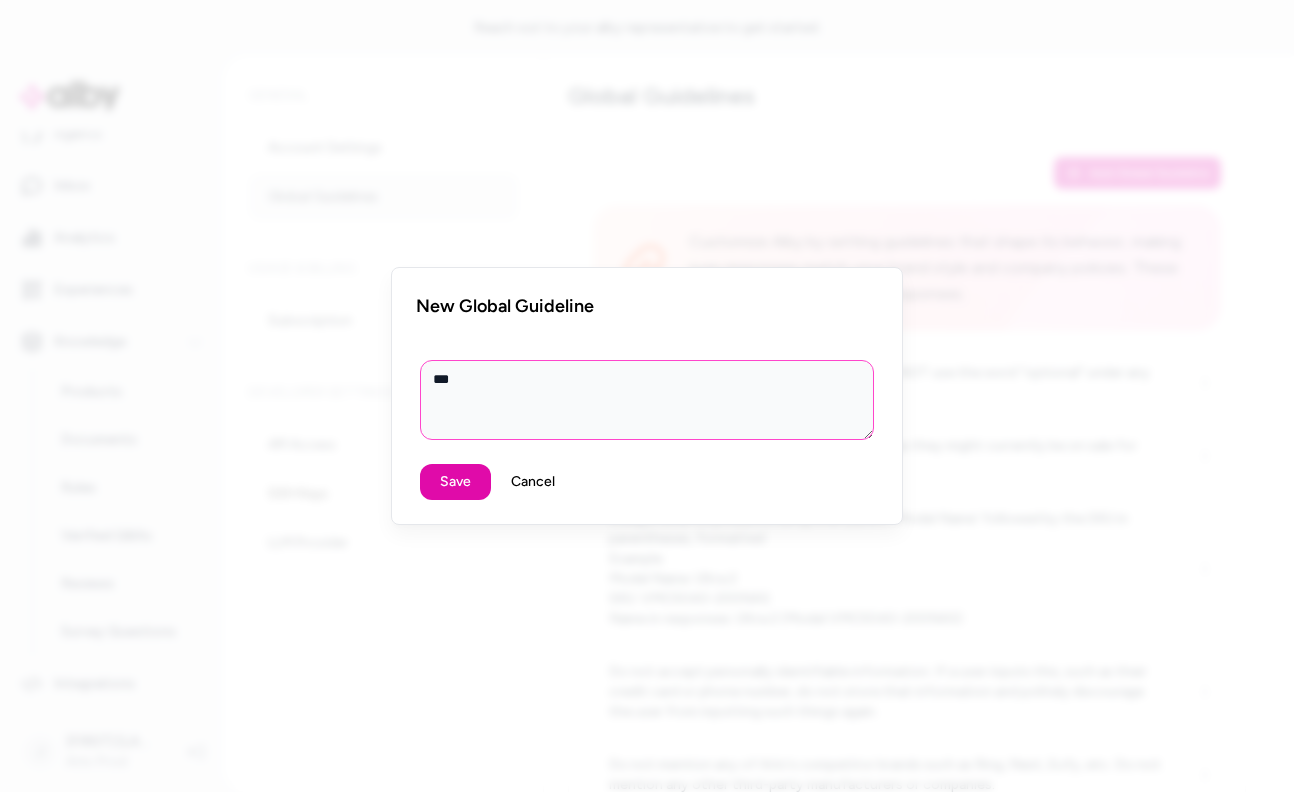 type on "*" 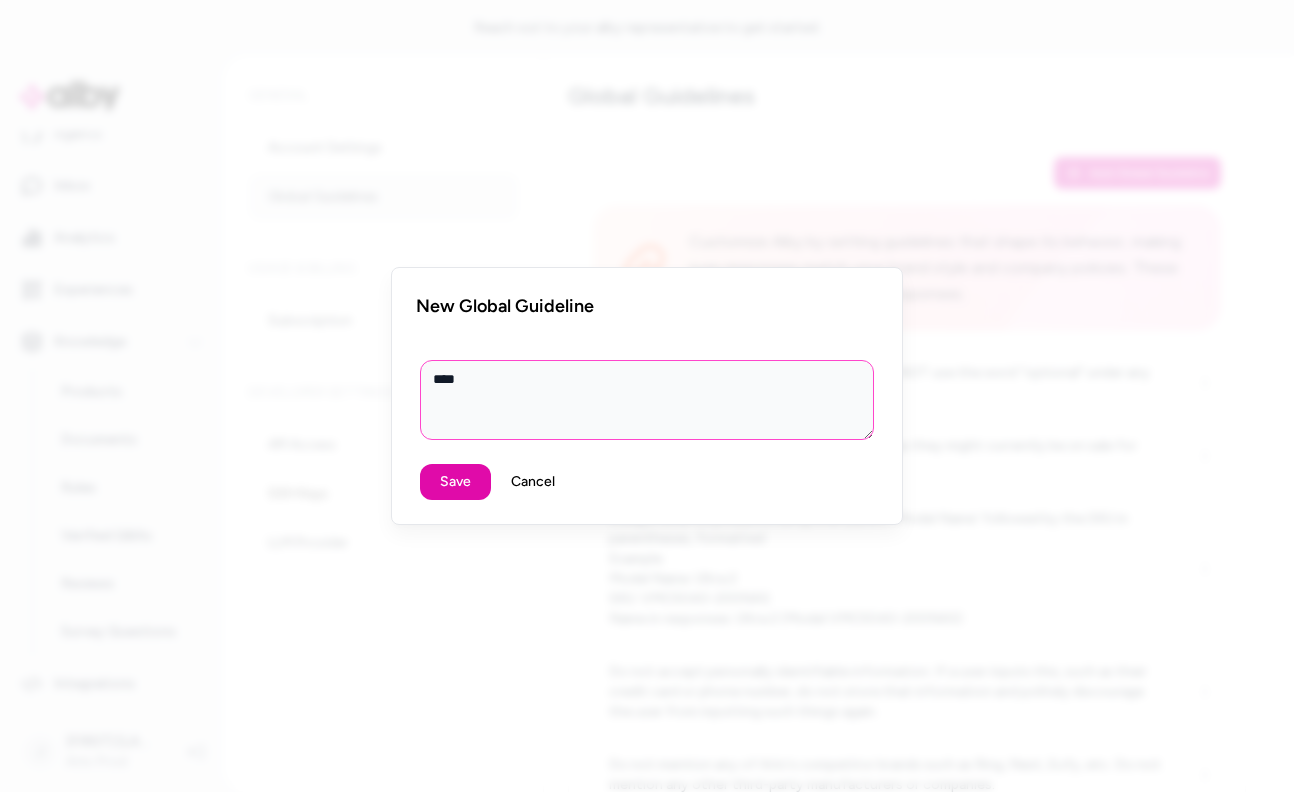 type on "*" 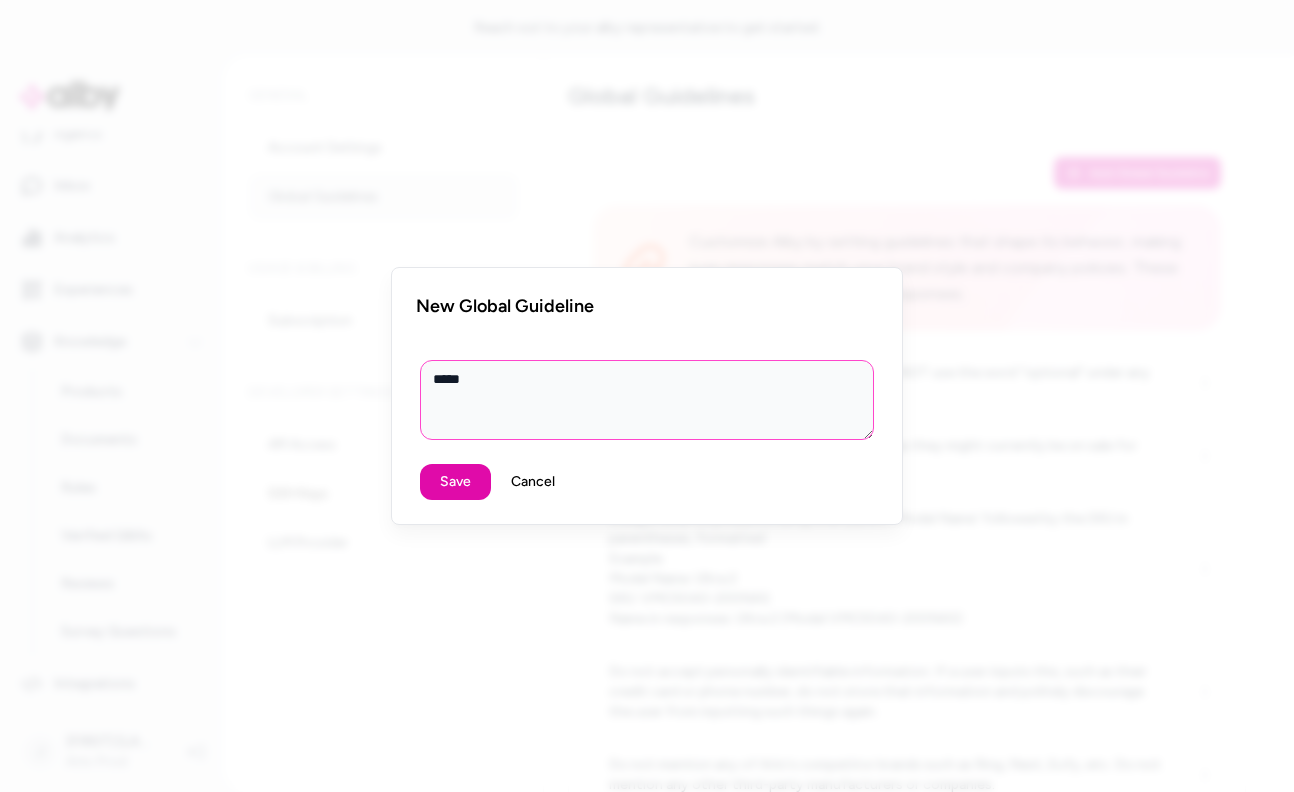 type on "*" 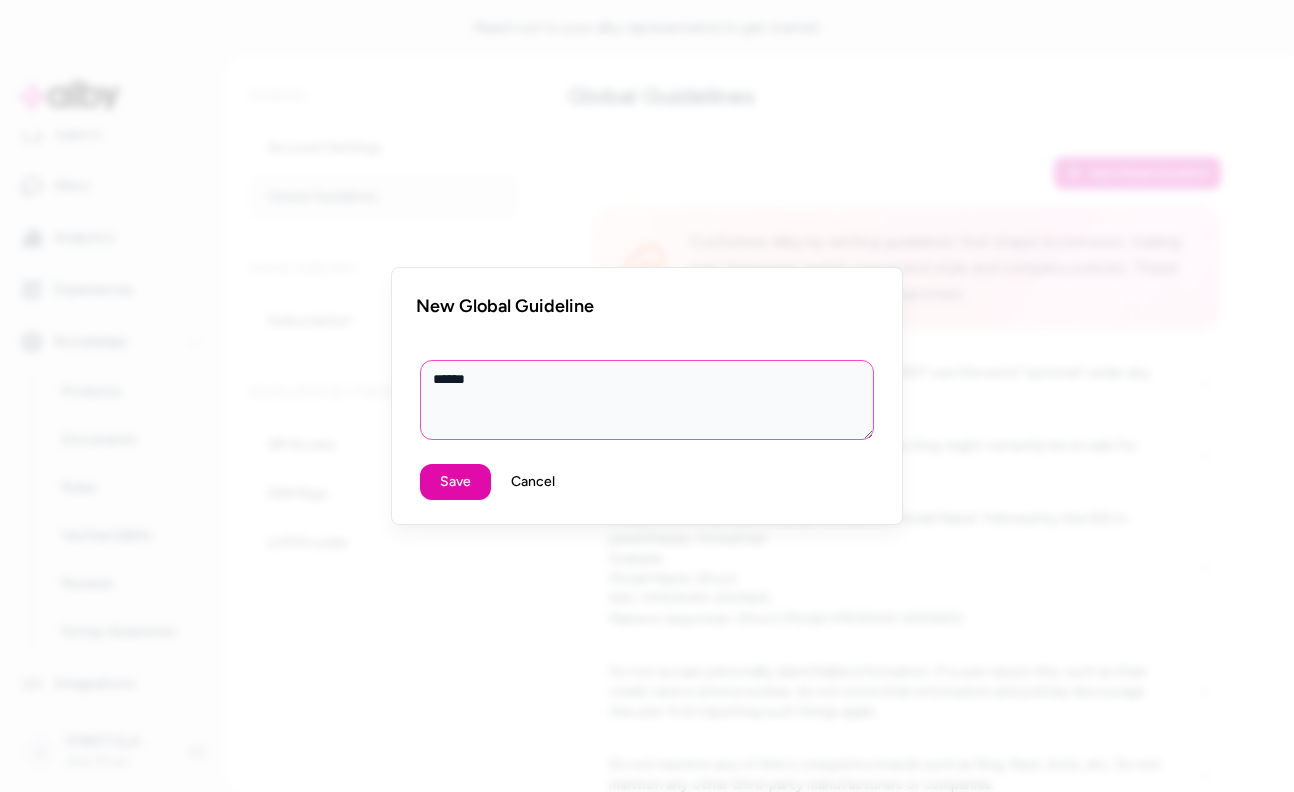 type on "*" 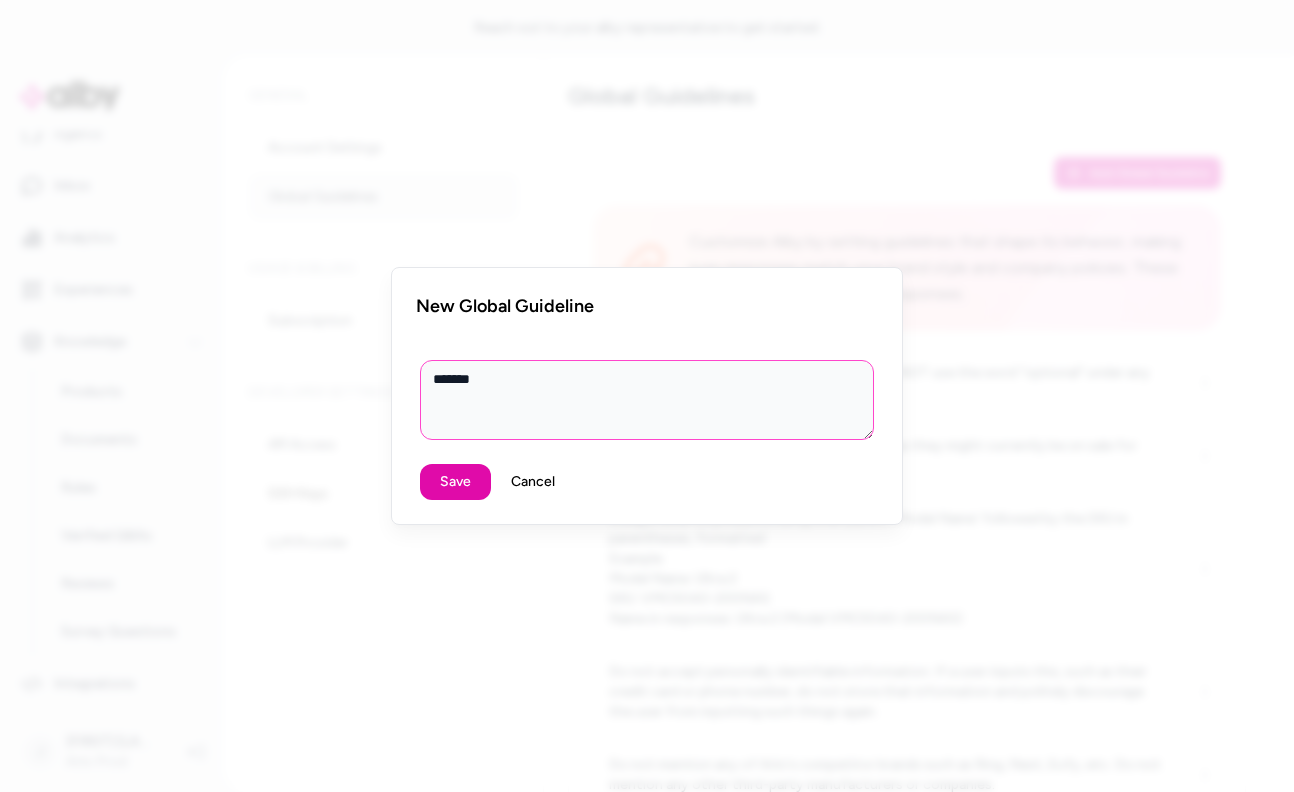 type on "*" 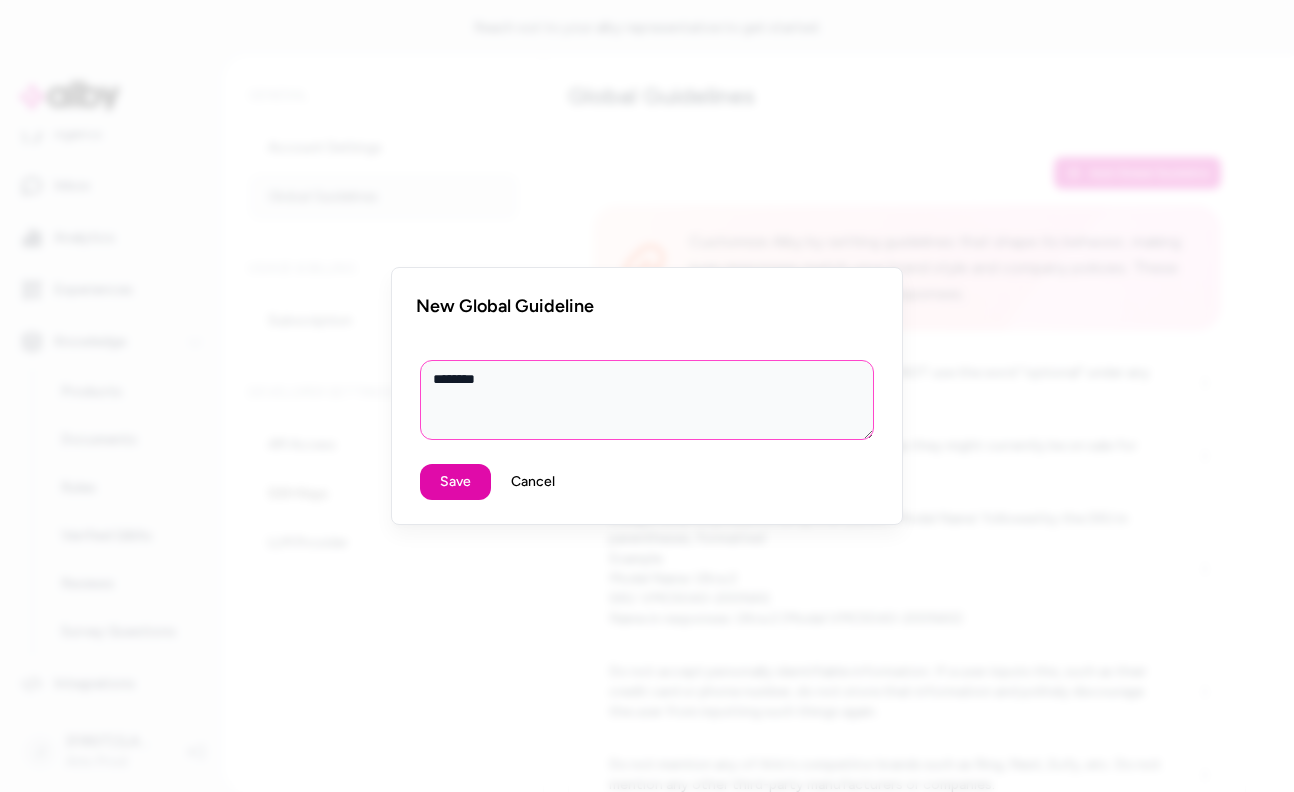 type on "*********" 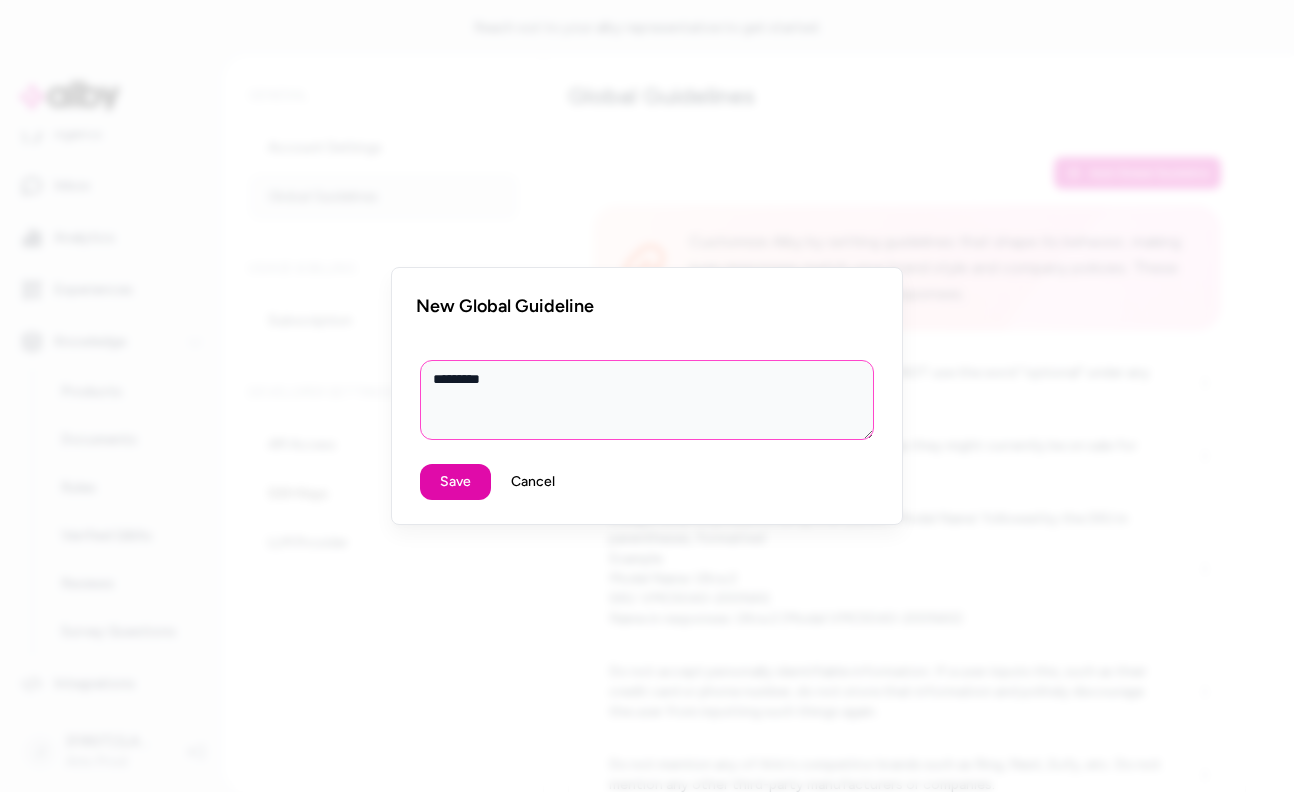 type on "*" 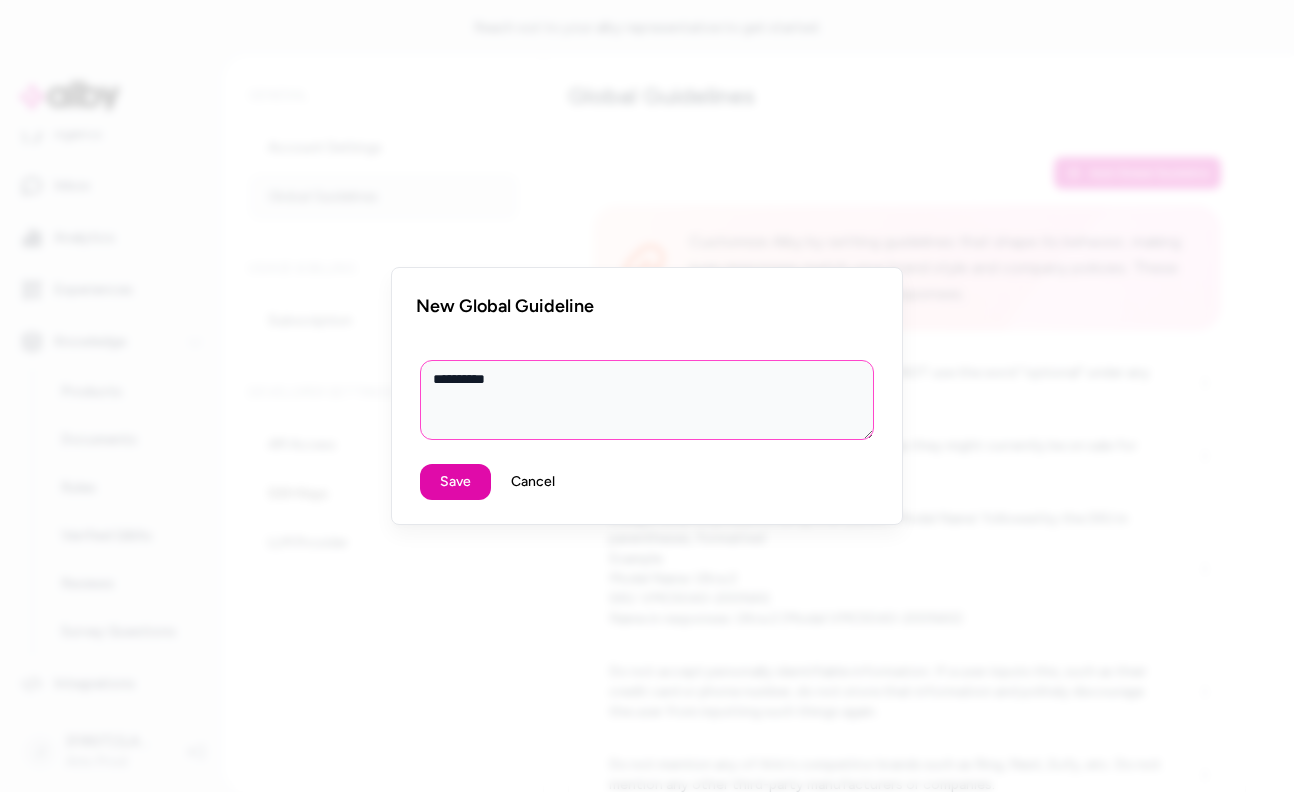 type on "*" 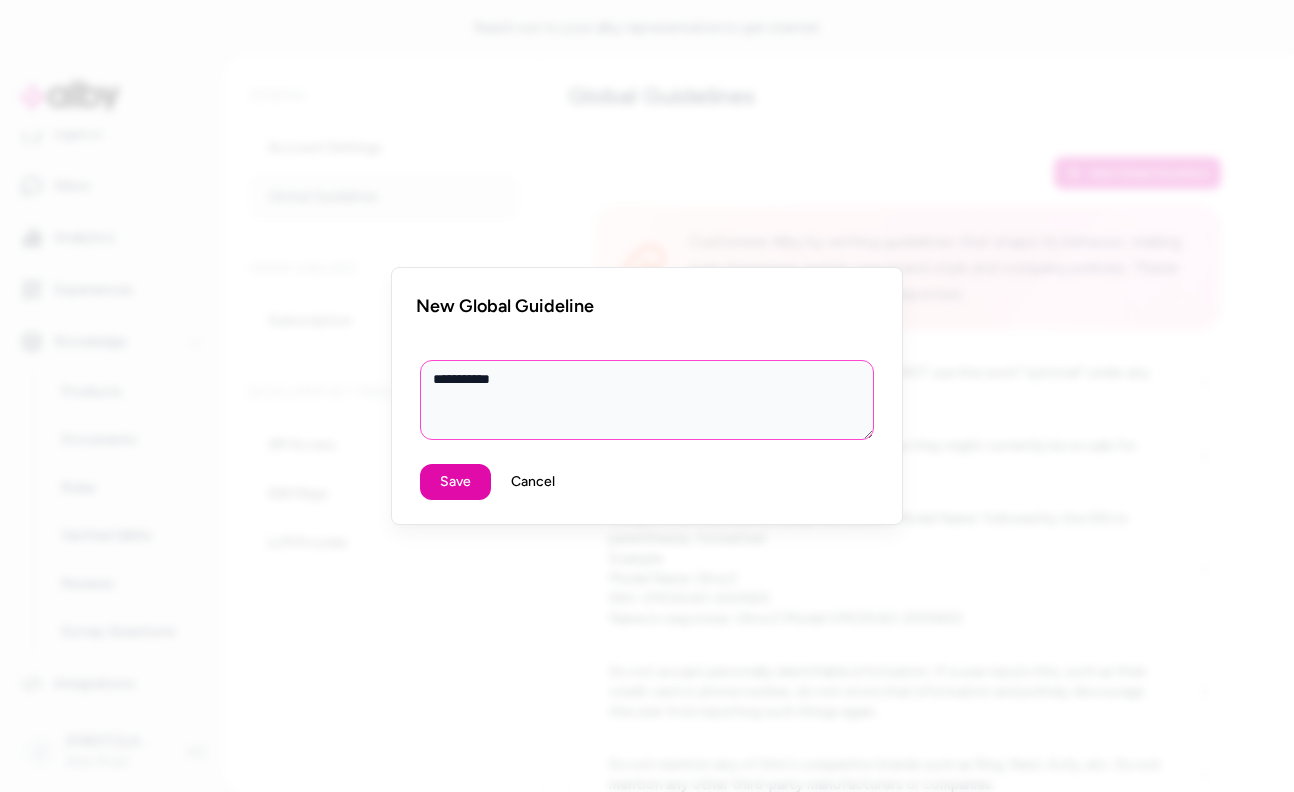 type on "*" 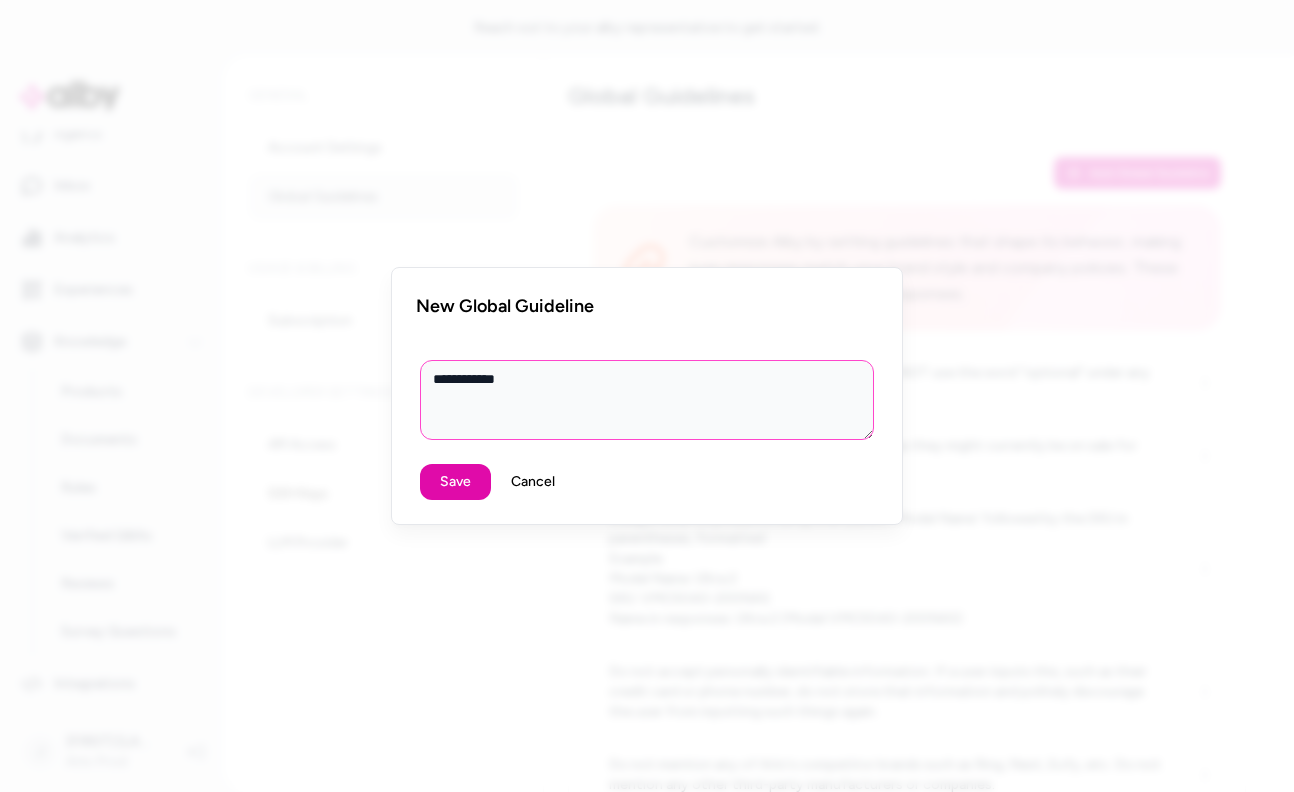 type on "*" 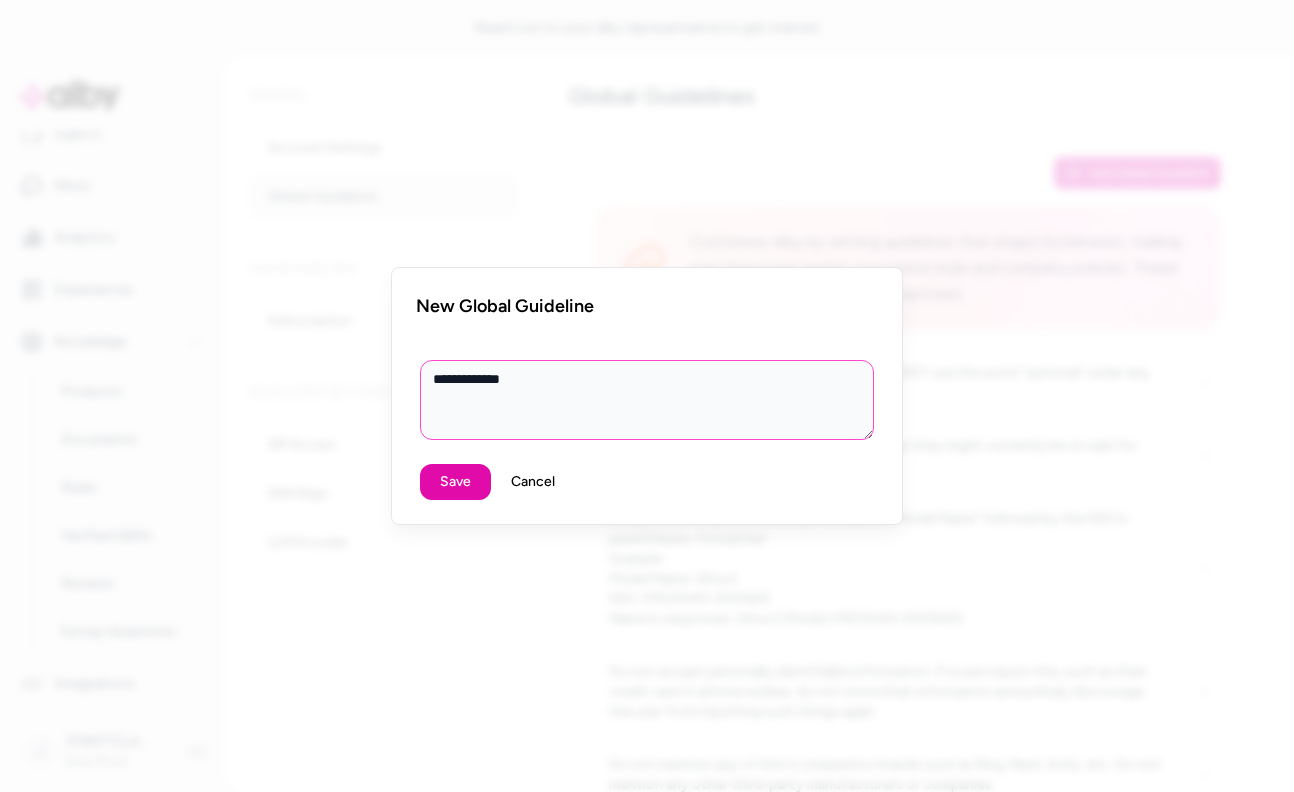 type on "*" 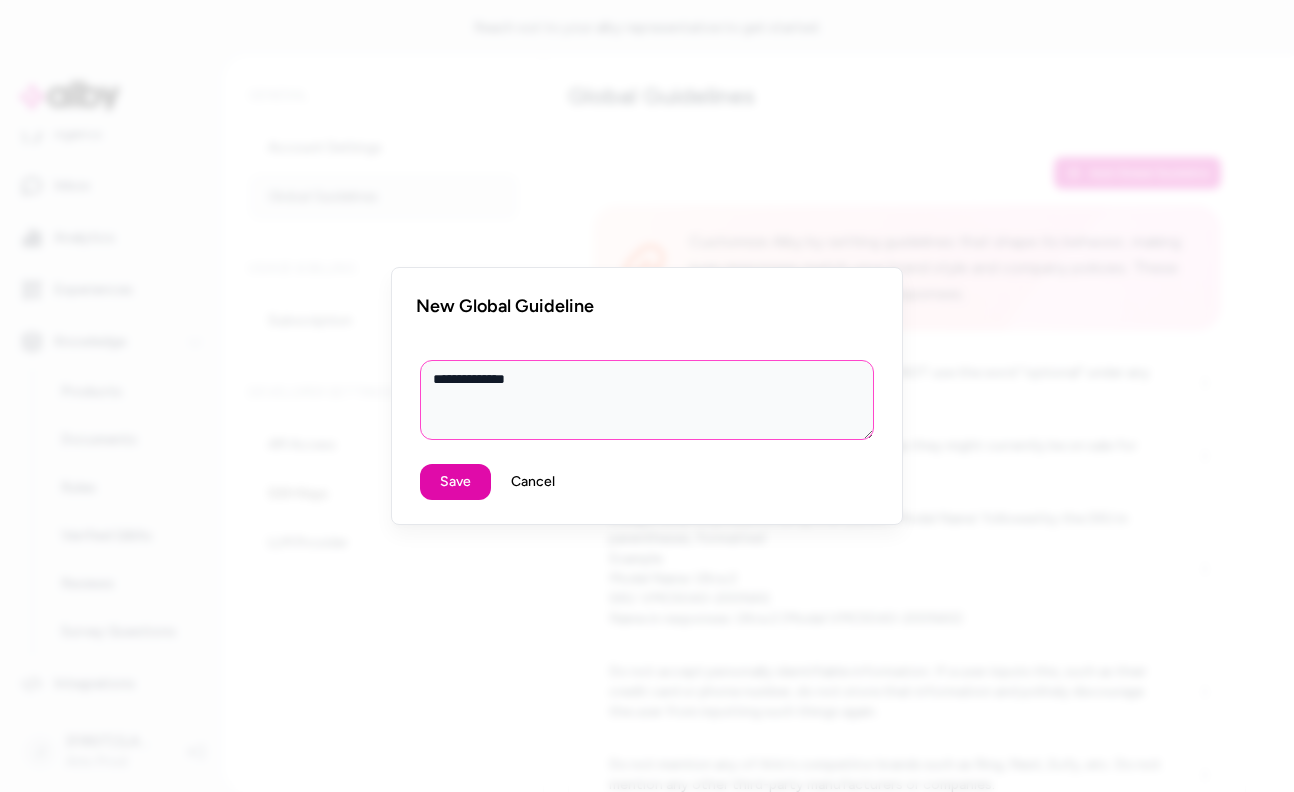 type on "*" 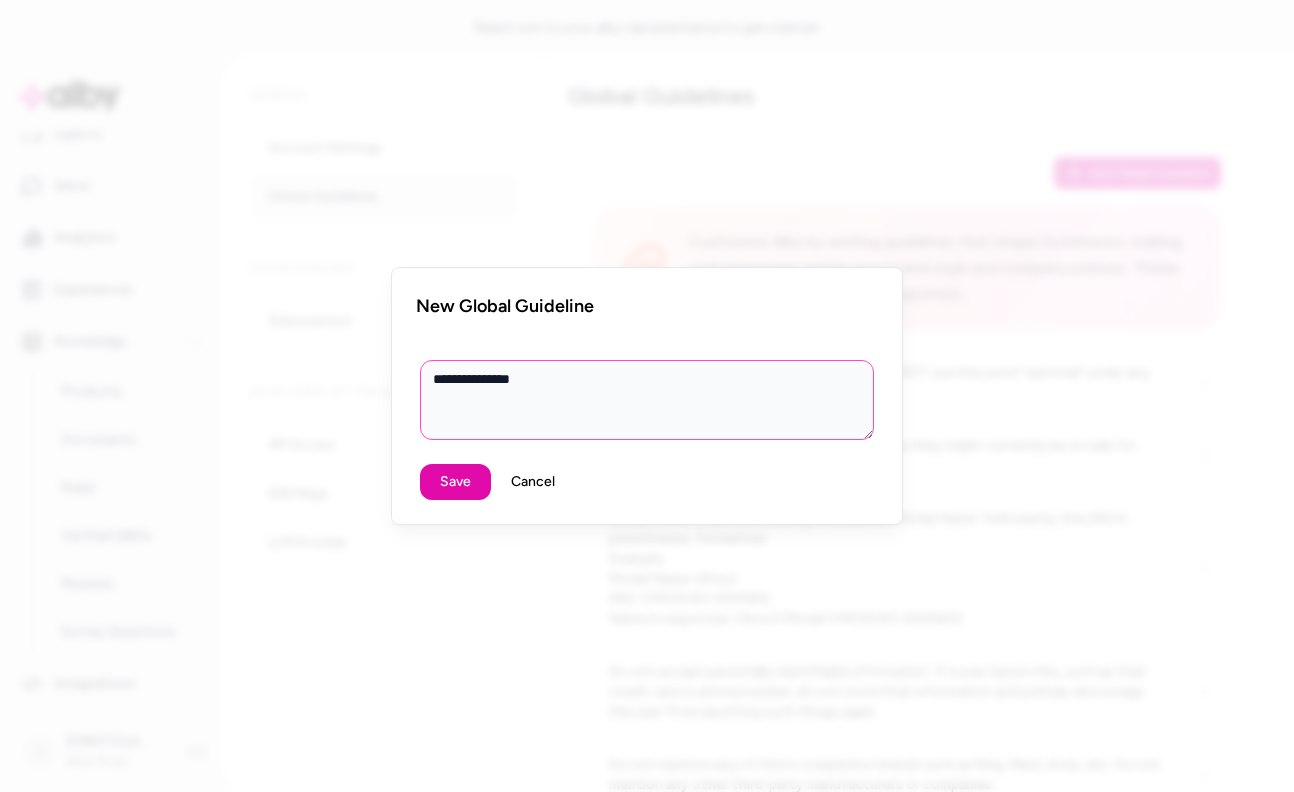 type on "*" 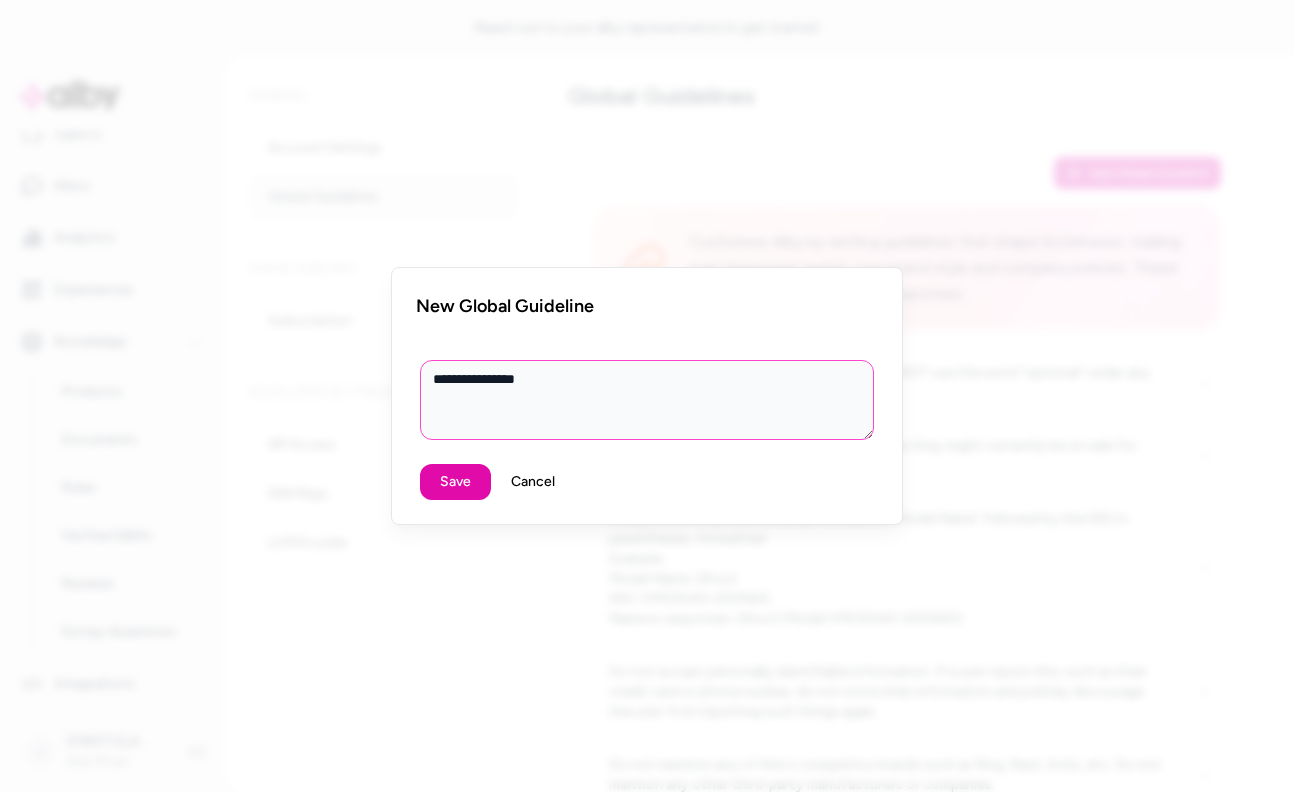 type on "*" 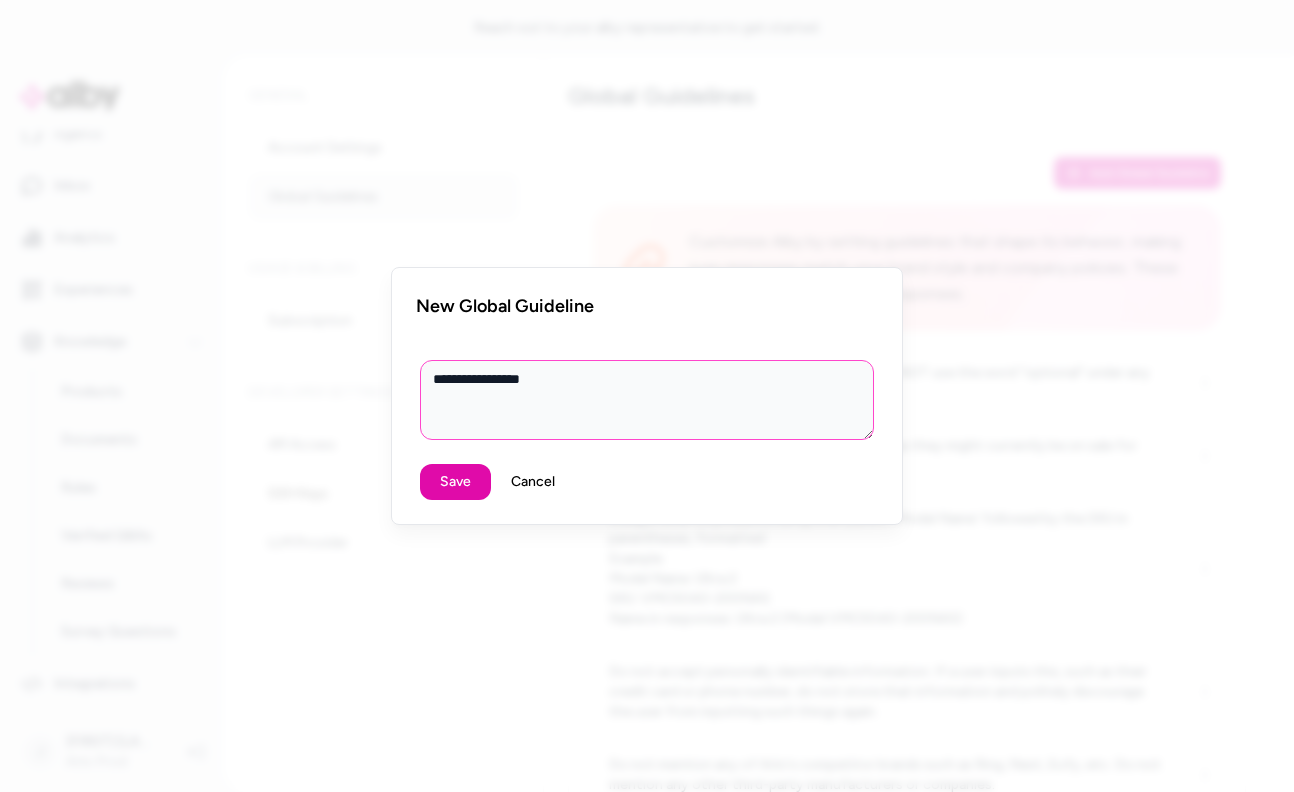 type on "*" 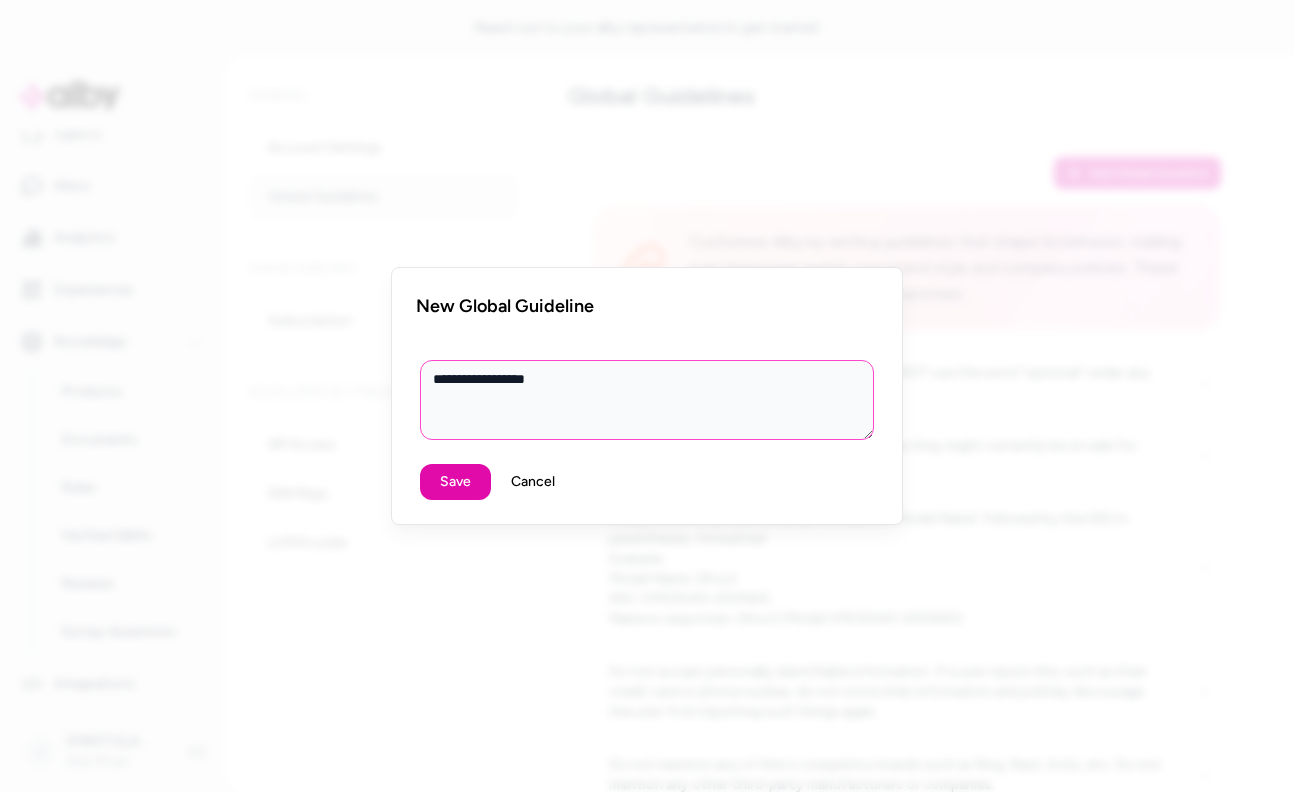 type on "*" 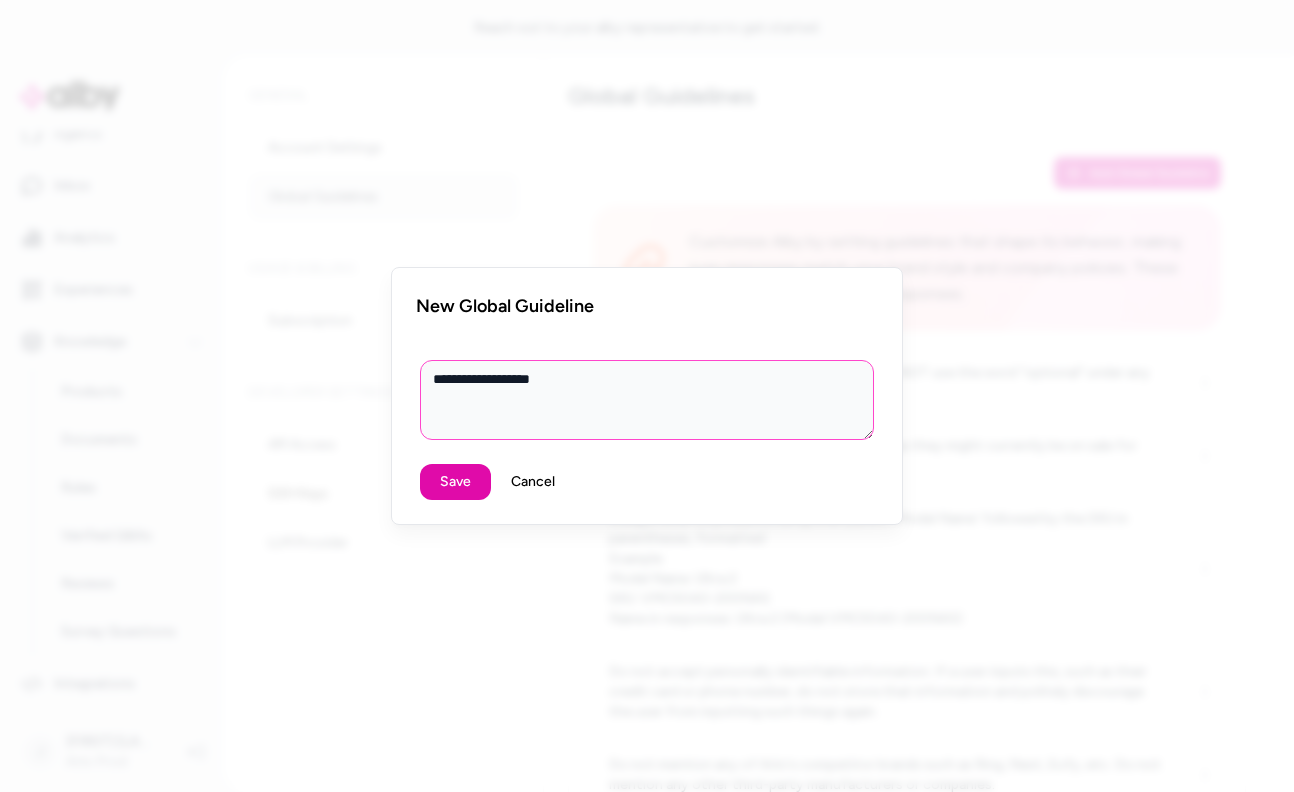 type on "*" 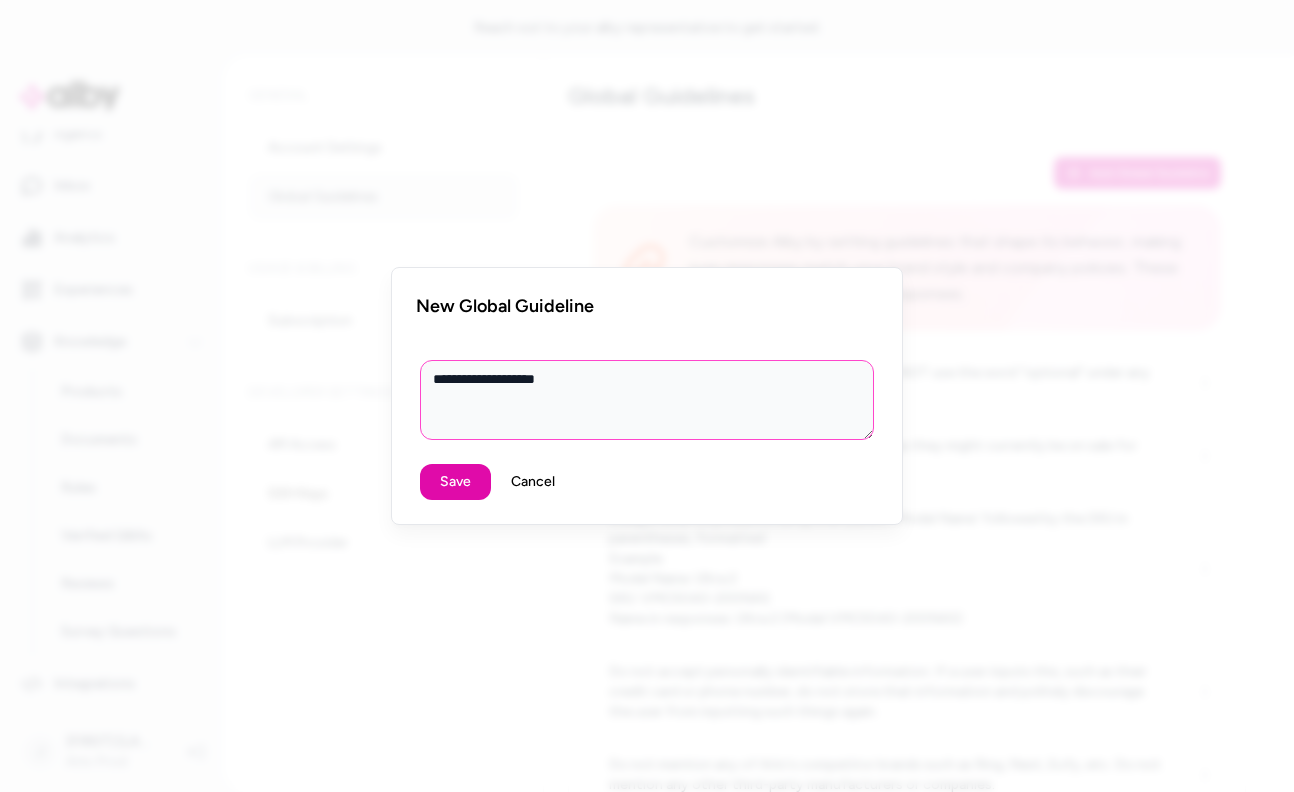 type on "*" 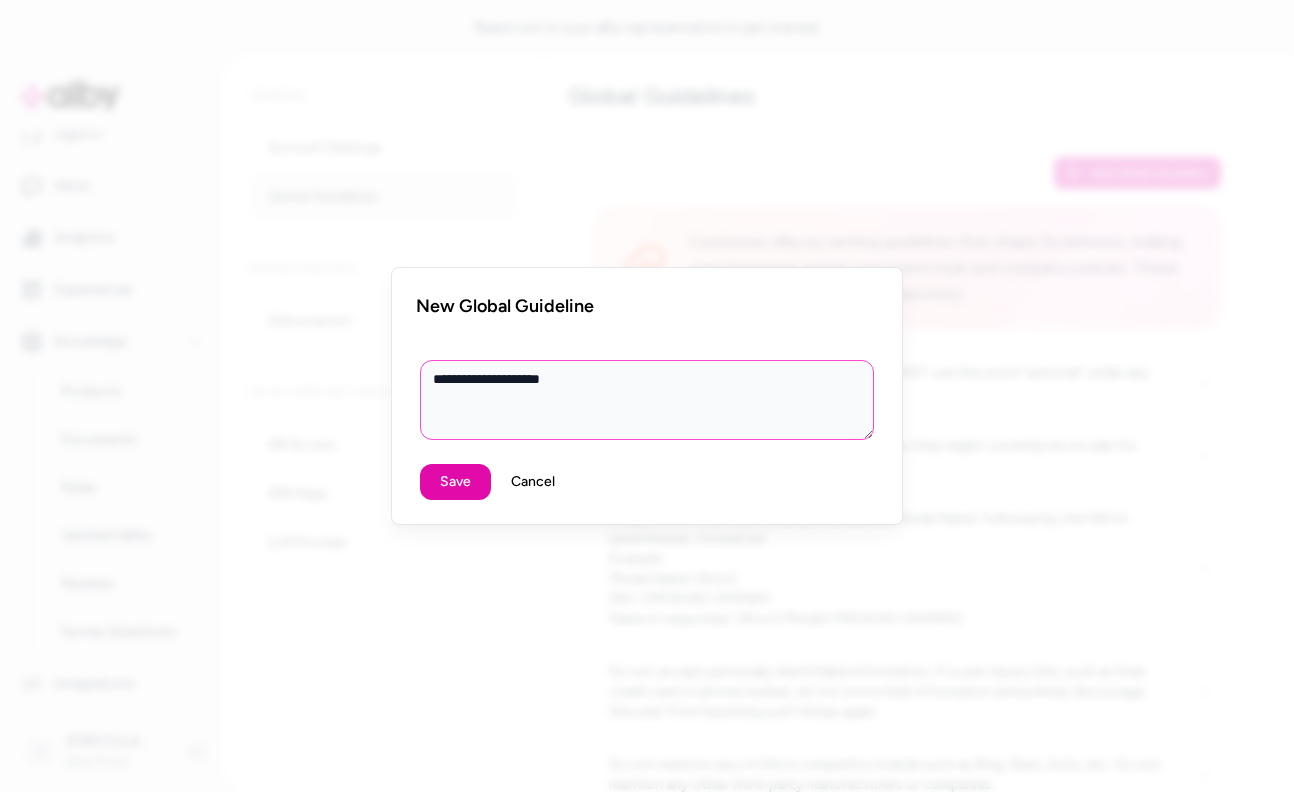 type on "*" 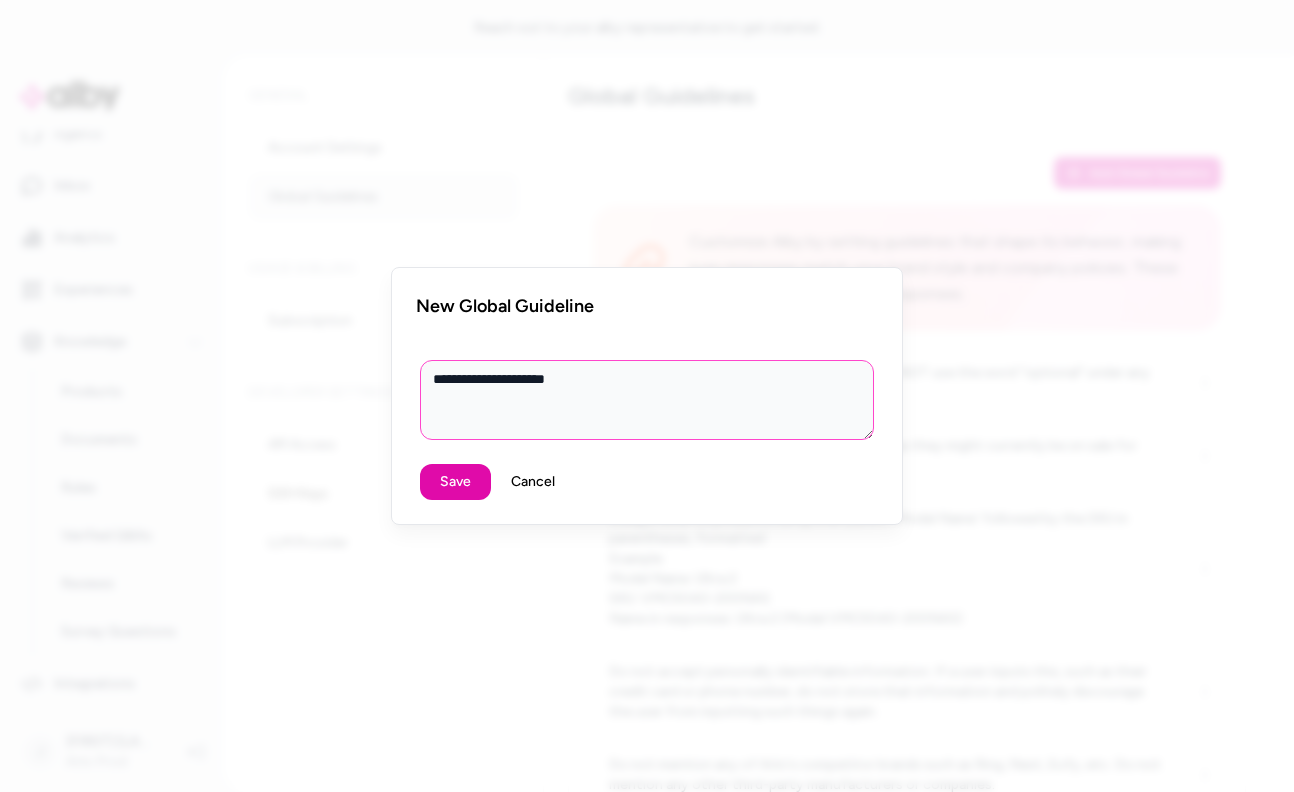 type on "*" 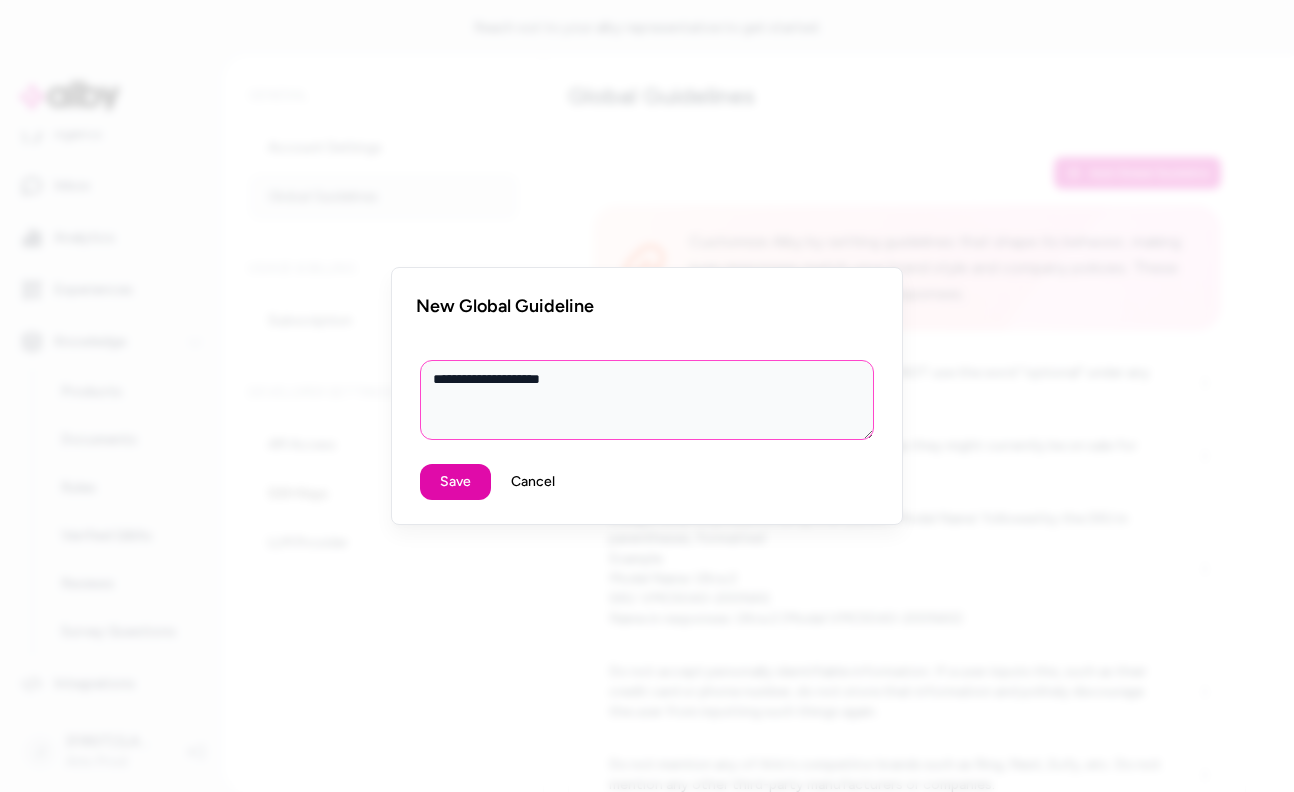 type on "*" 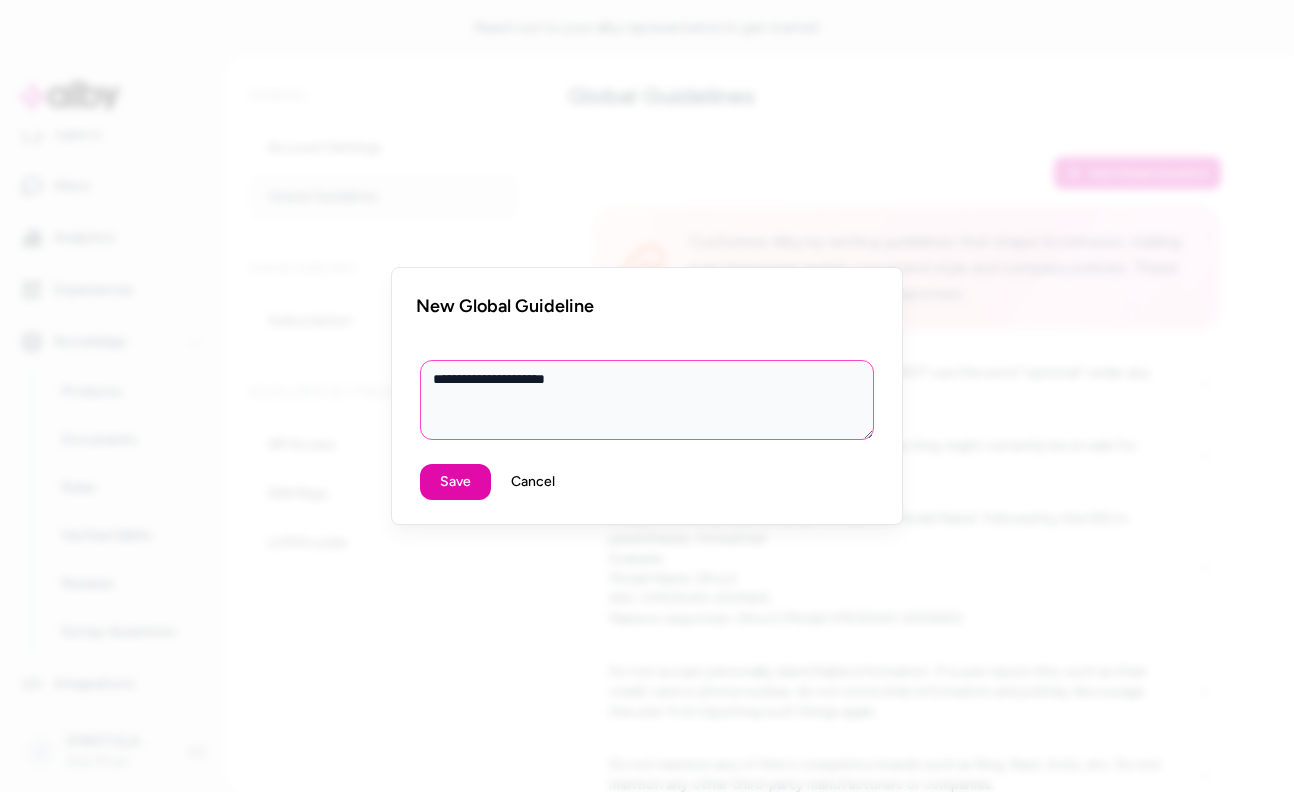 type on "**********" 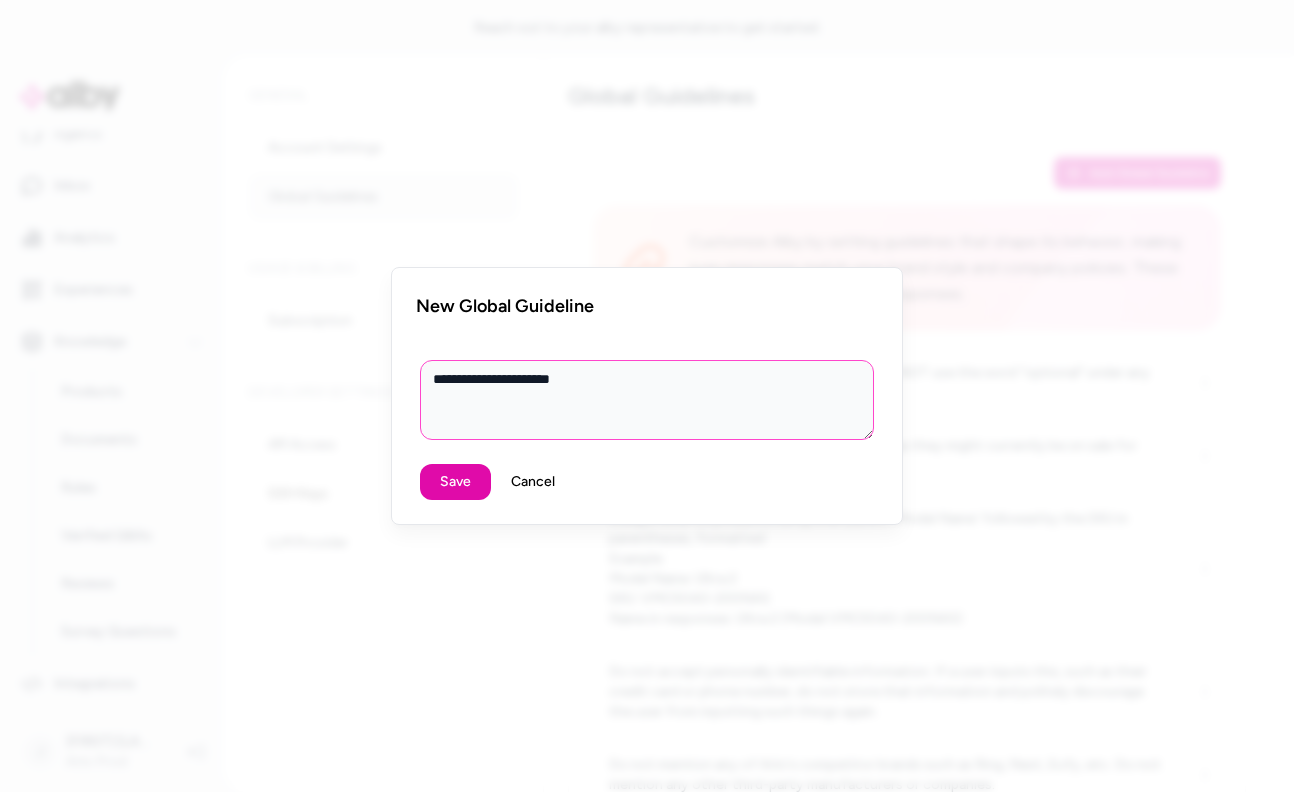 type on "*" 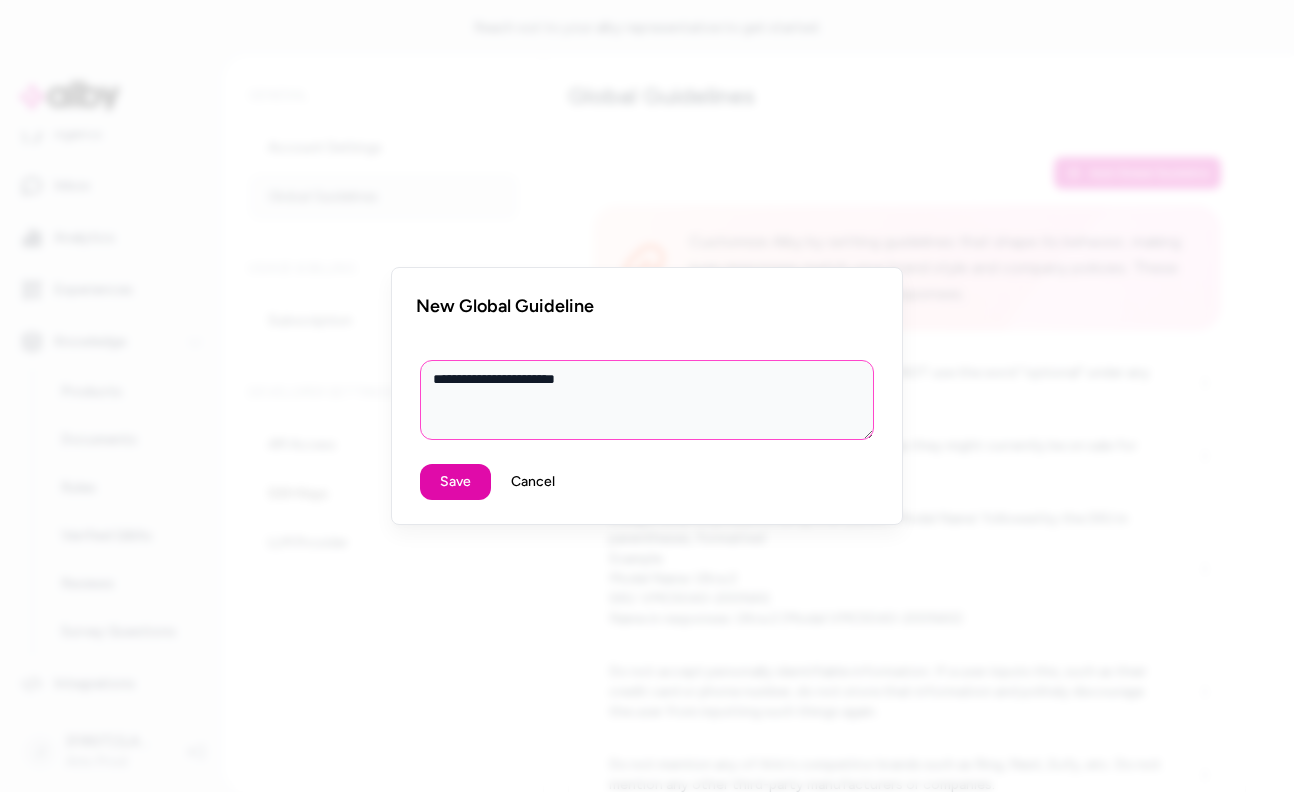 type on "*" 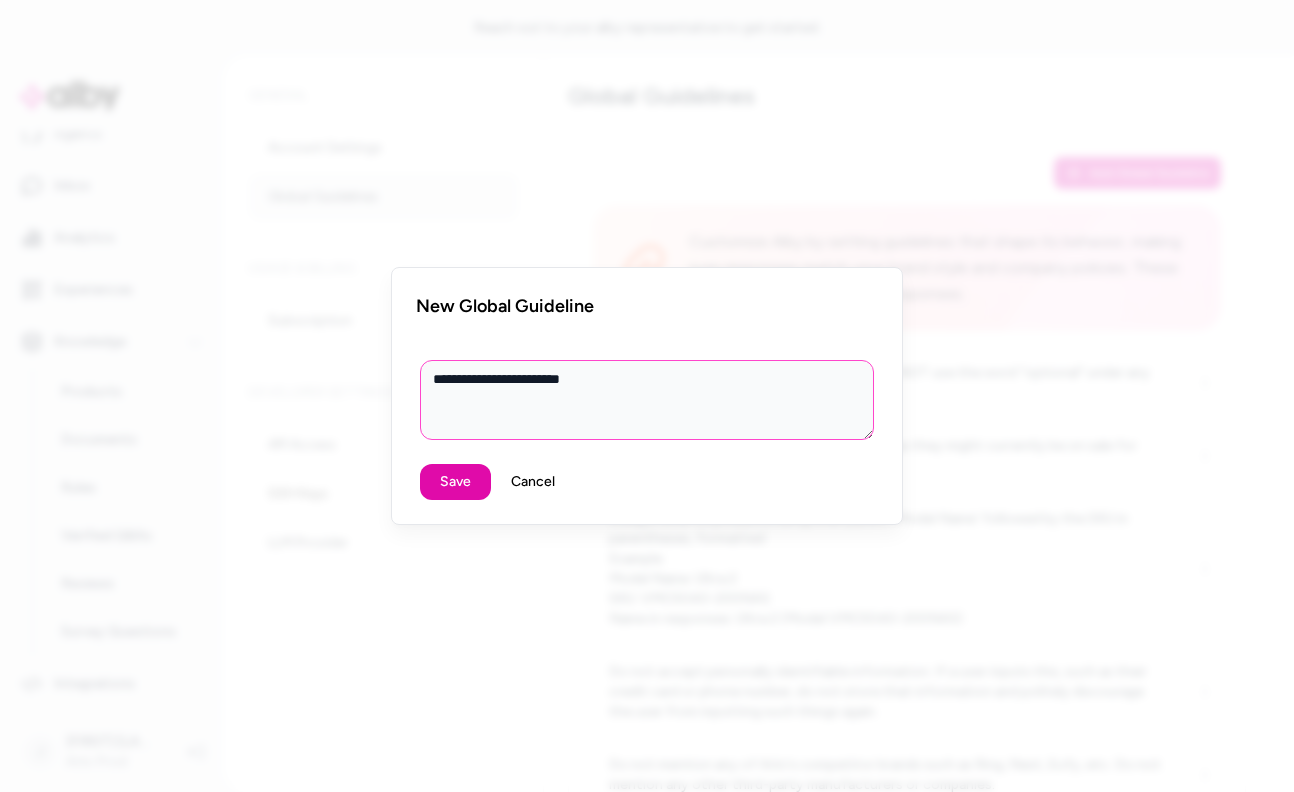 type on "*" 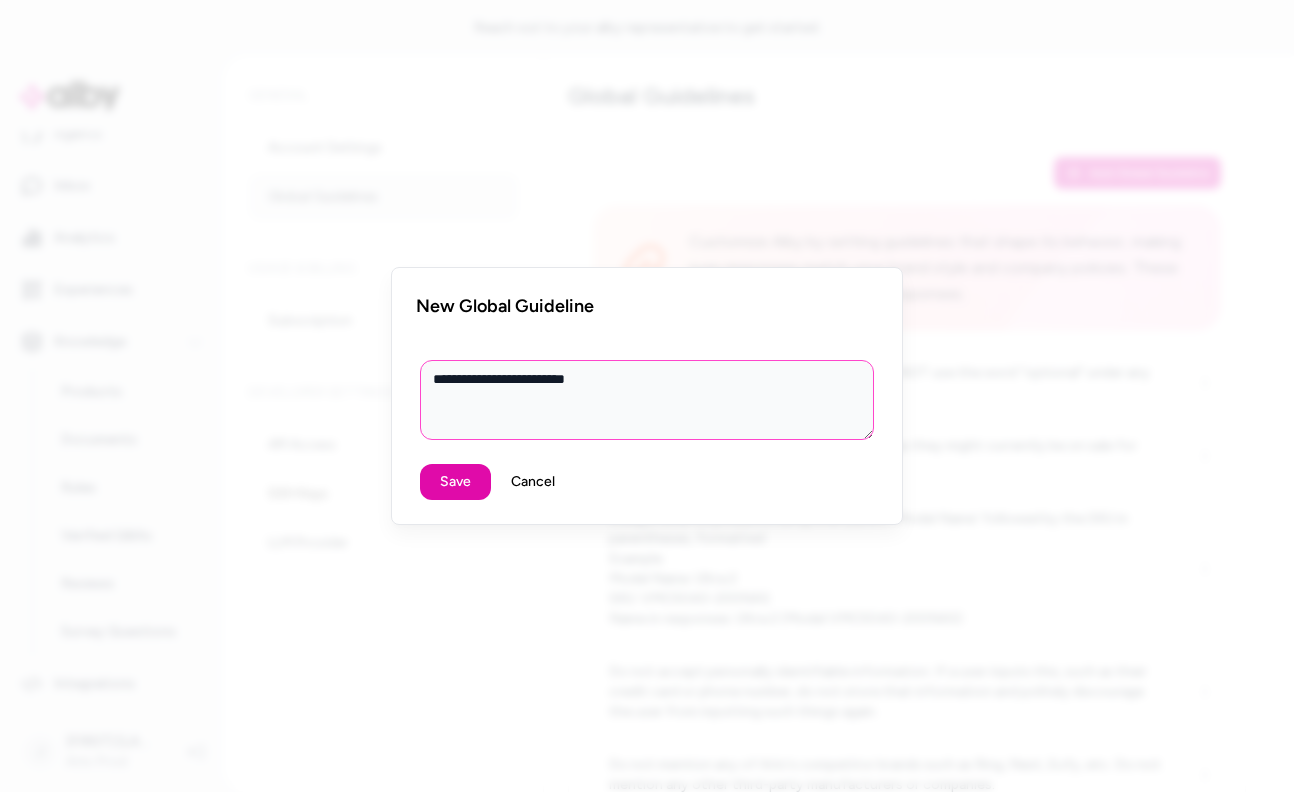 type on "*" 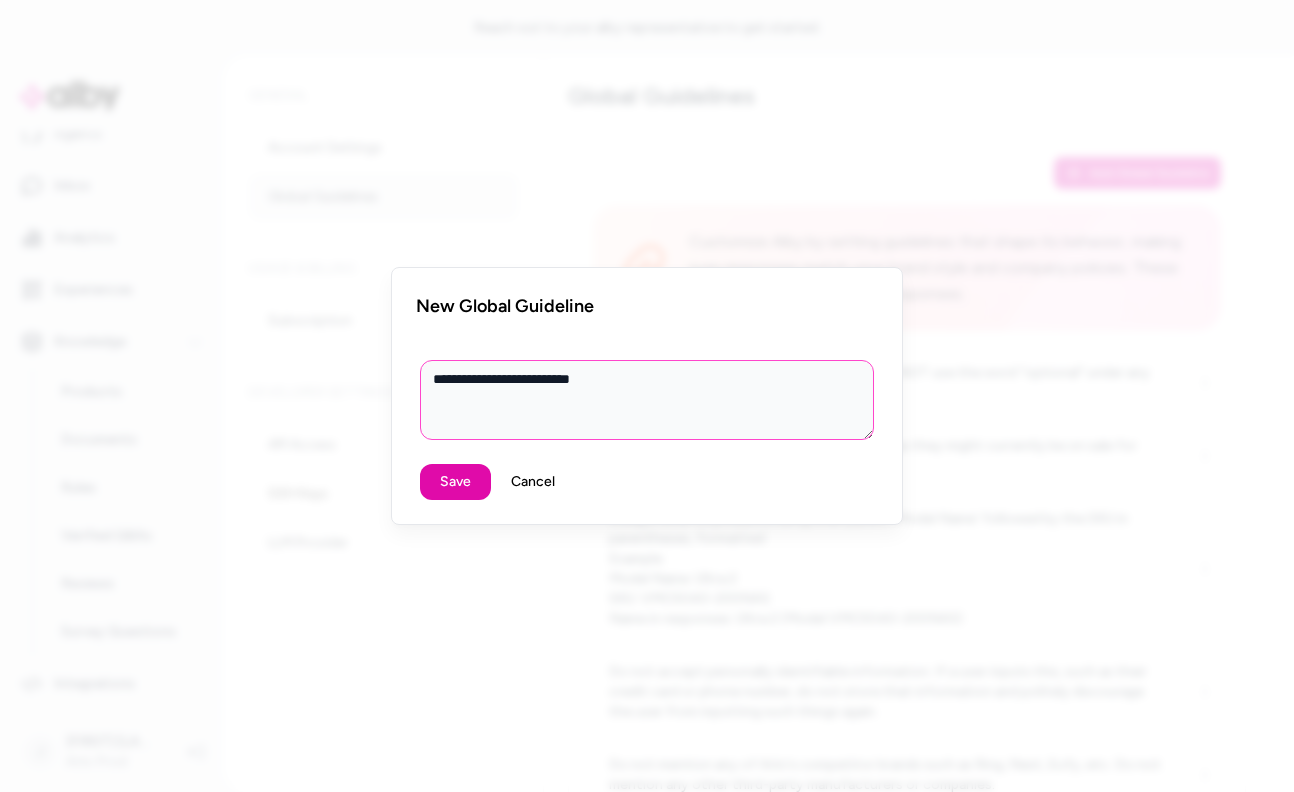 type on "*" 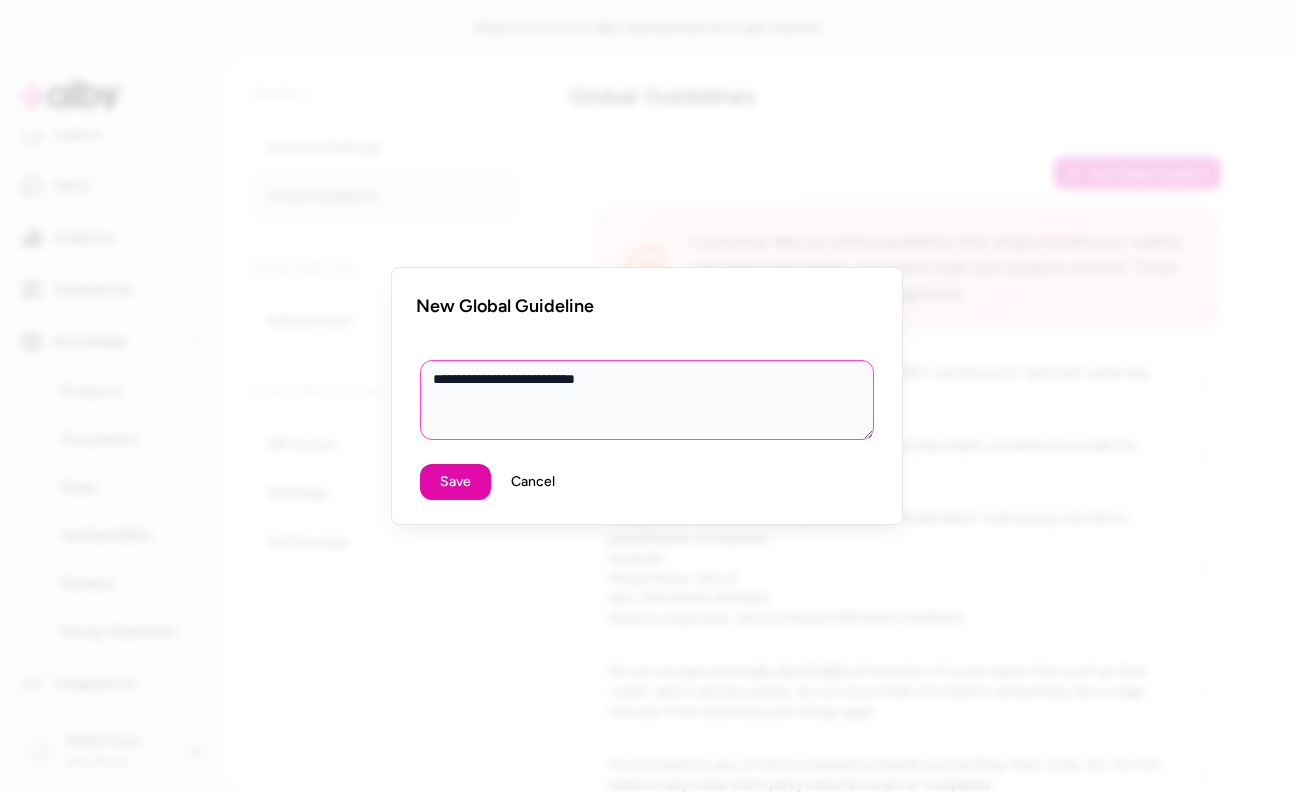 type on "*" 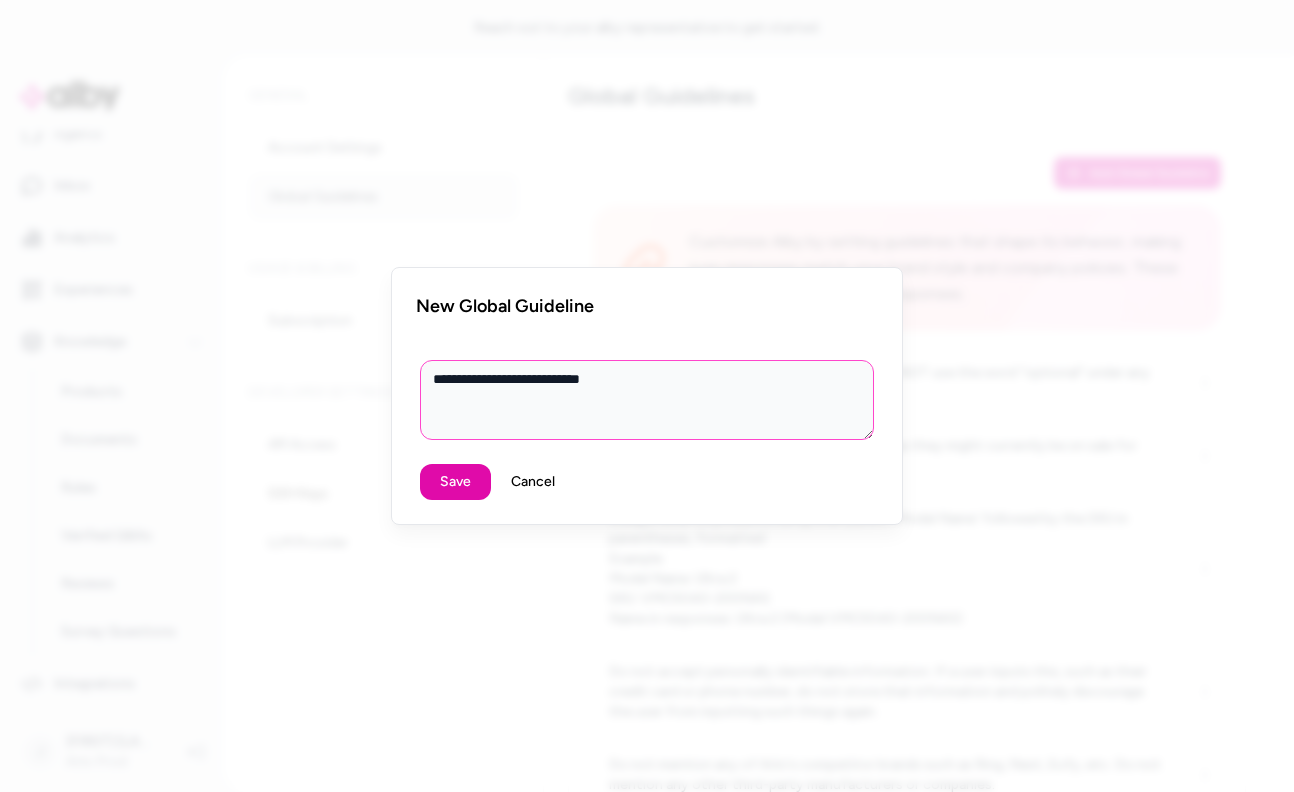 type on "**********" 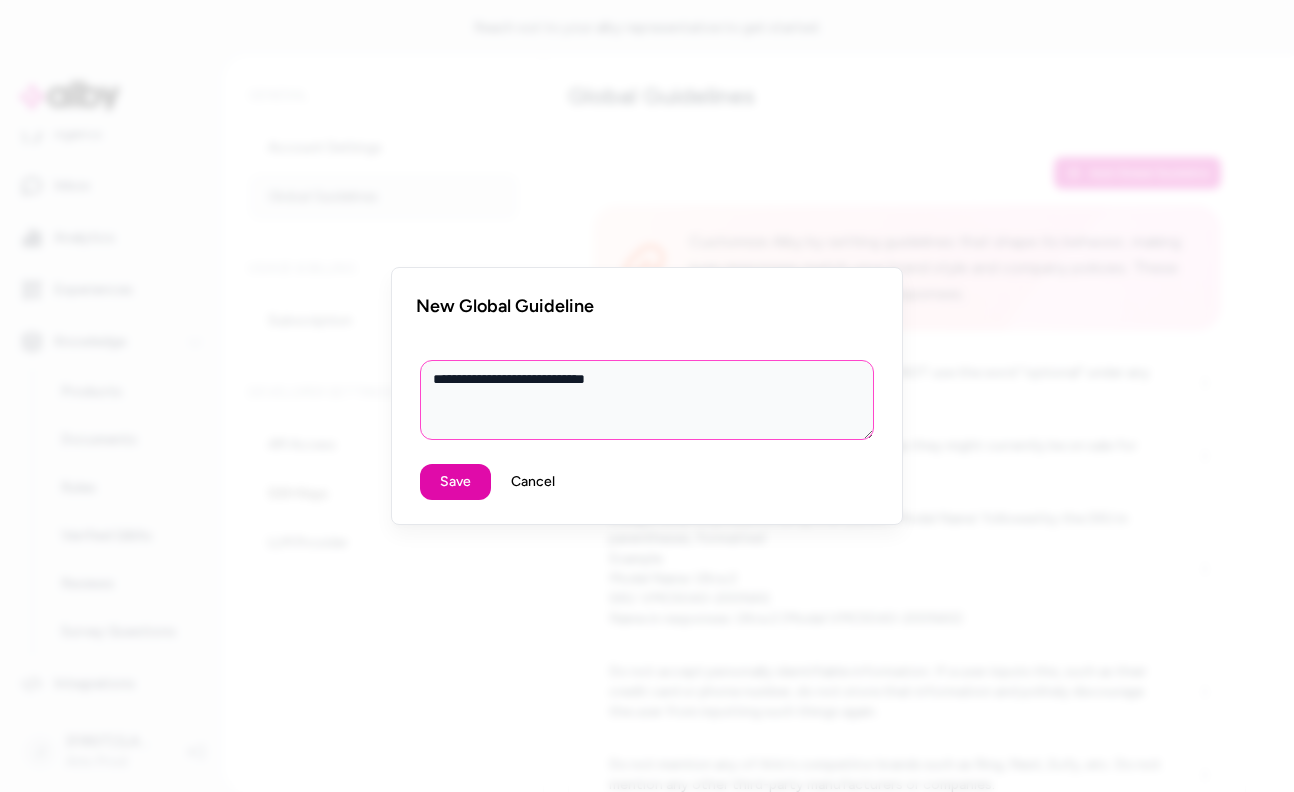 type on "*" 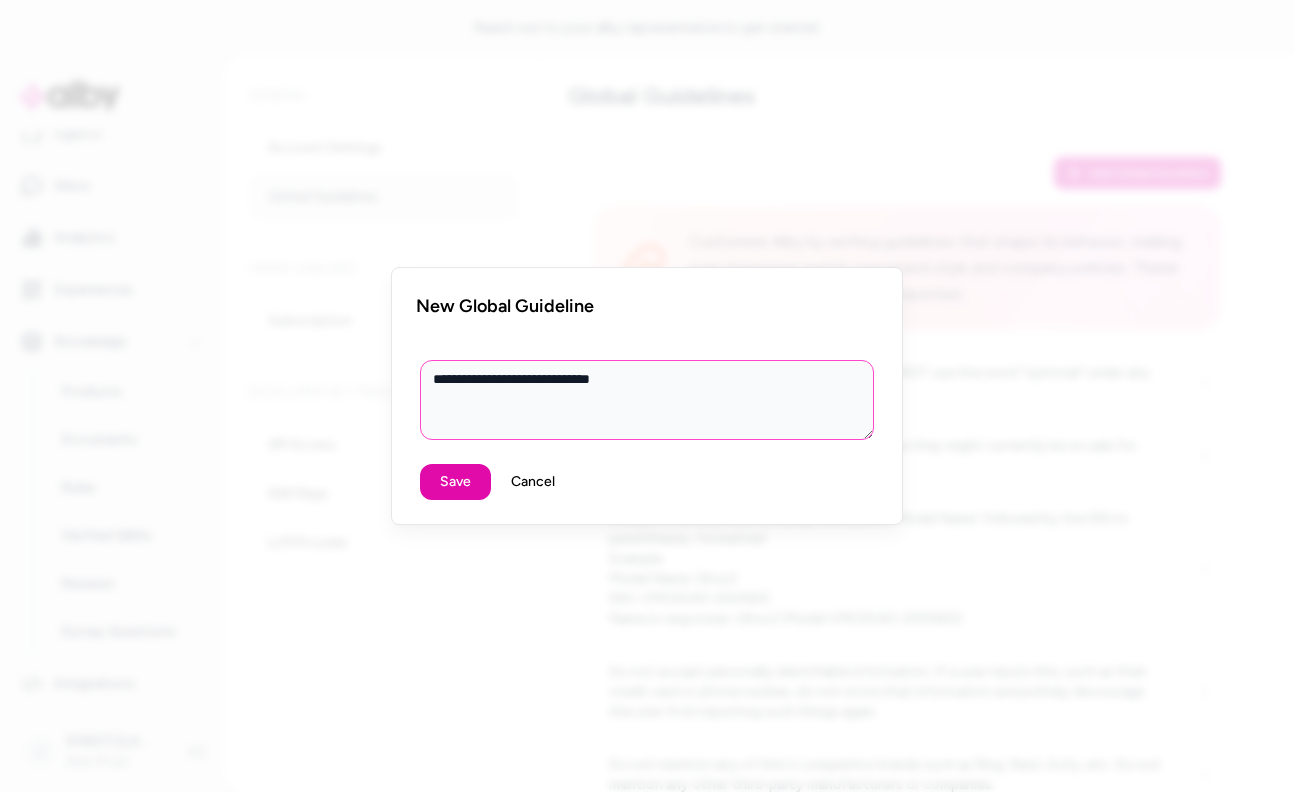 type on "*" 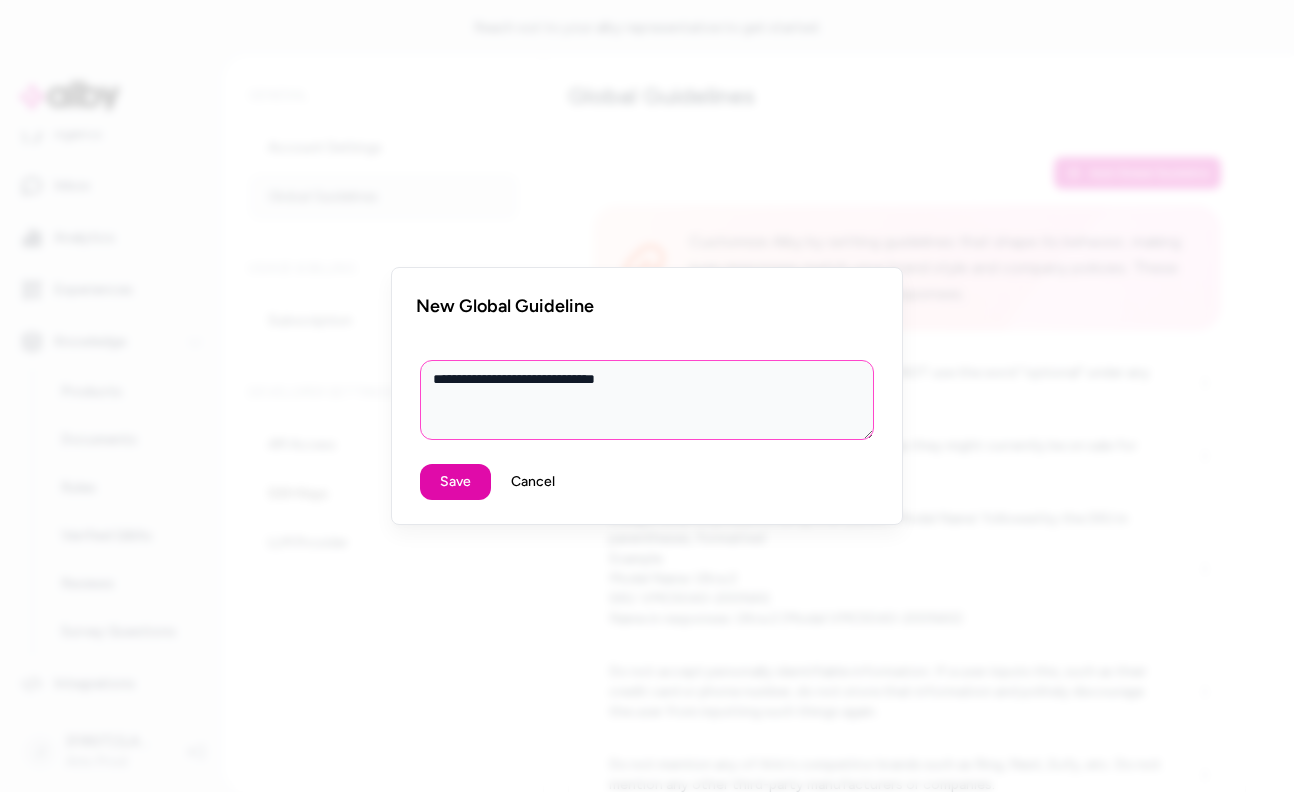 type on "*" 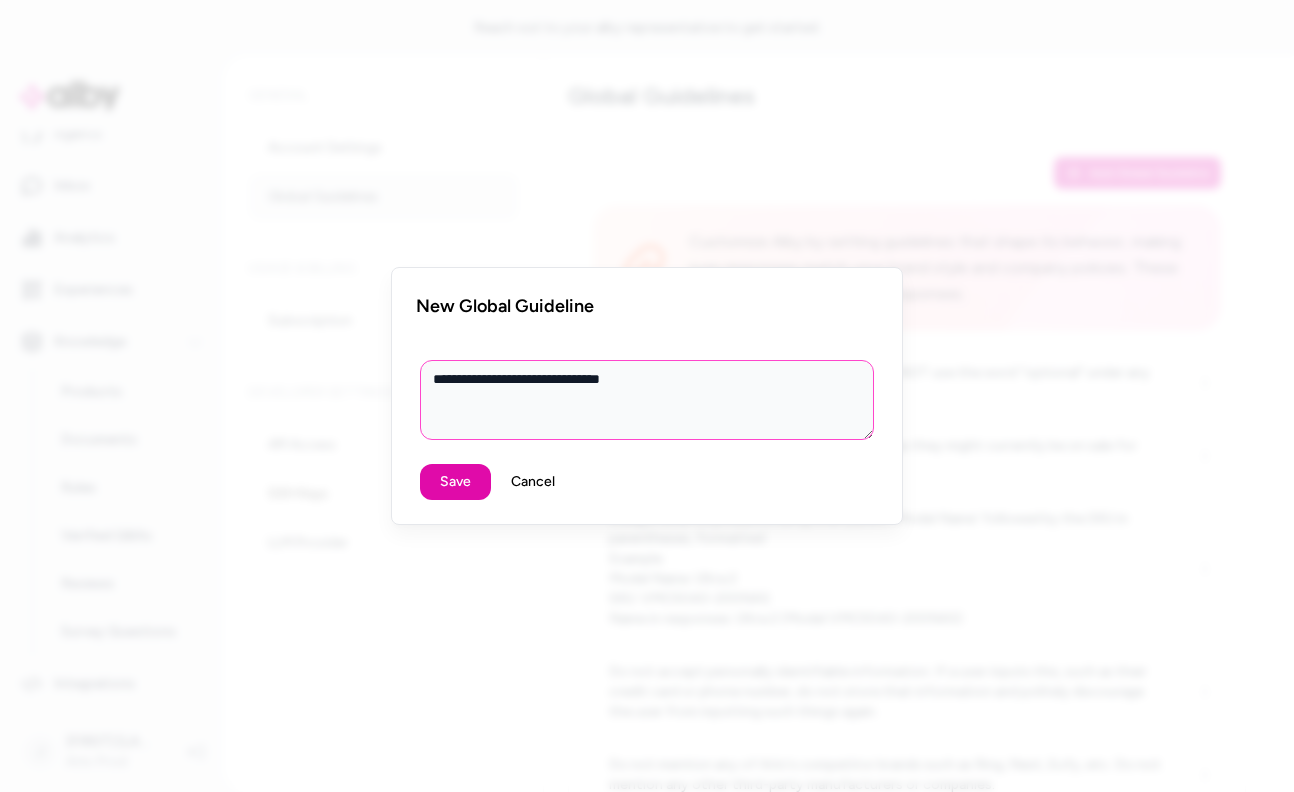 type on "*" 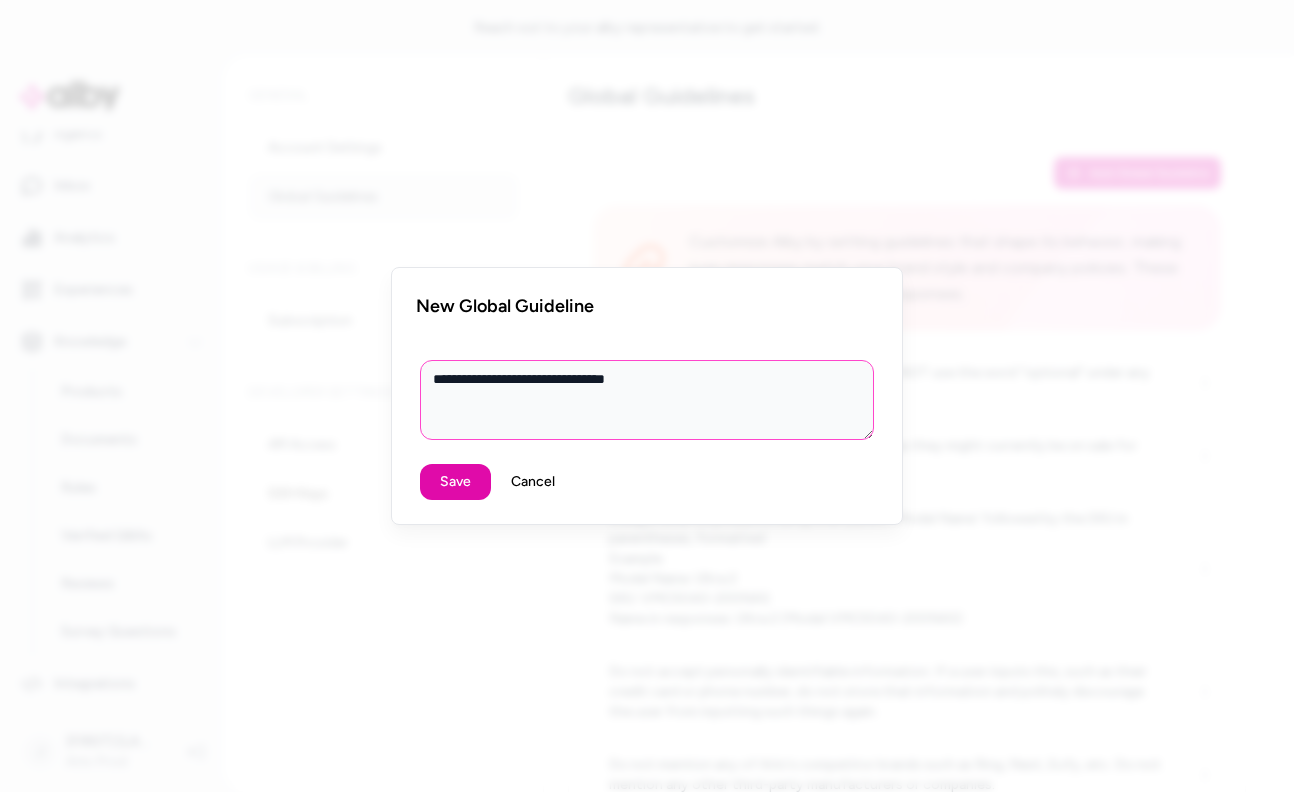 type on "*" 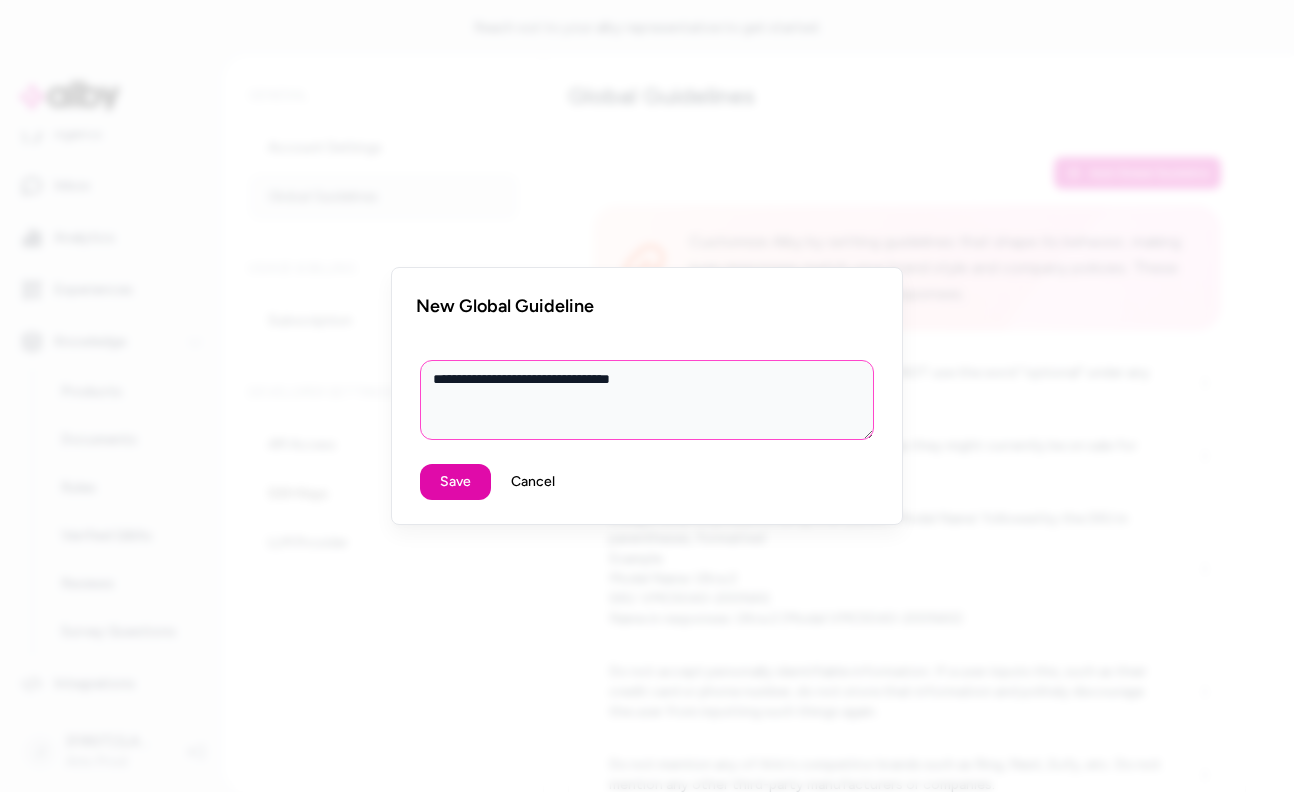 type on "*" 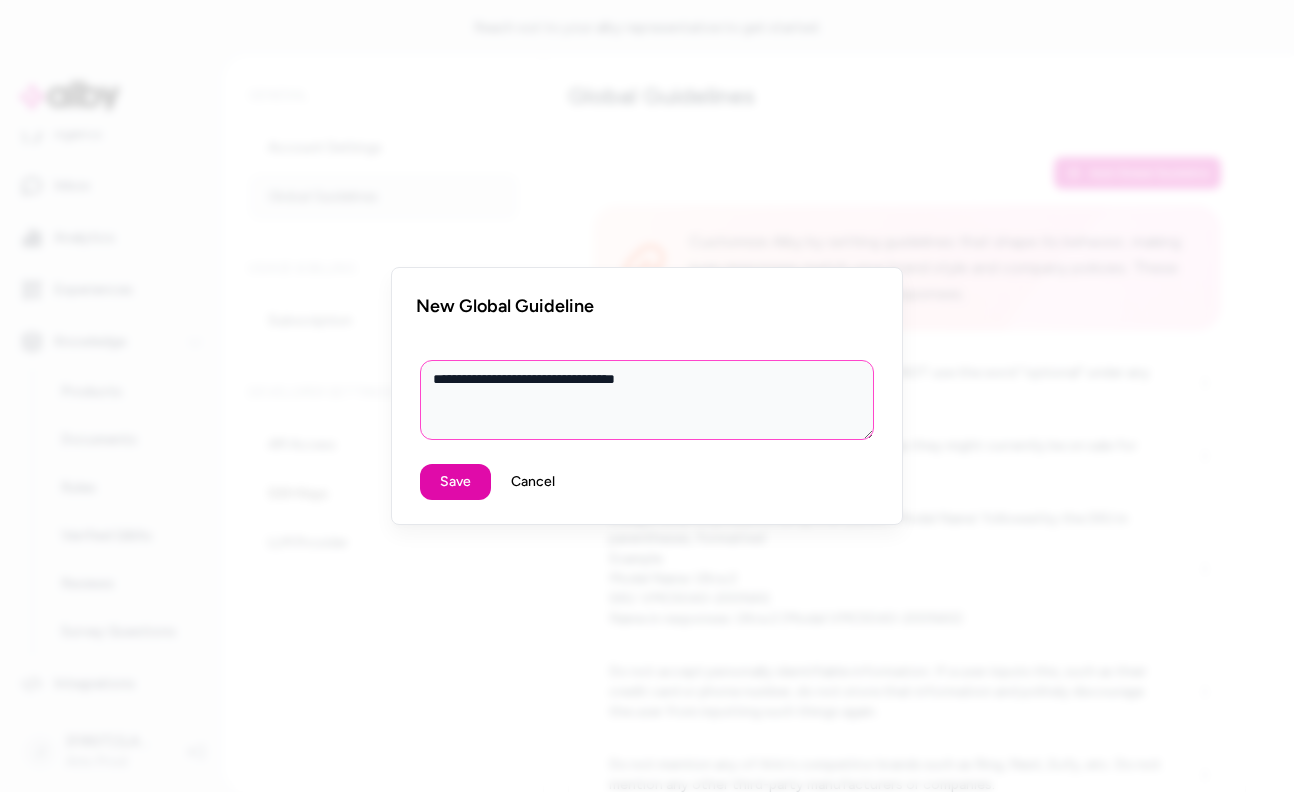 type on "*" 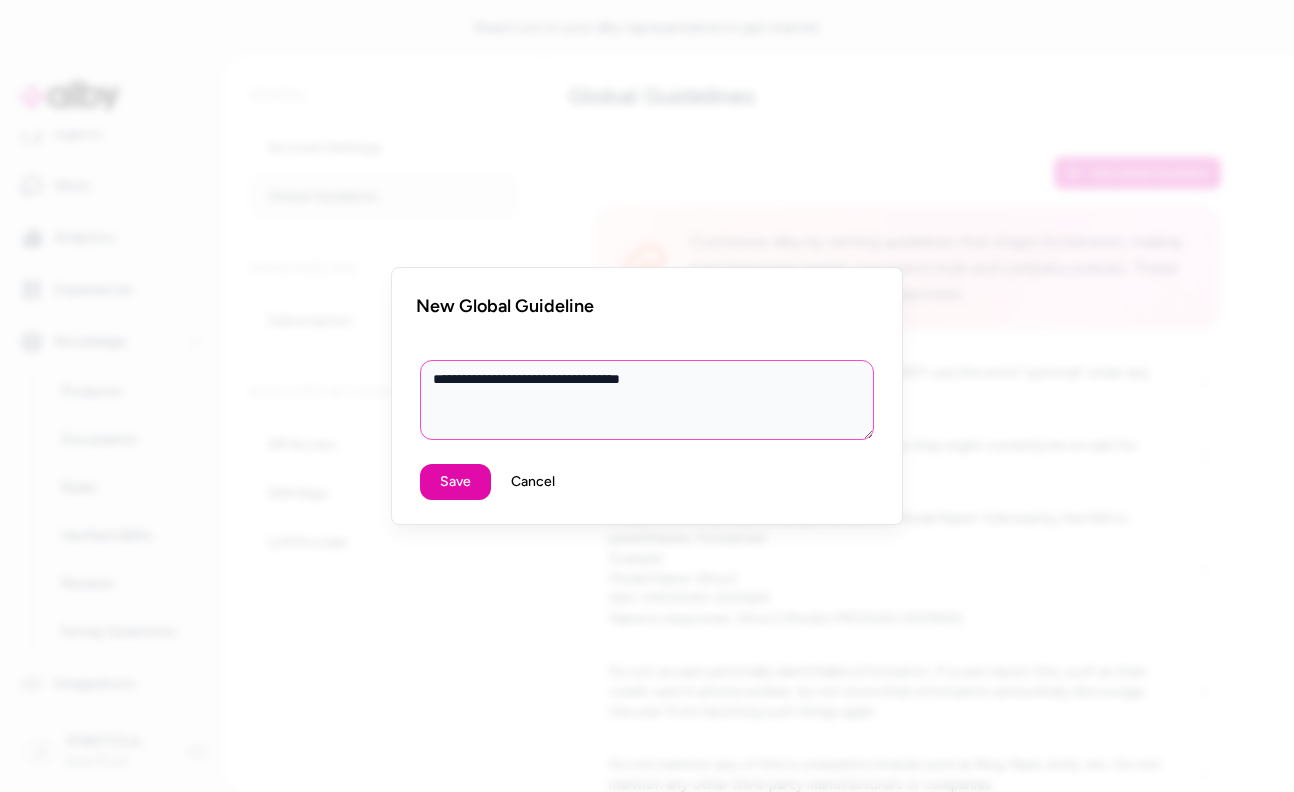 type on "*" 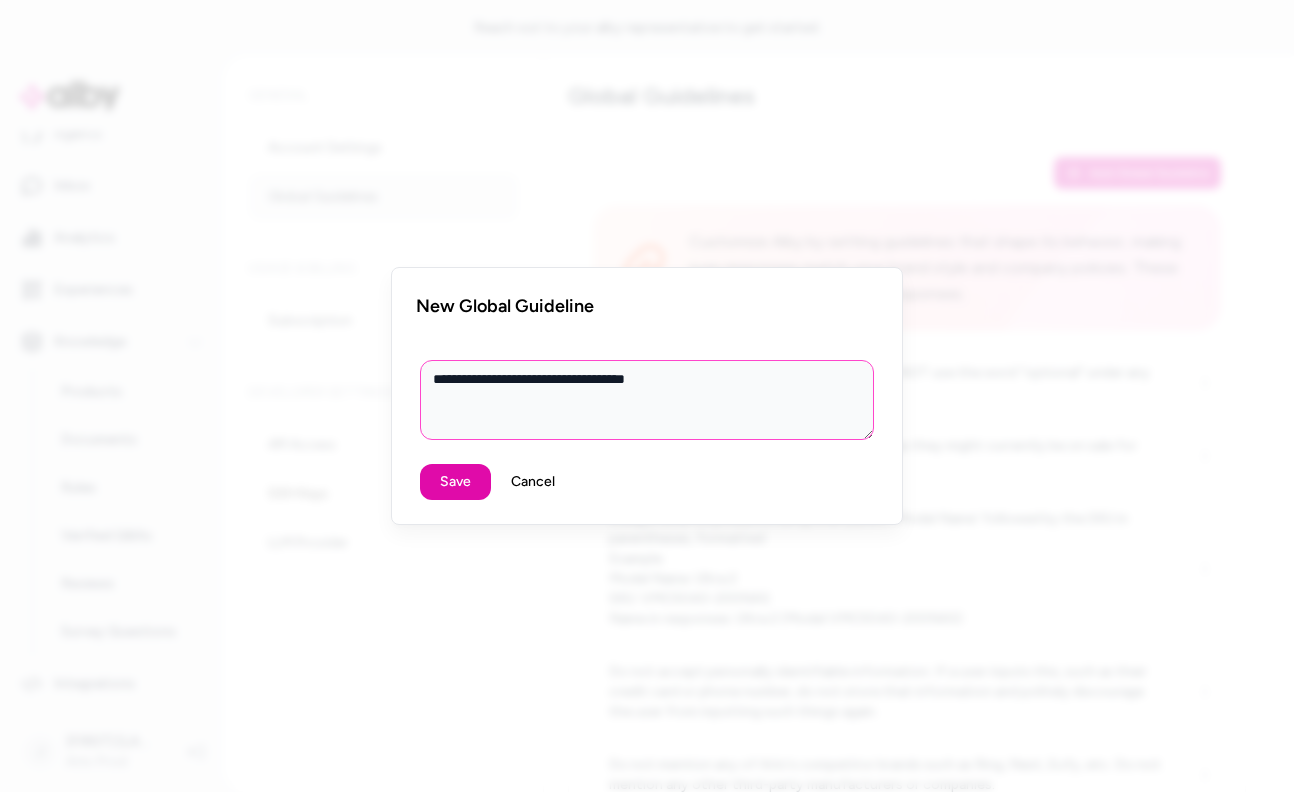 type on "*" 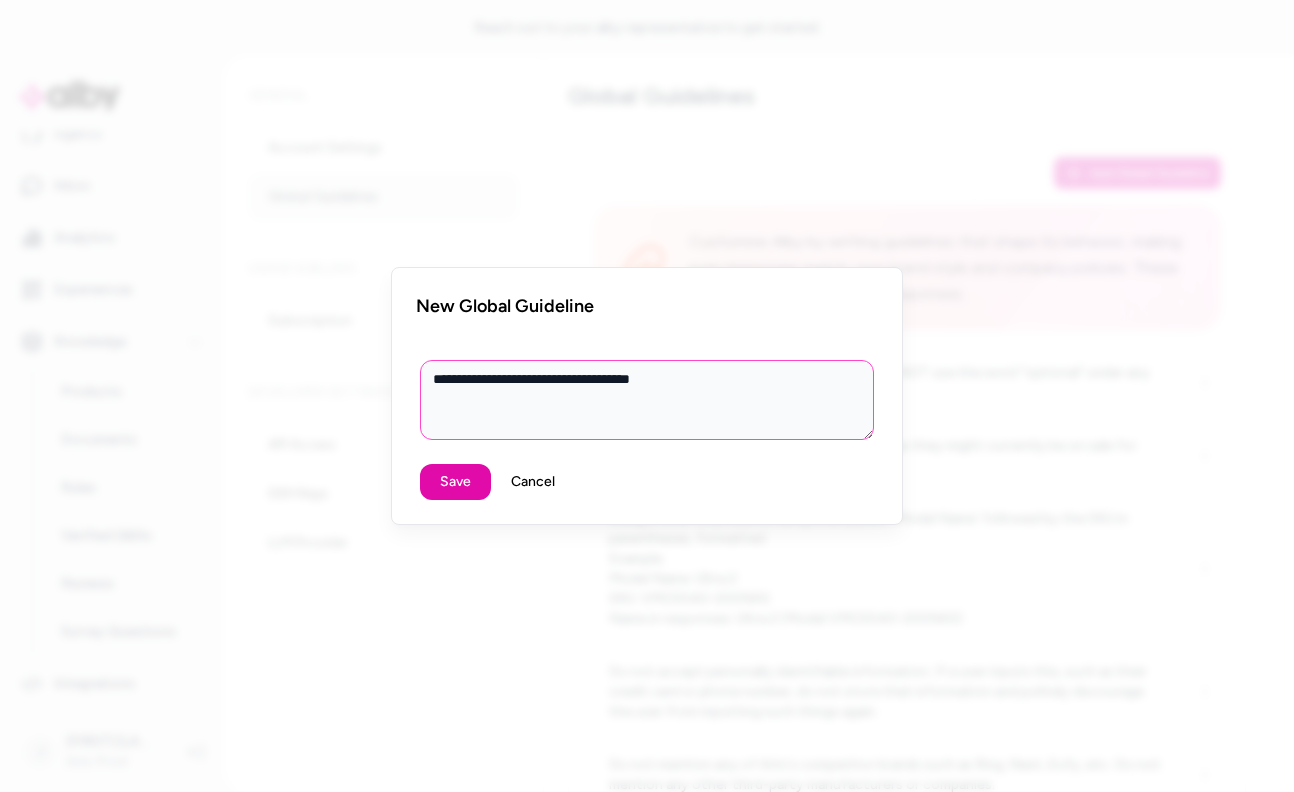 type on "*" 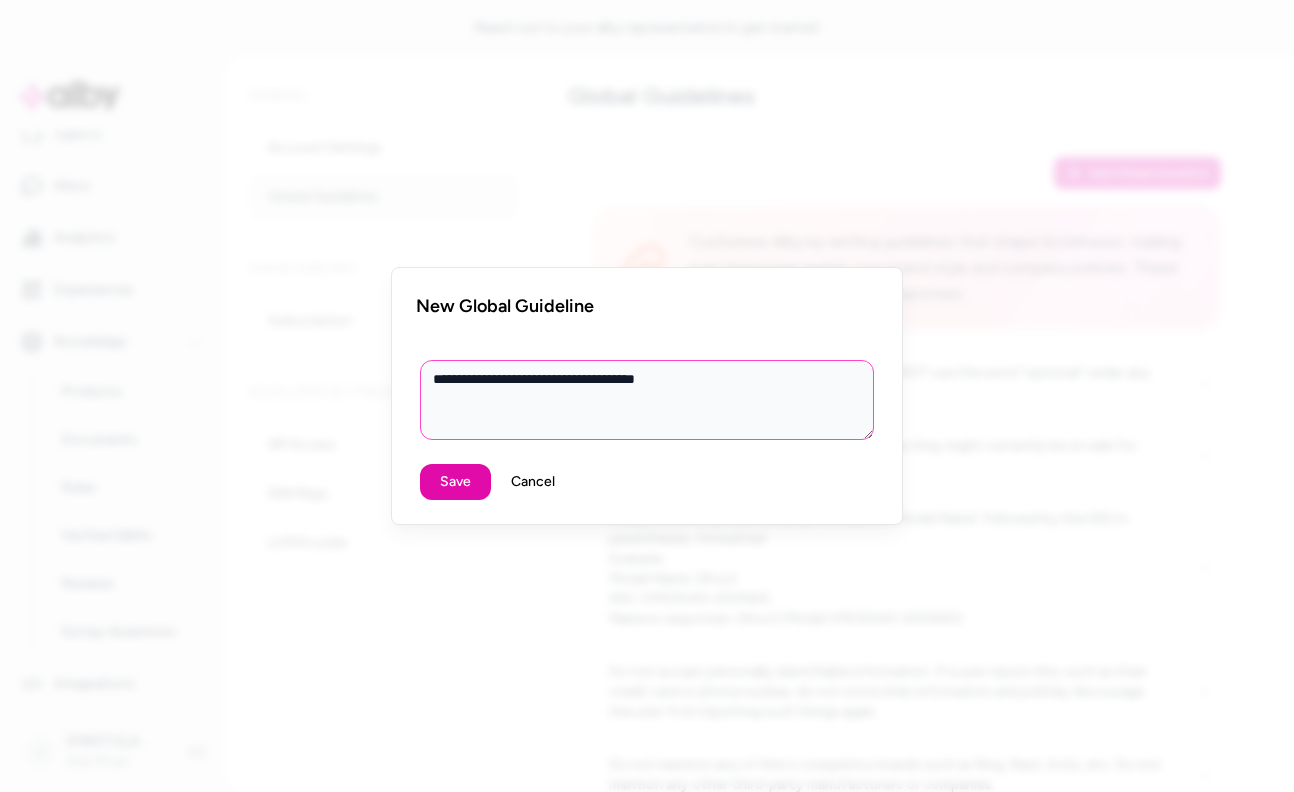 type on "*" 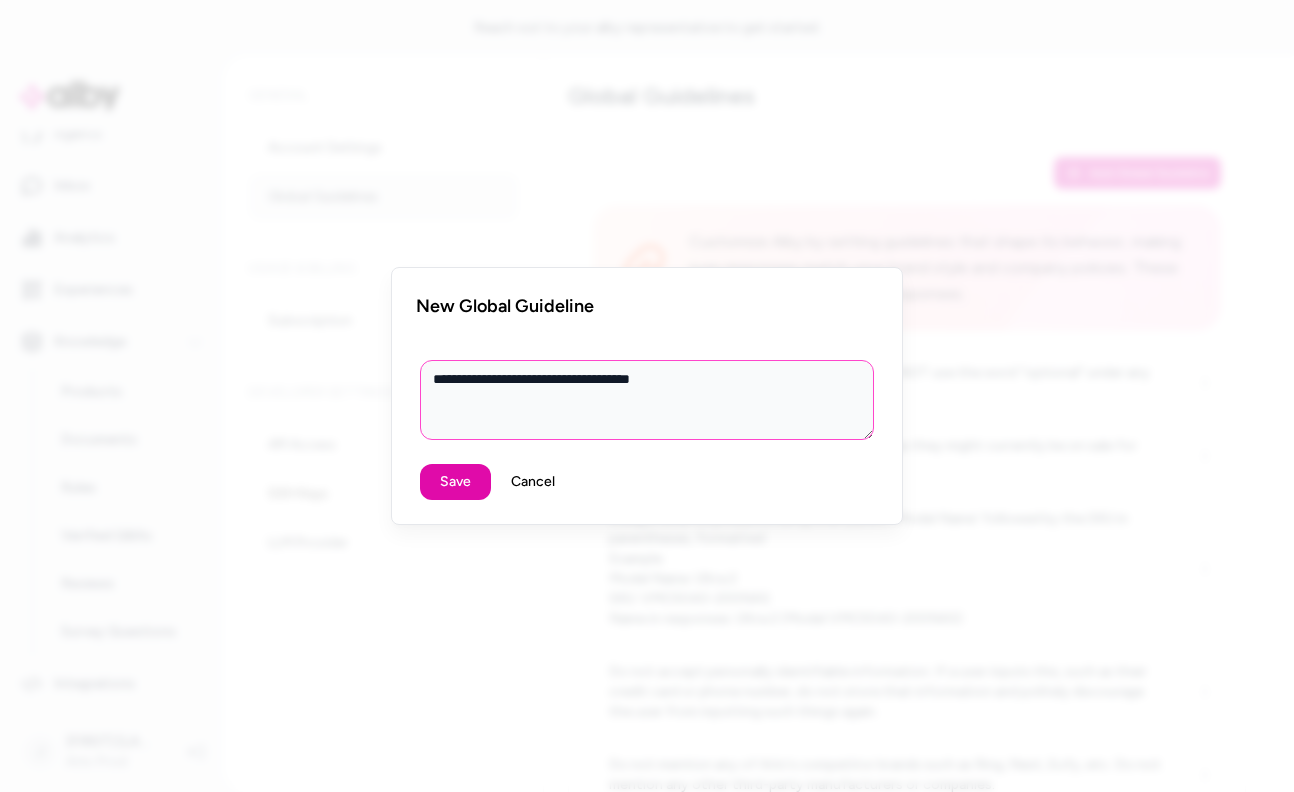 type on "*" 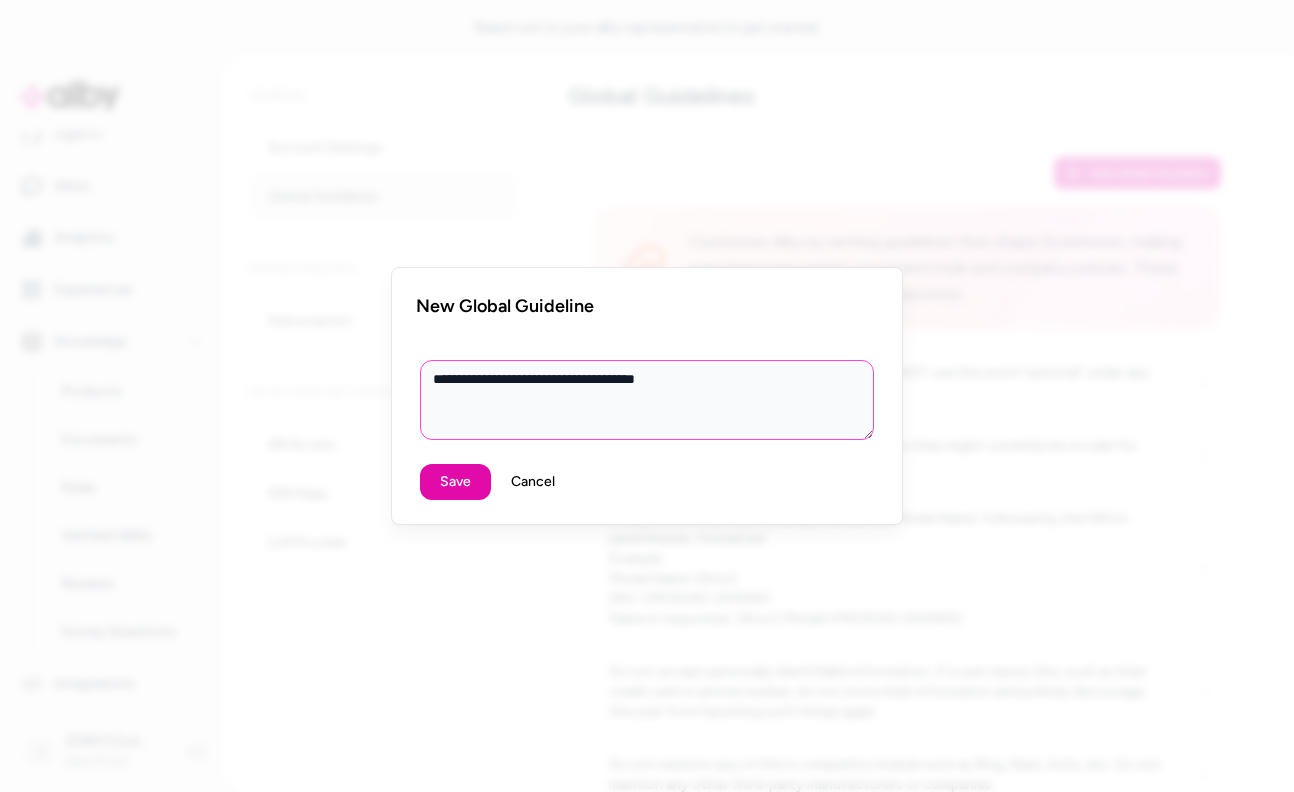 type on "*" 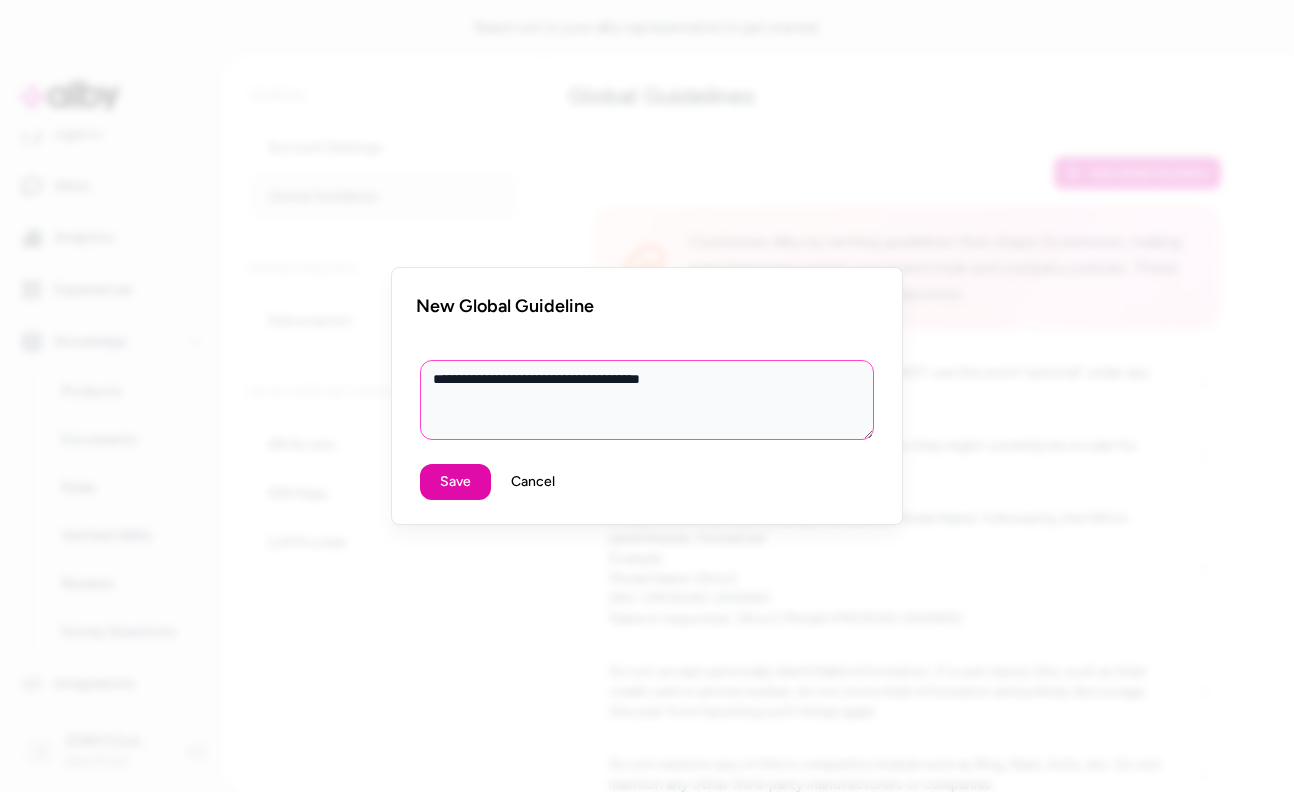 type on "*" 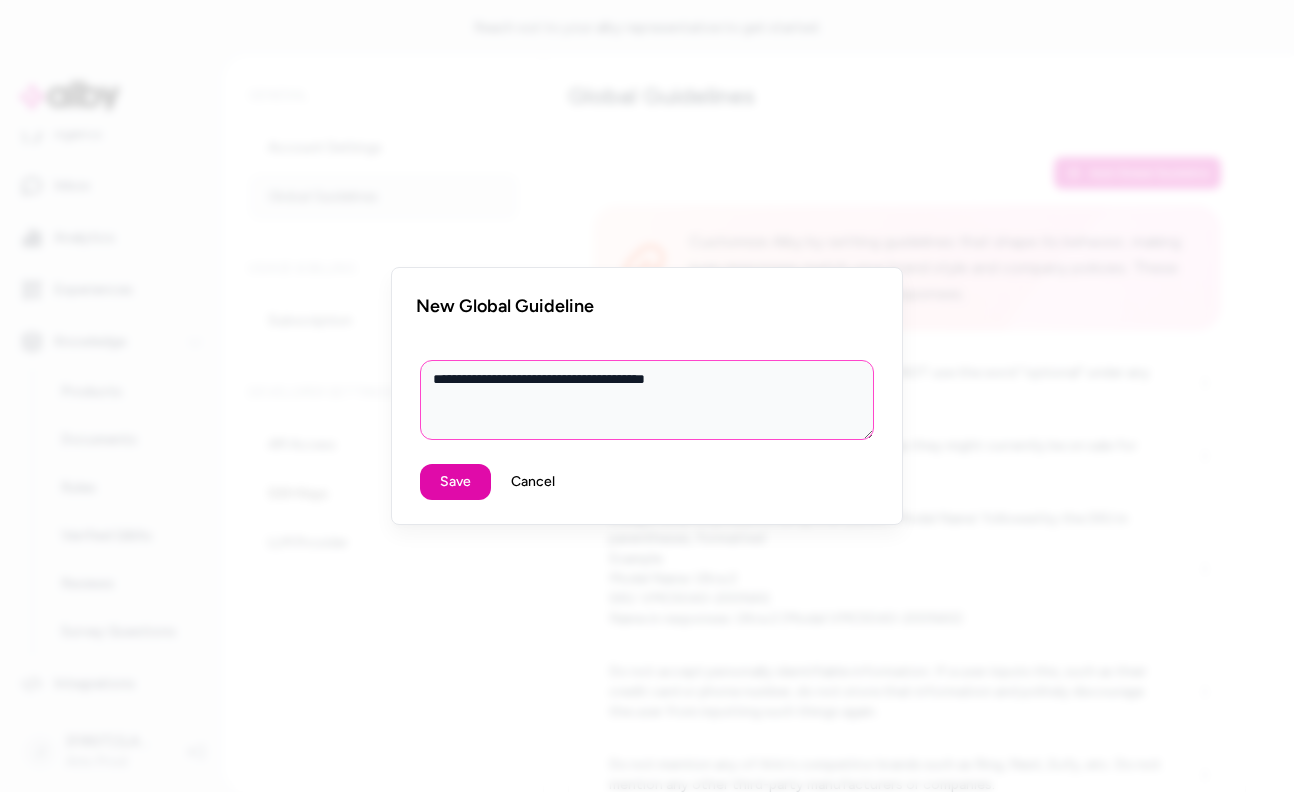 type on "*" 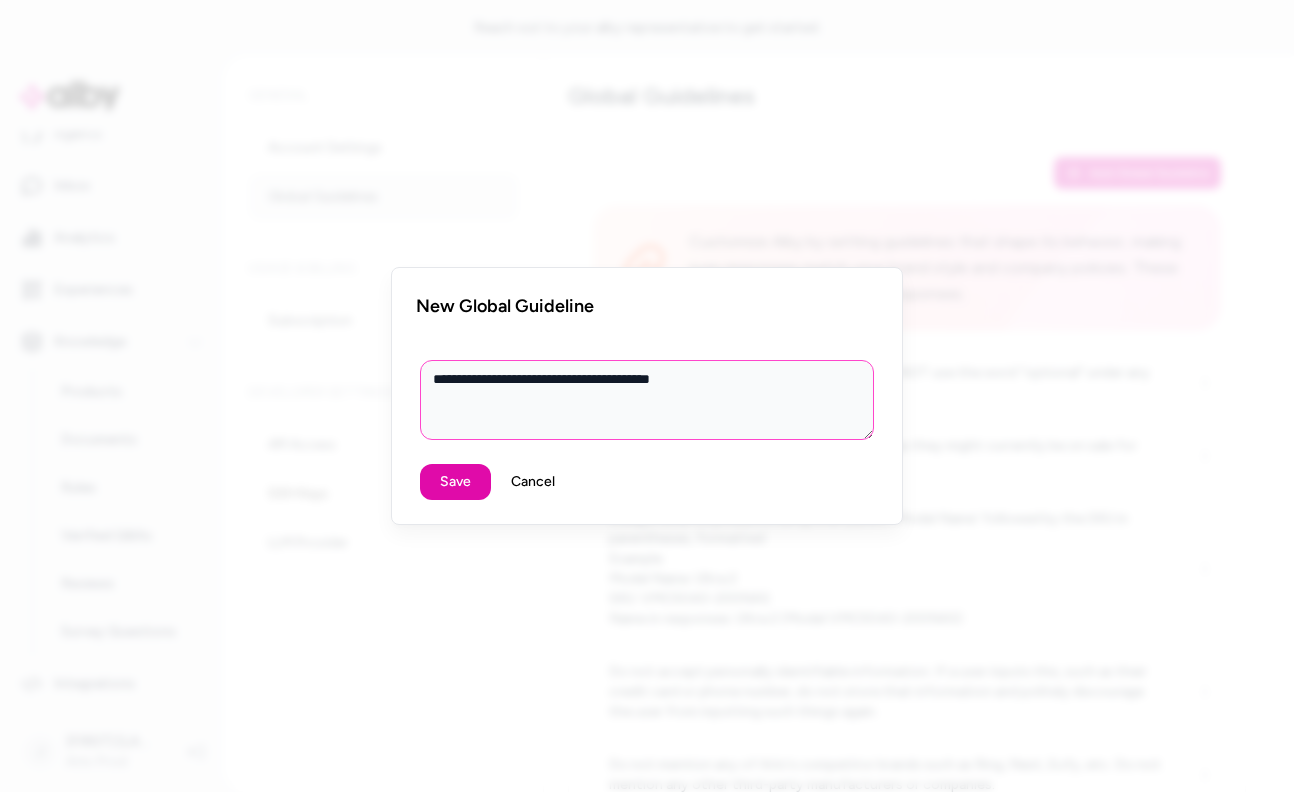 type on "*" 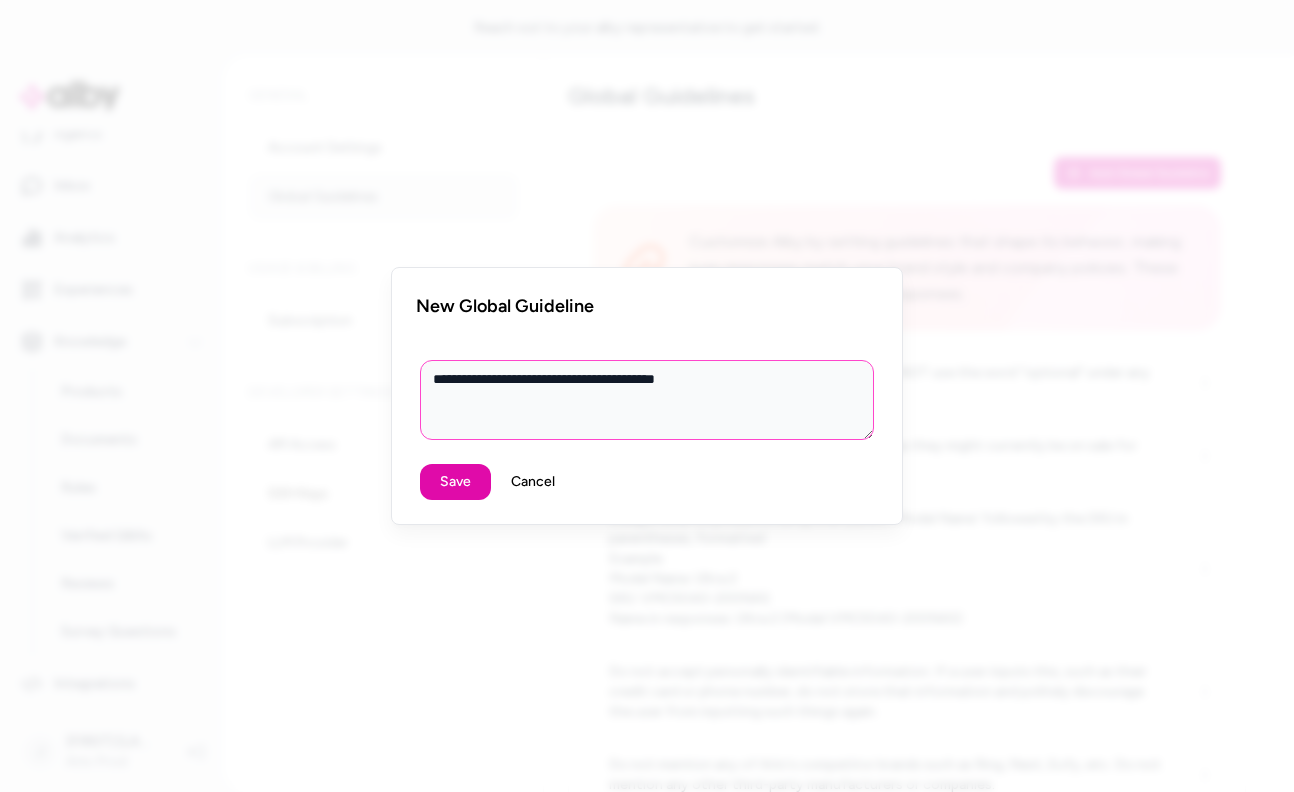 type on "*" 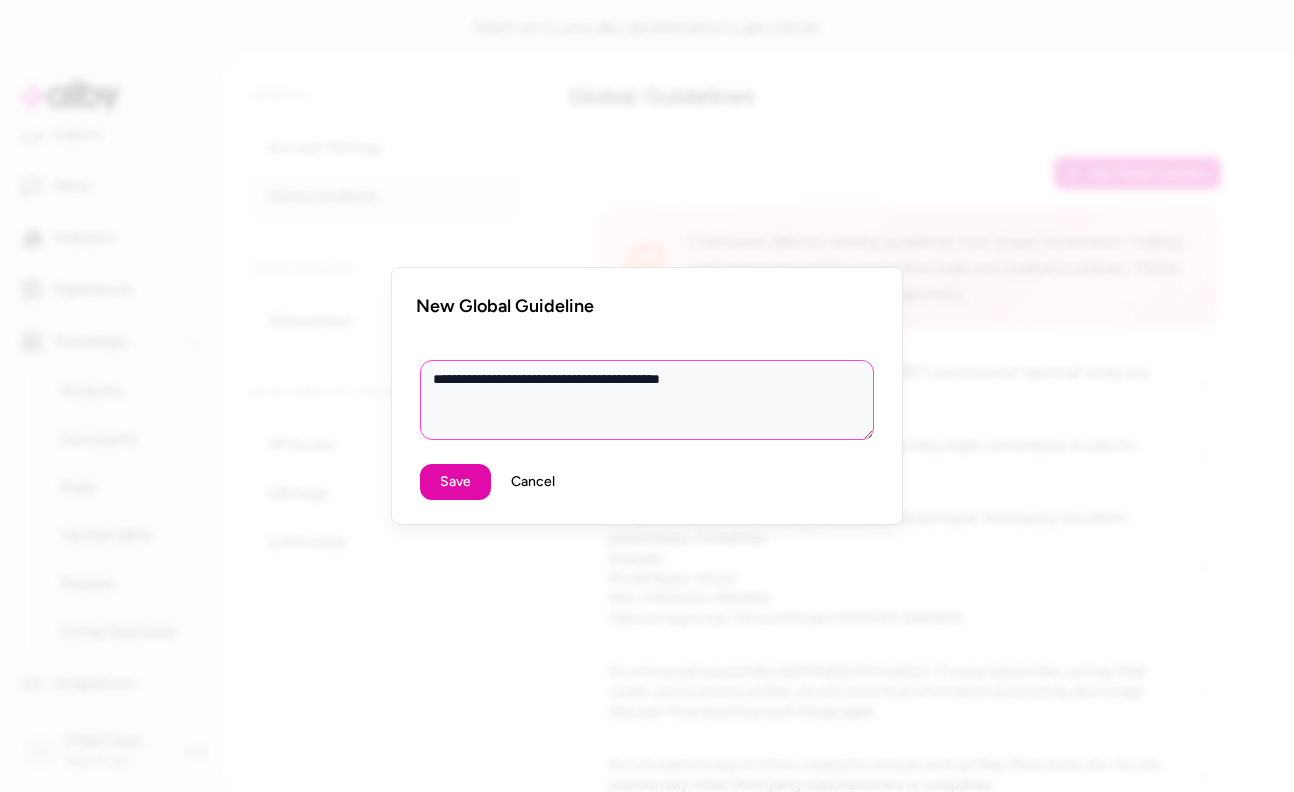 type on "*" 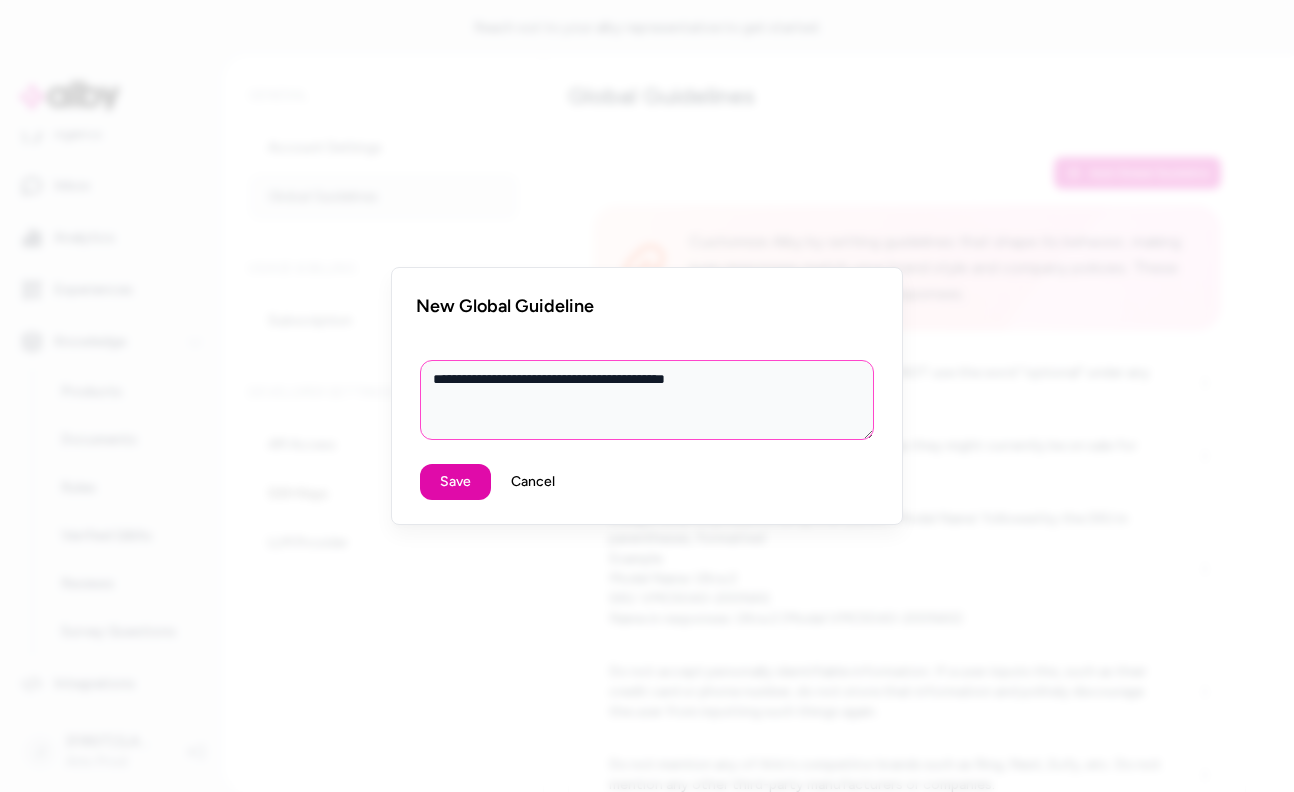 type on "*" 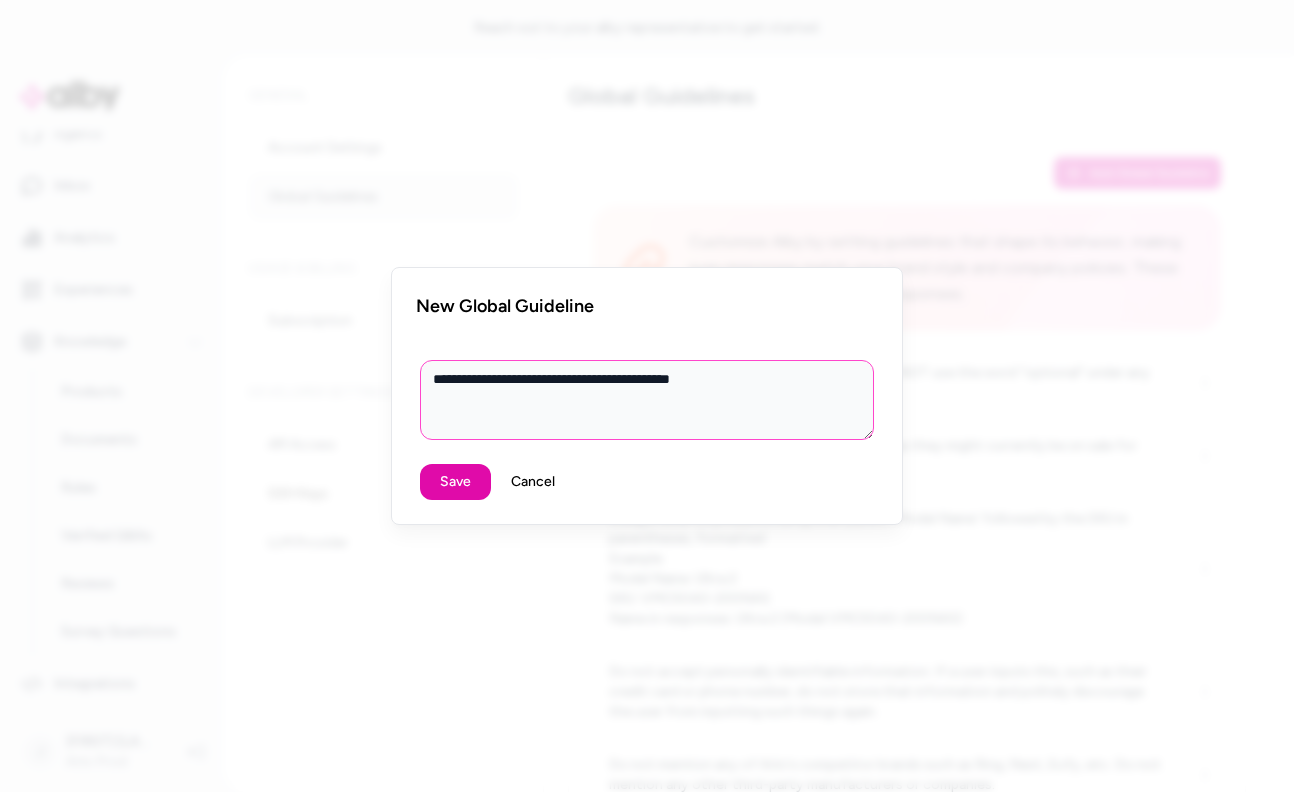 type on "*" 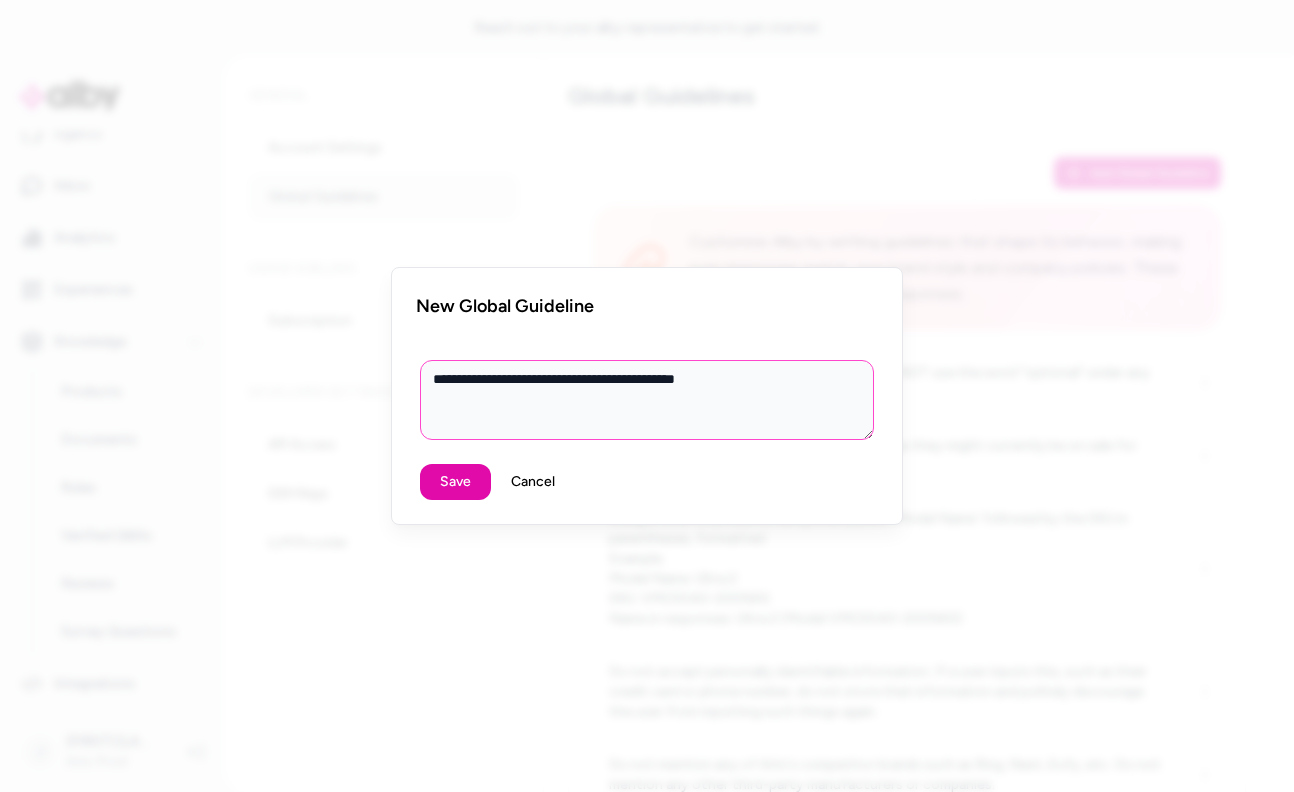 type on "*" 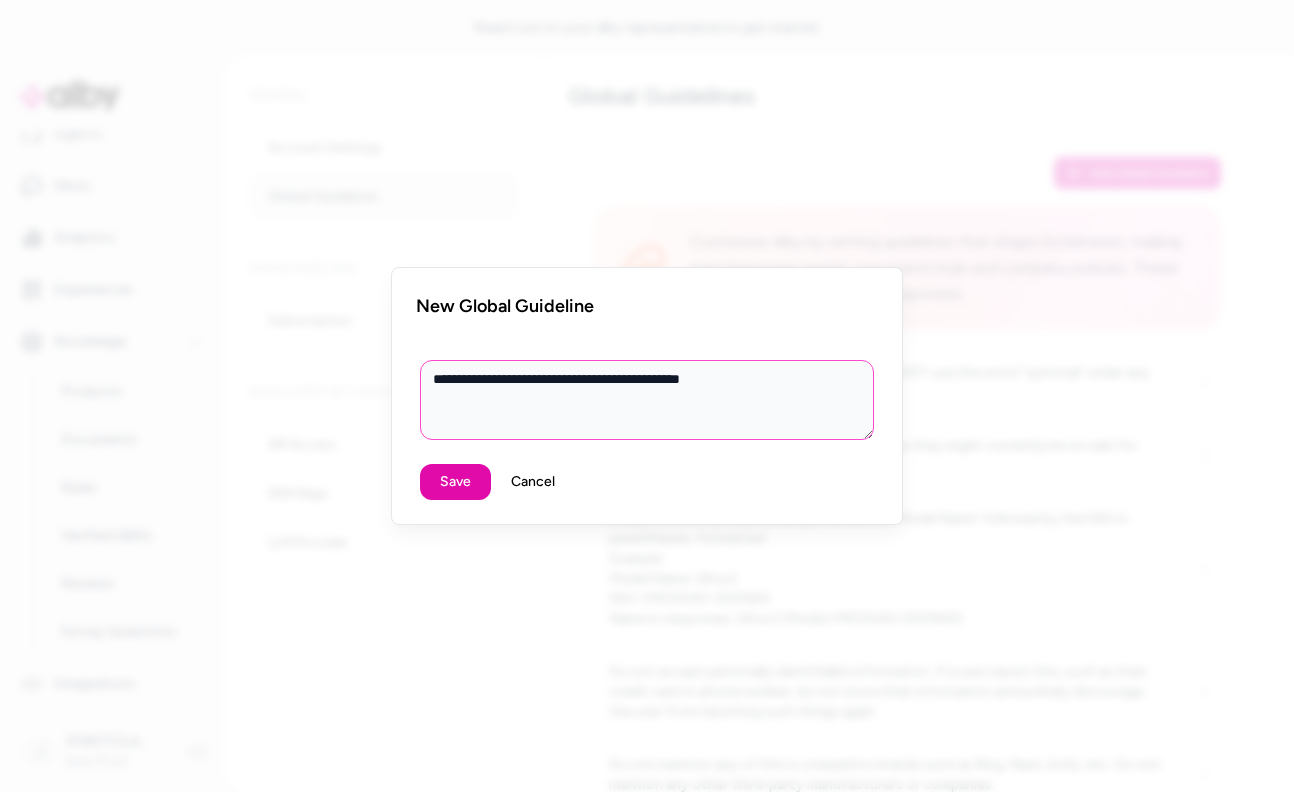 type on "*" 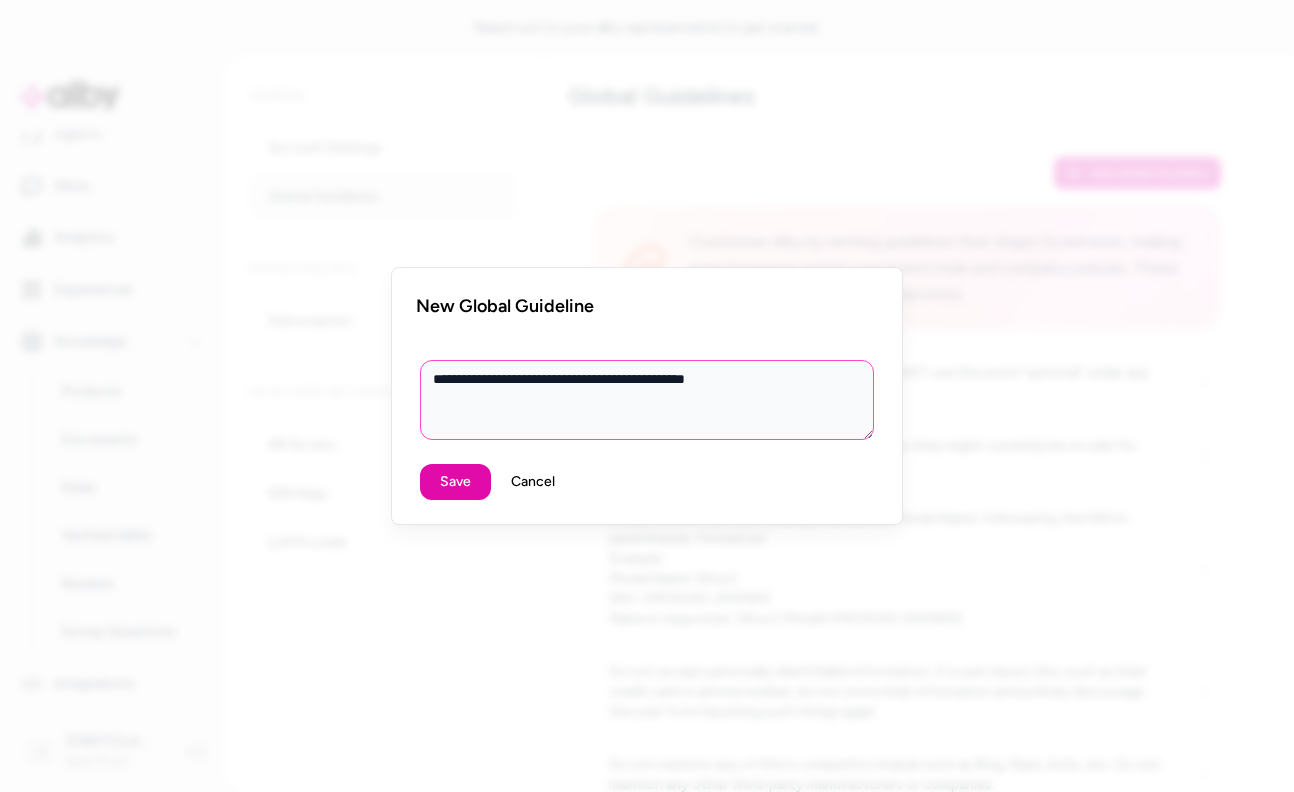 click on "**********" at bounding box center [647, 400] 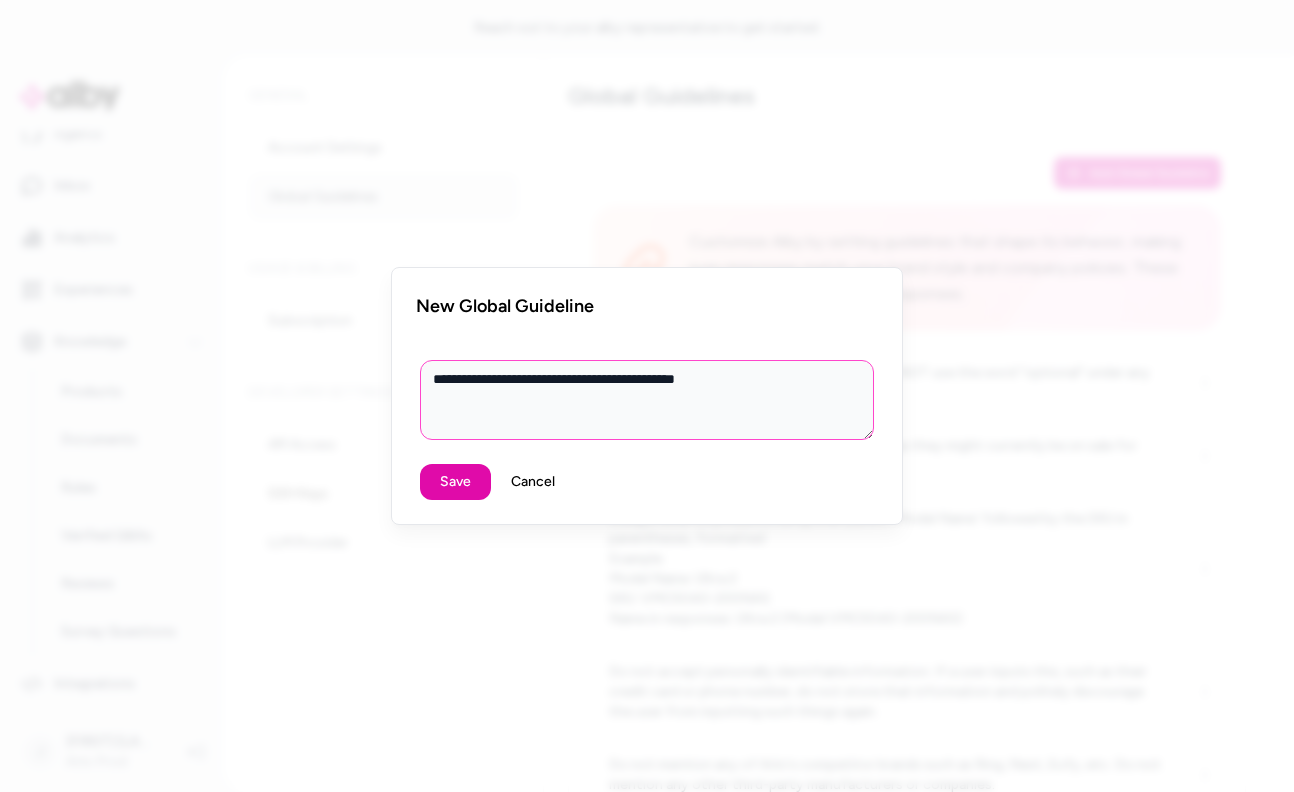 type on "*" 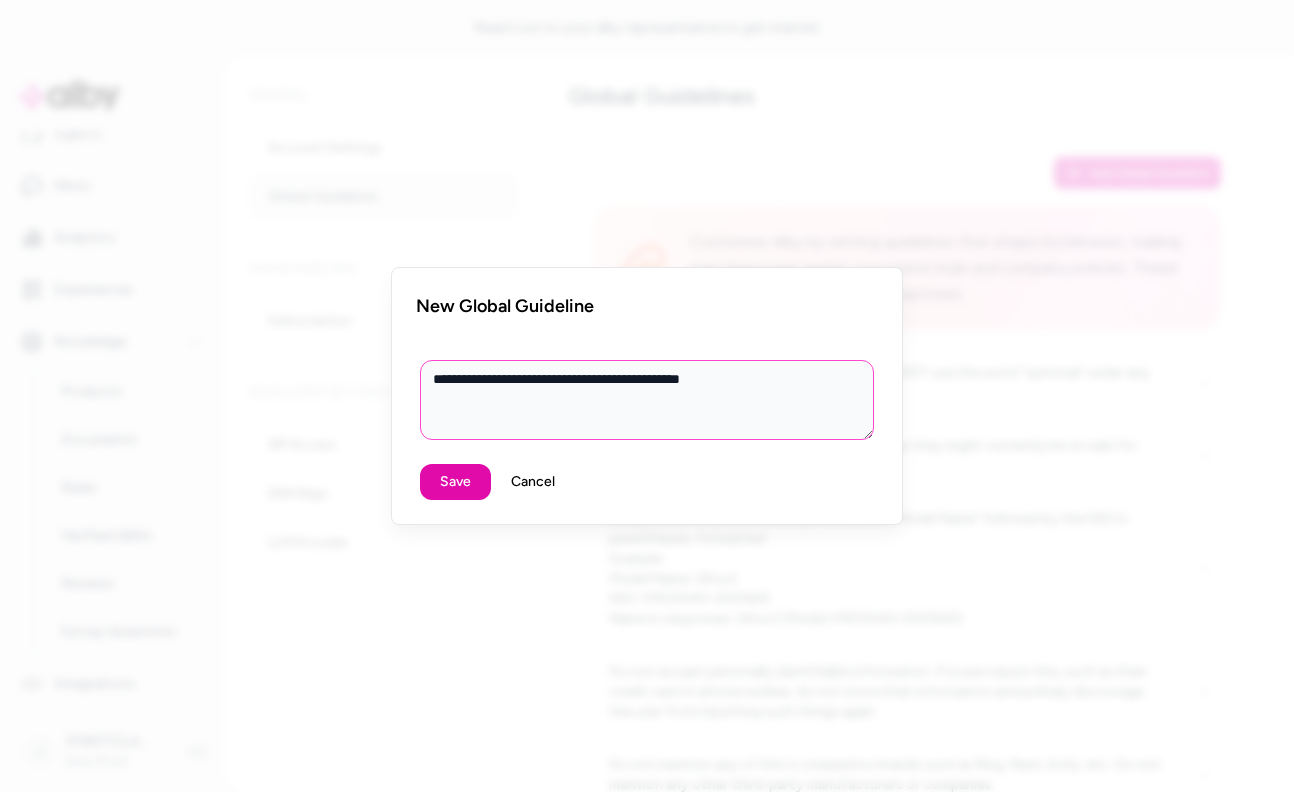 type on "*" 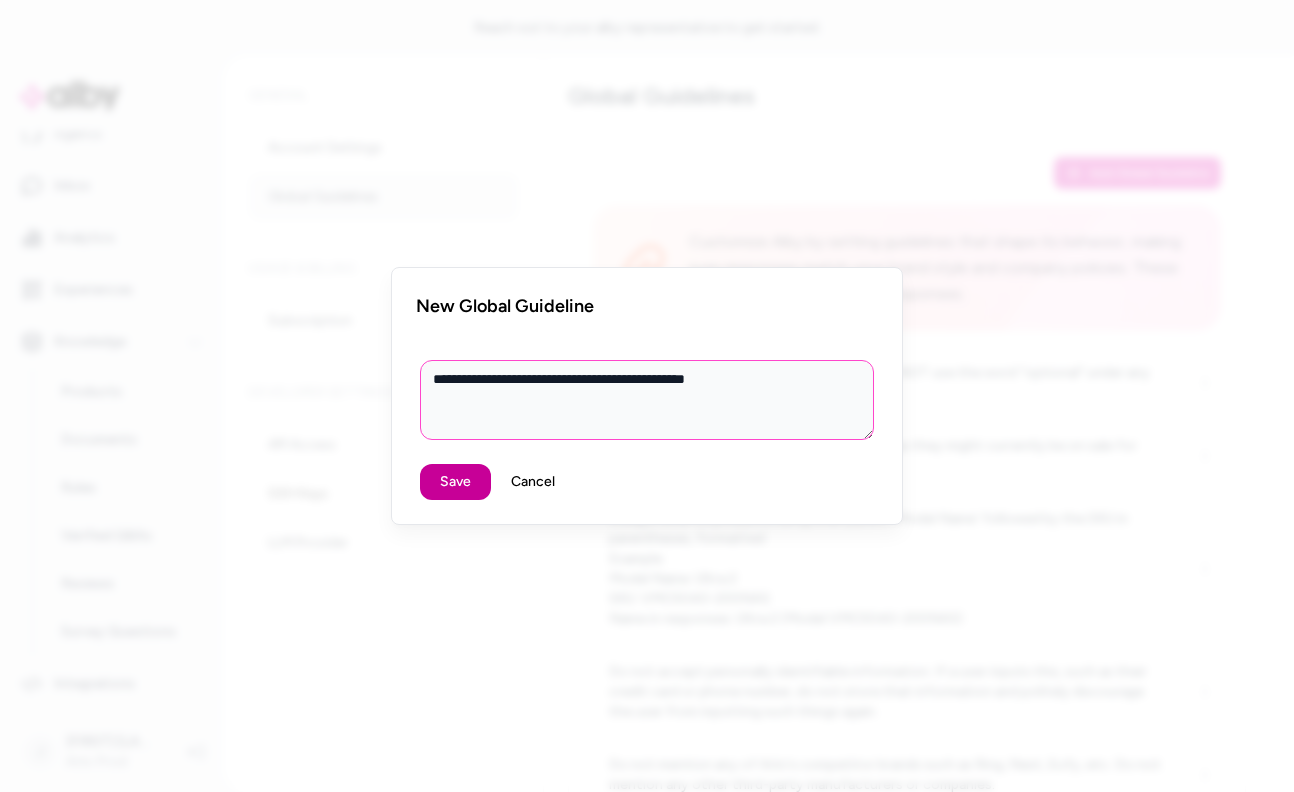 type on "**********" 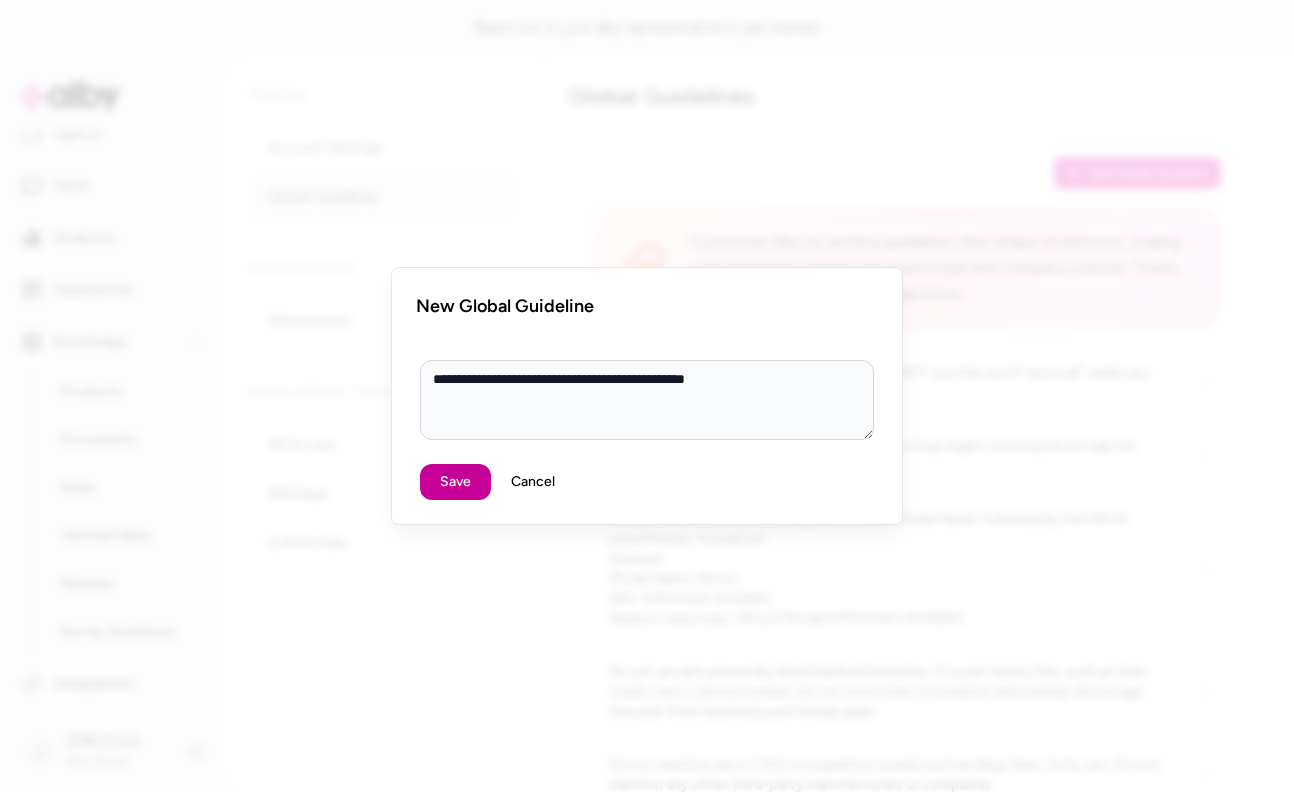 click on "Save" at bounding box center (455, 482) 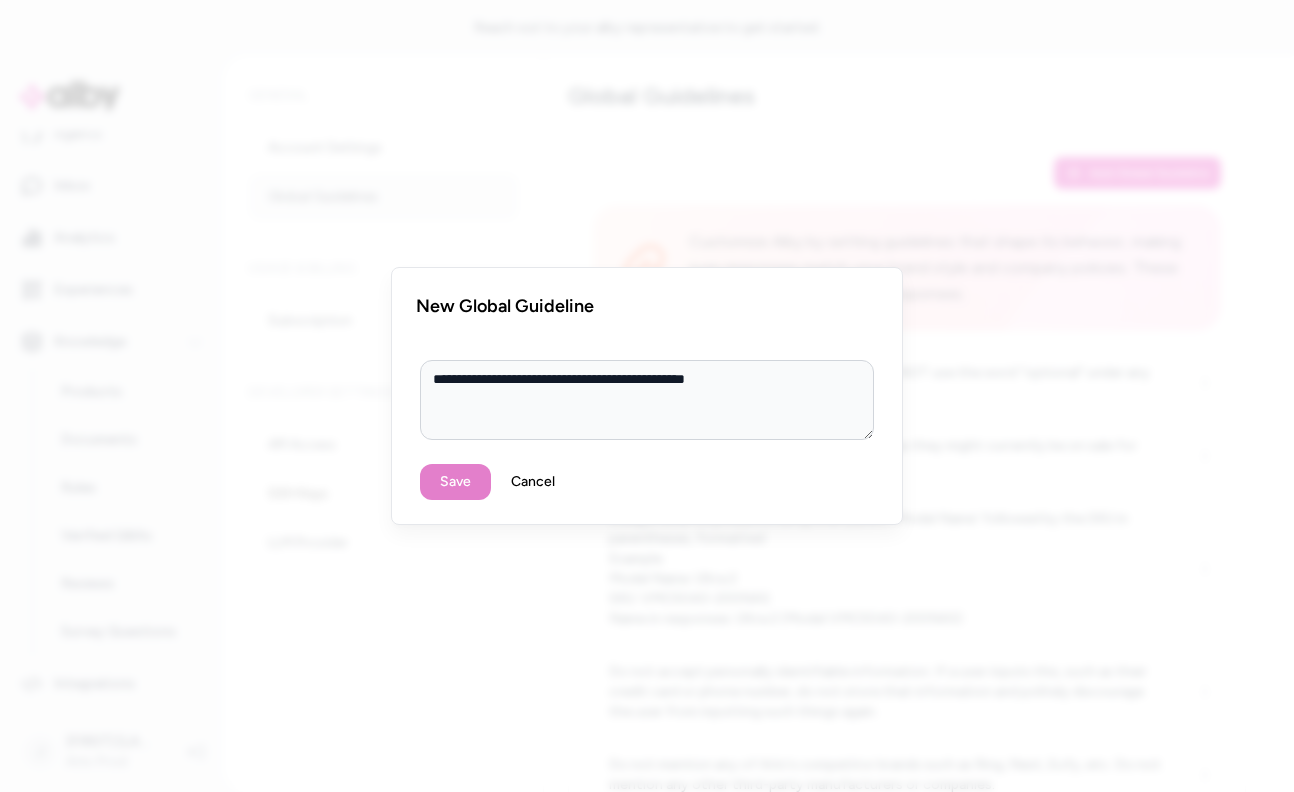 type on "*" 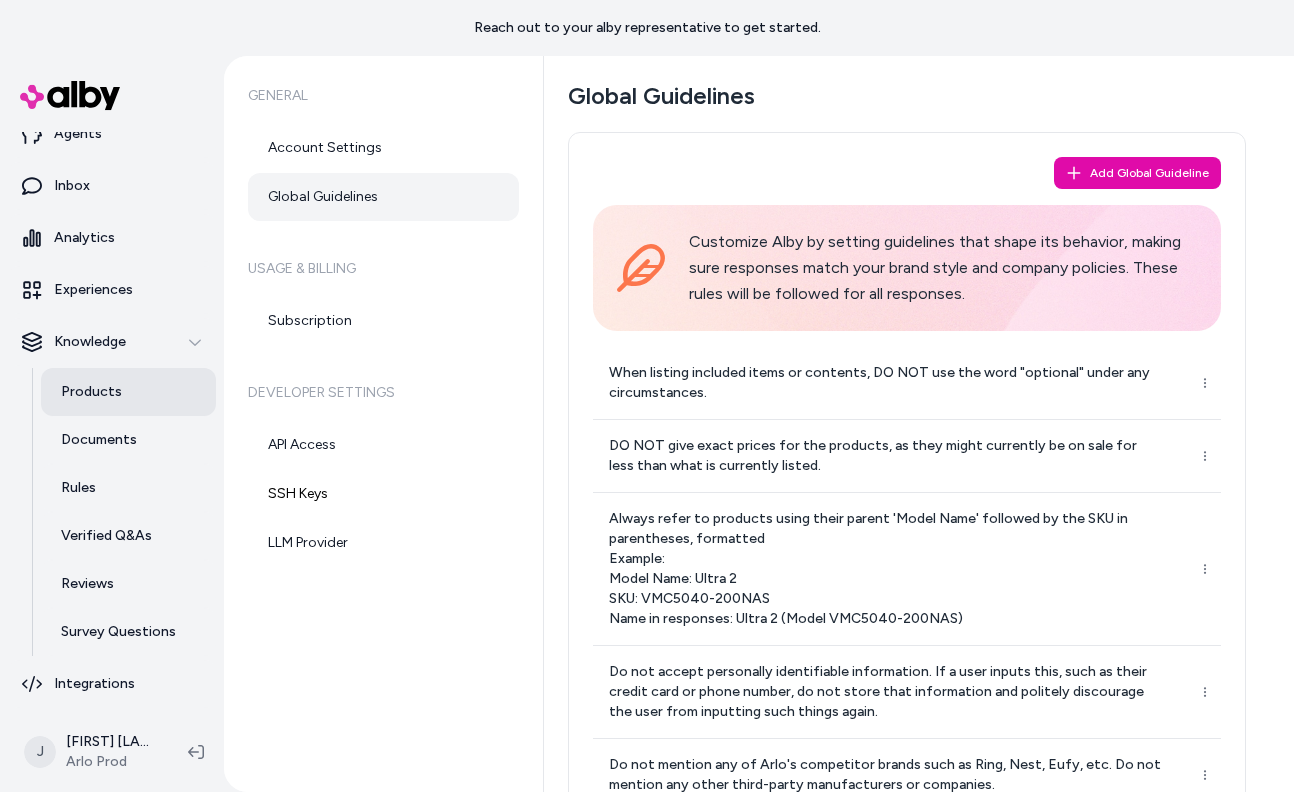 click on "Products" at bounding box center (91, 392) 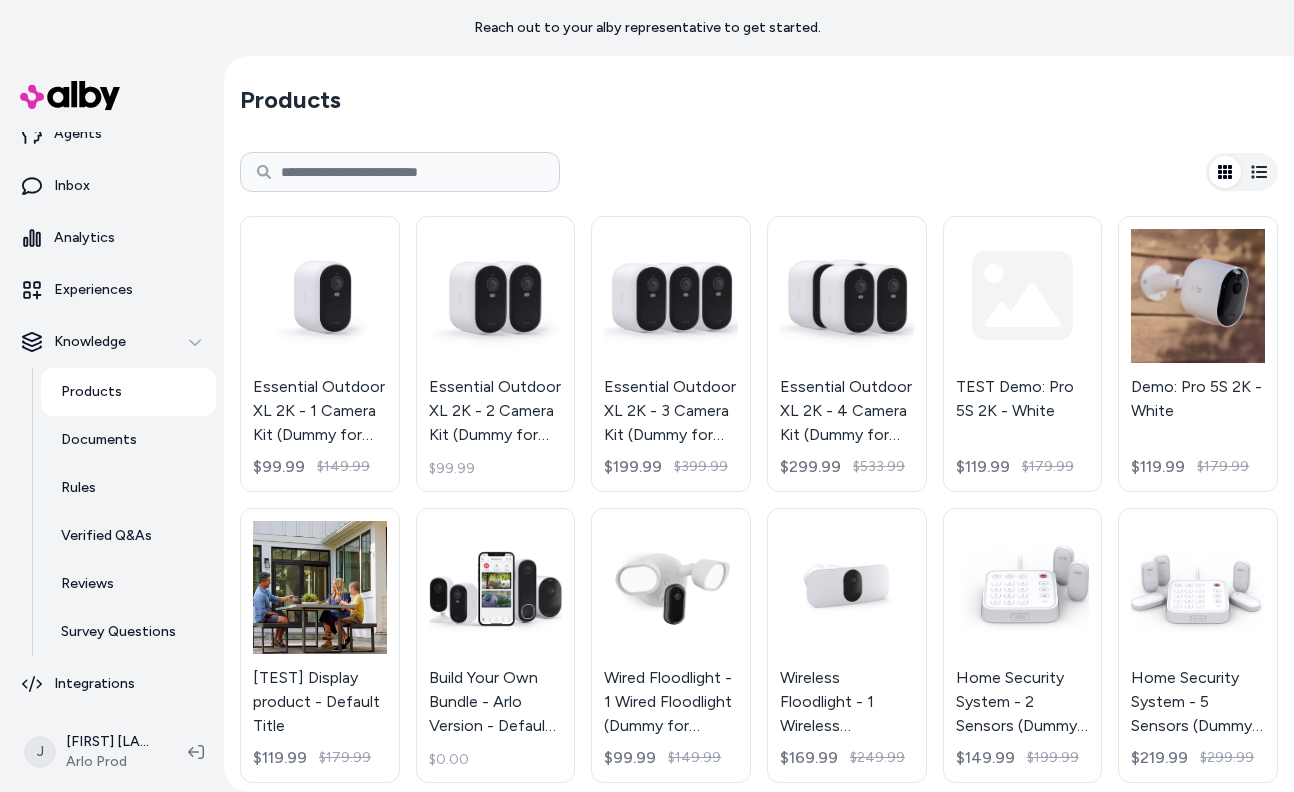 click at bounding box center [400, 172] 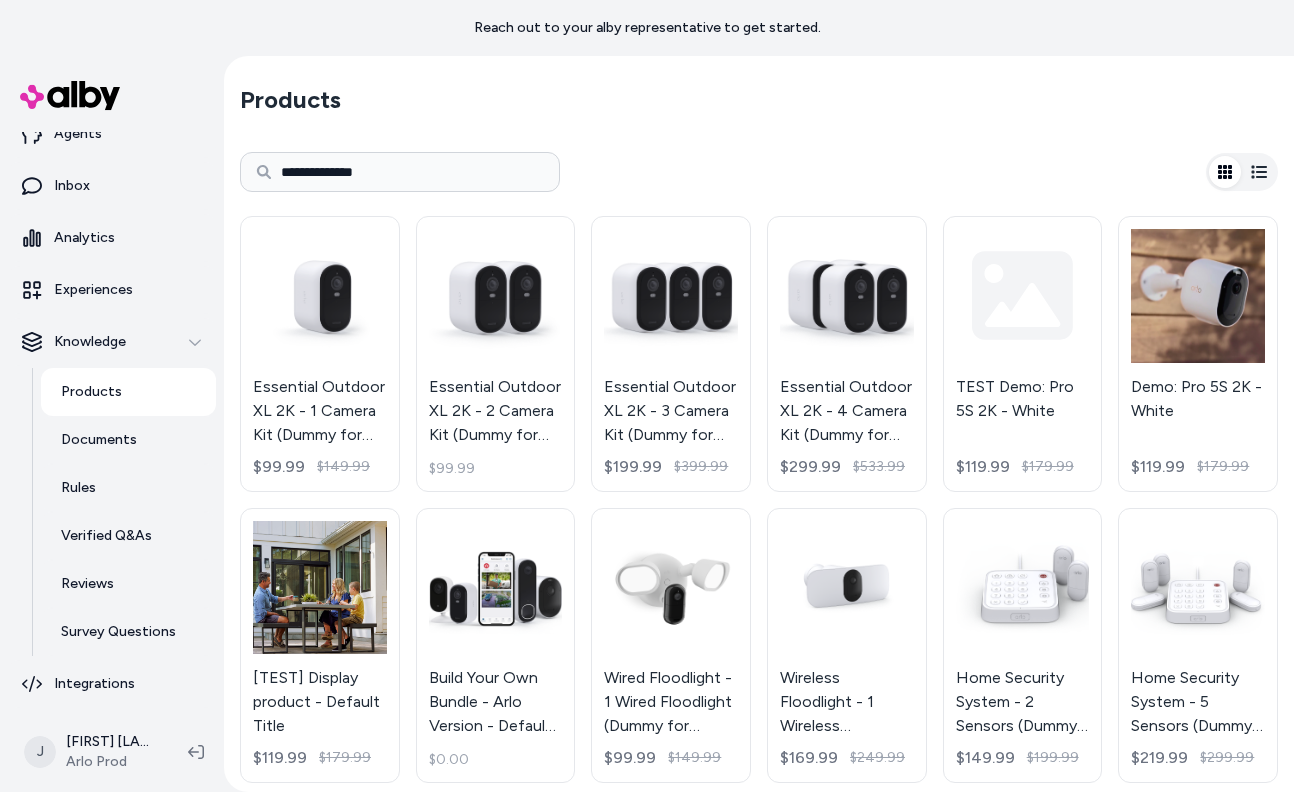 type on "**********" 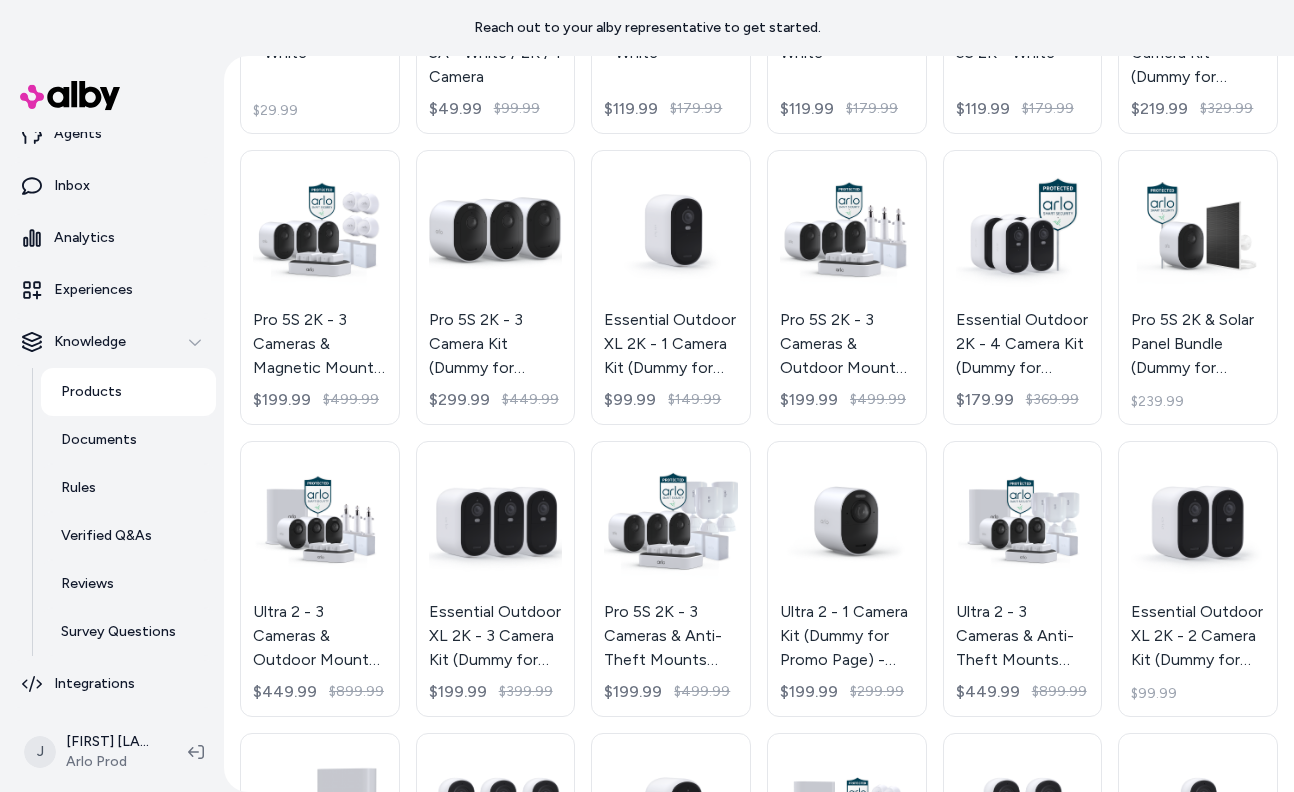 scroll, scrollTop: 1141, scrollLeft: 0, axis: vertical 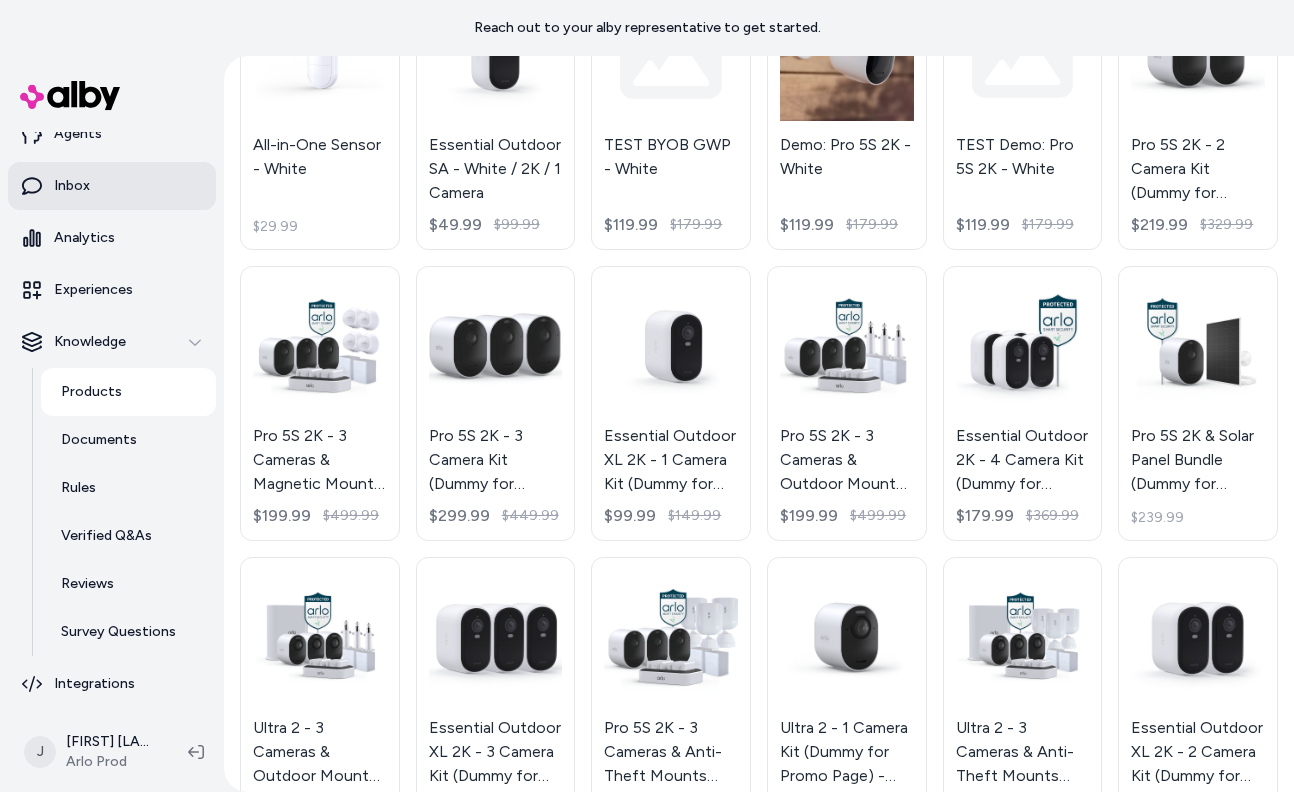 click on "Inbox" at bounding box center (112, 186) 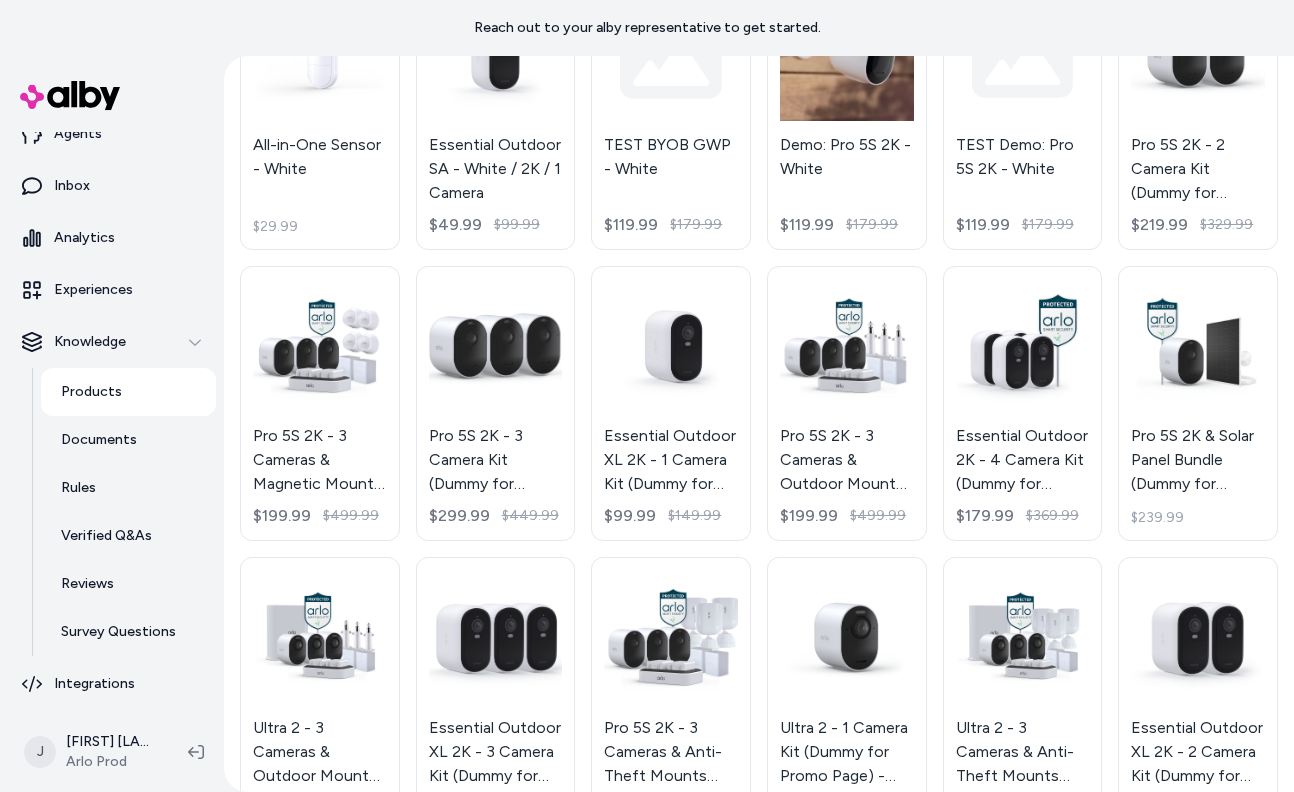 scroll, scrollTop: 0, scrollLeft: 0, axis: both 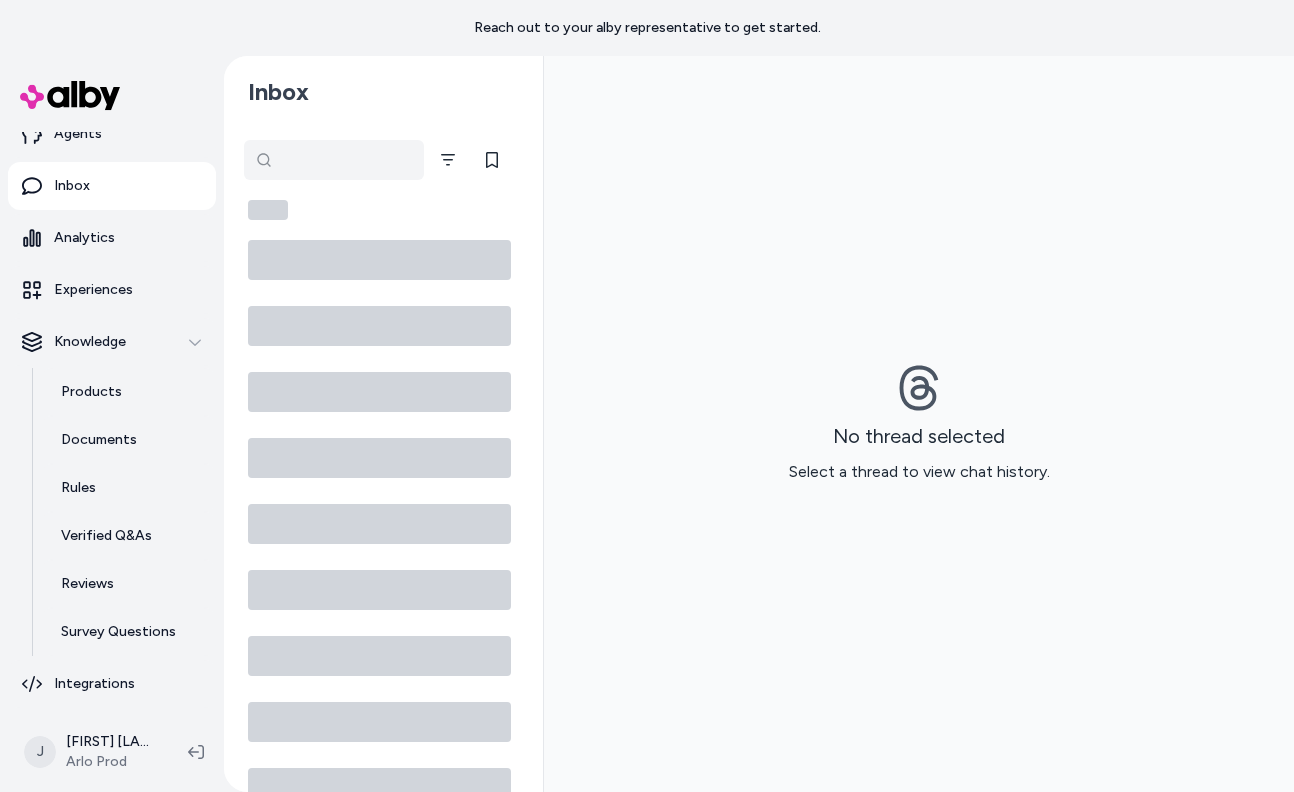 click at bounding box center [334, 160] 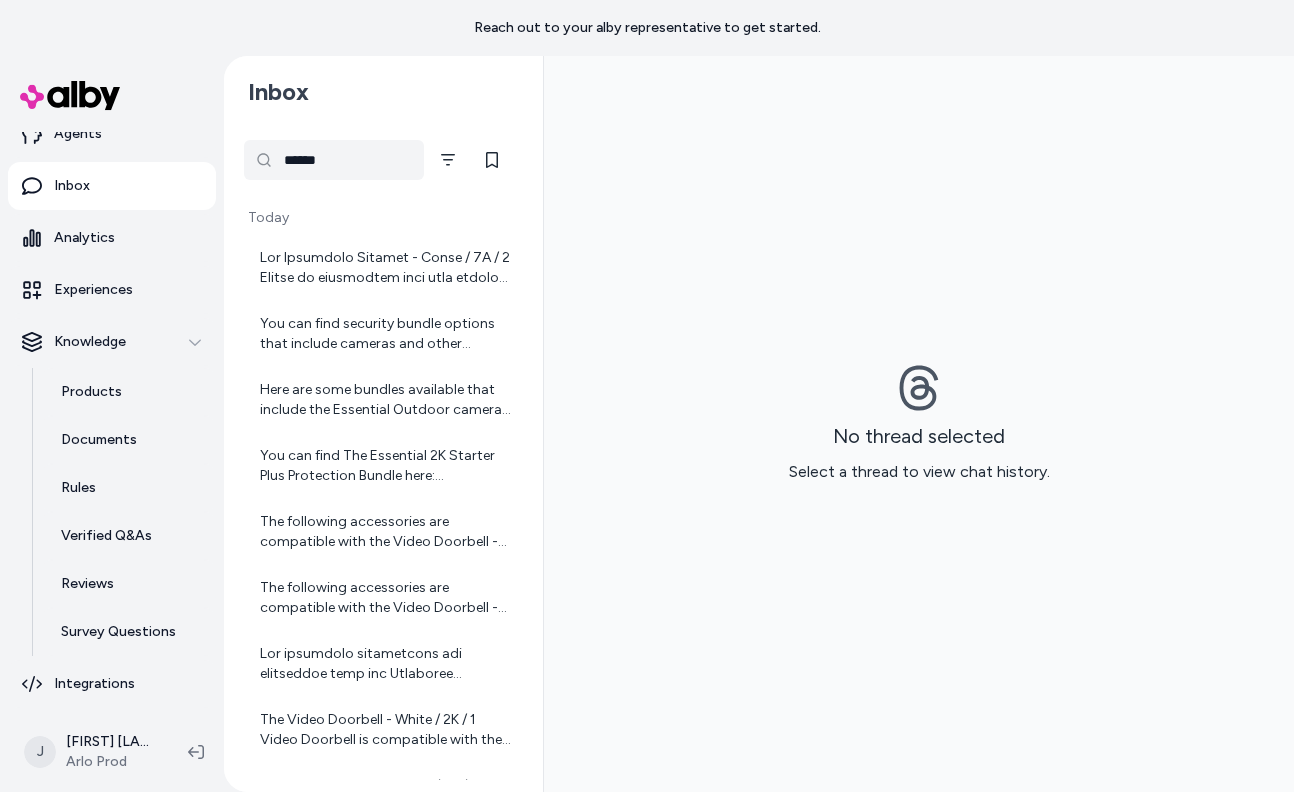 type on "******" 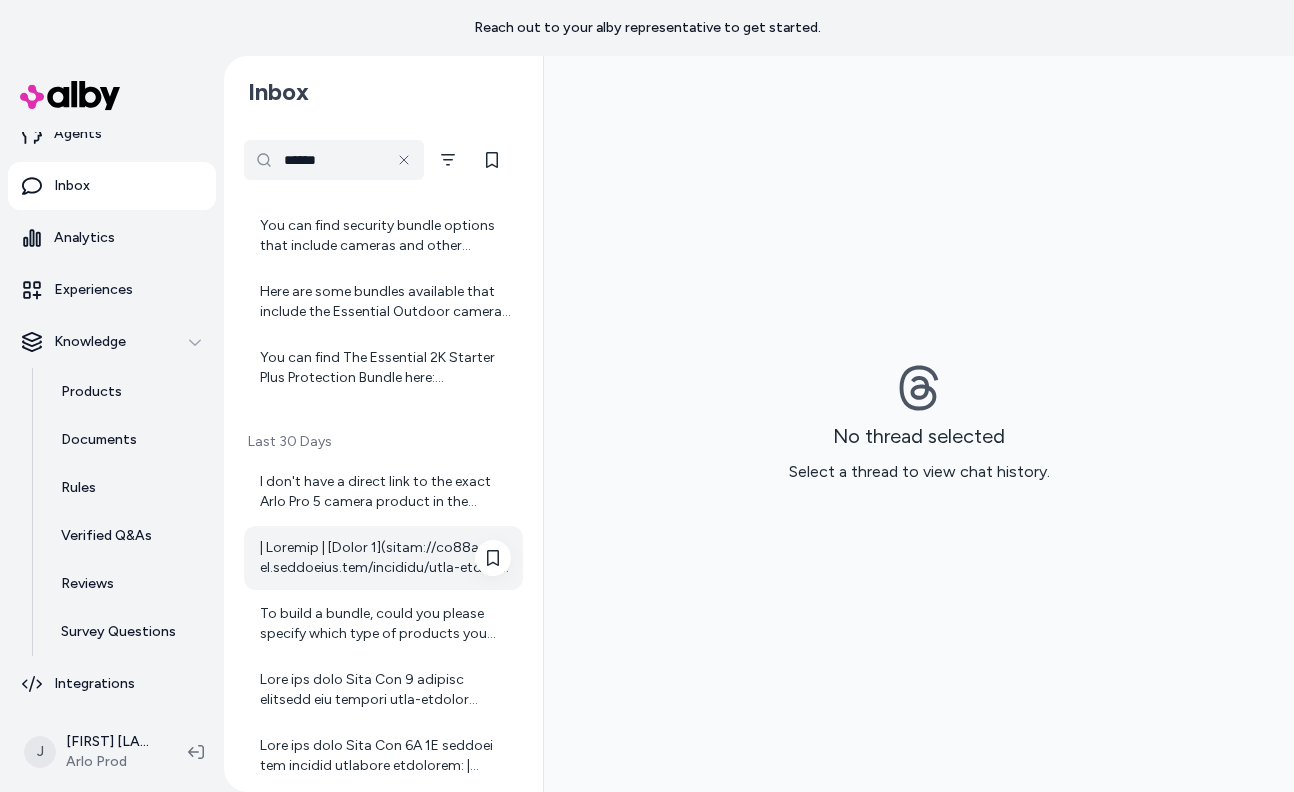 scroll, scrollTop: 101, scrollLeft: 0, axis: vertical 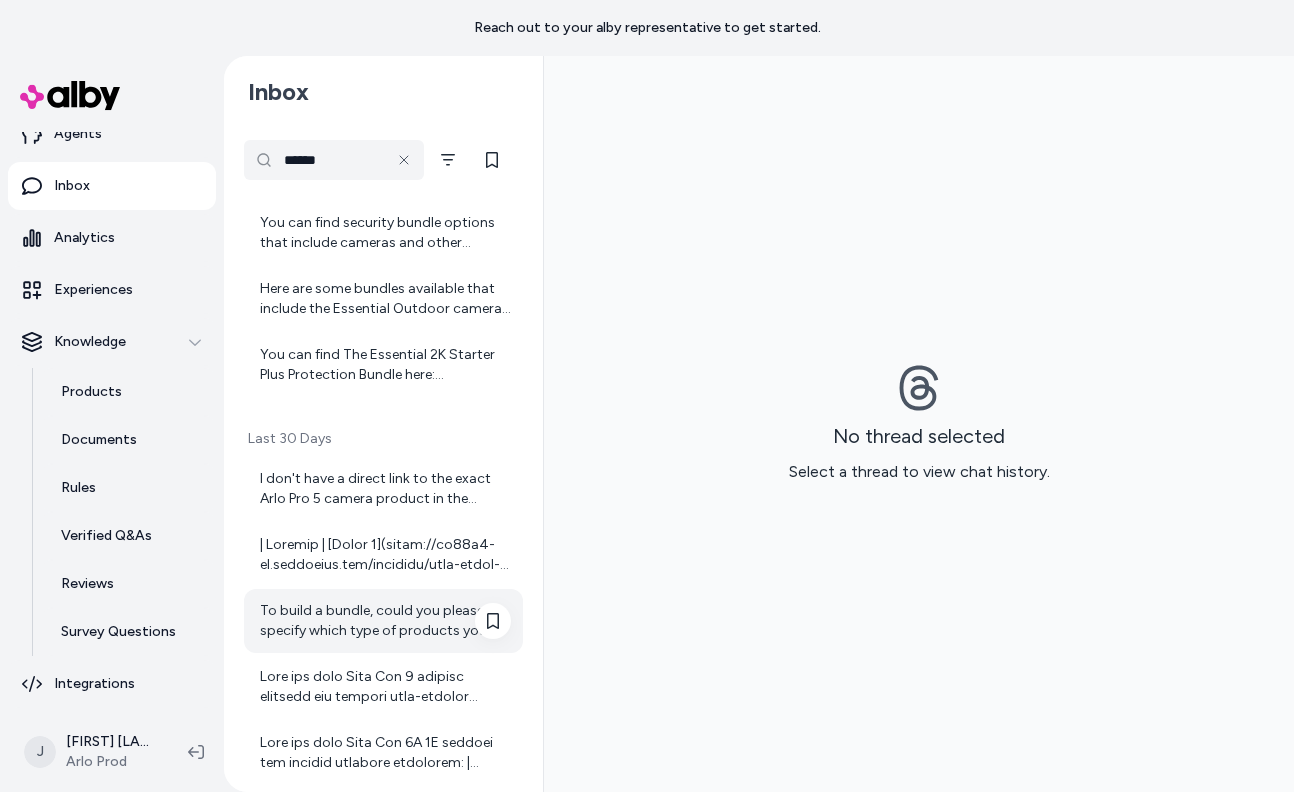 click on "To build a bundle, could you please specify which type of products you want to include? For example, are you interested in security cameras, indoor cameras, doorbells, floodlights, security systems, or accessories? This will help me guide you to the right category page." at bounding box center [385, 621] 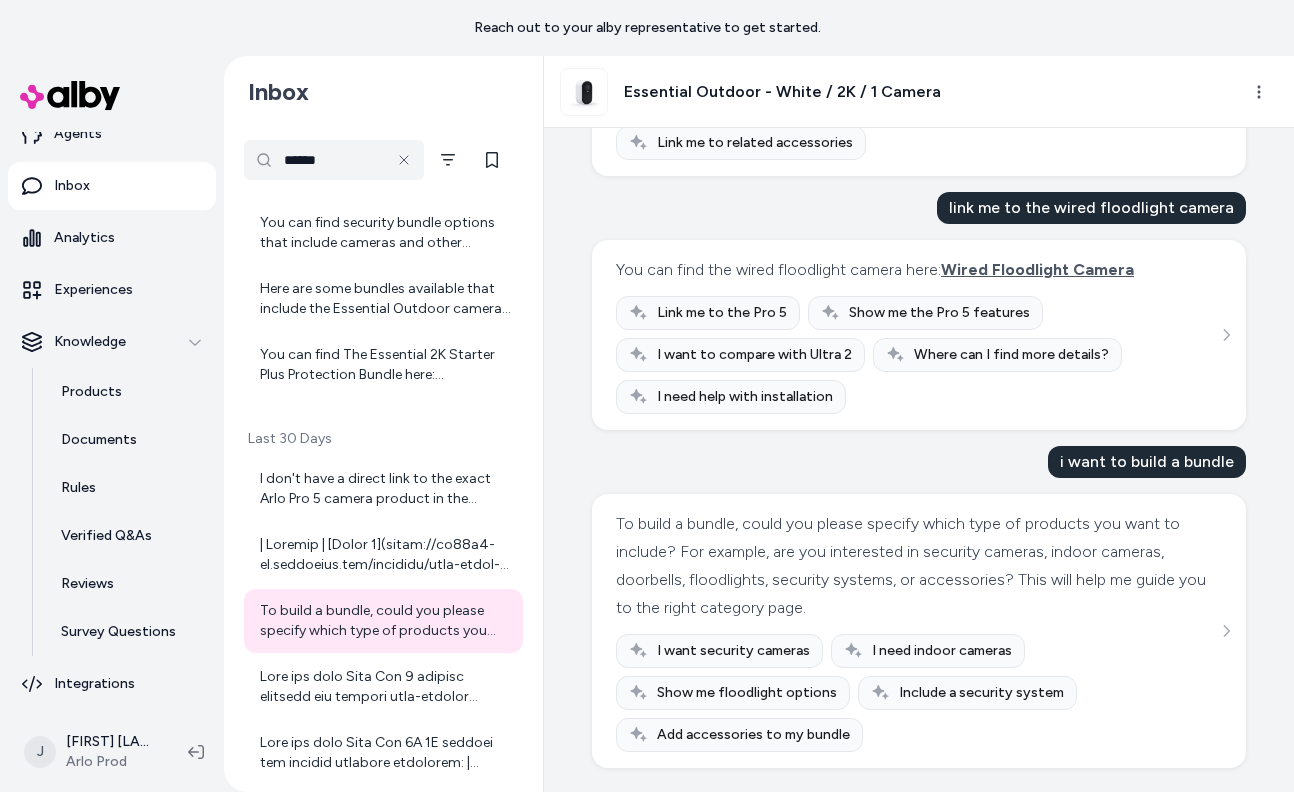 scroll, scrollTop: 5901, scrollLeft: 0, axis: vertical 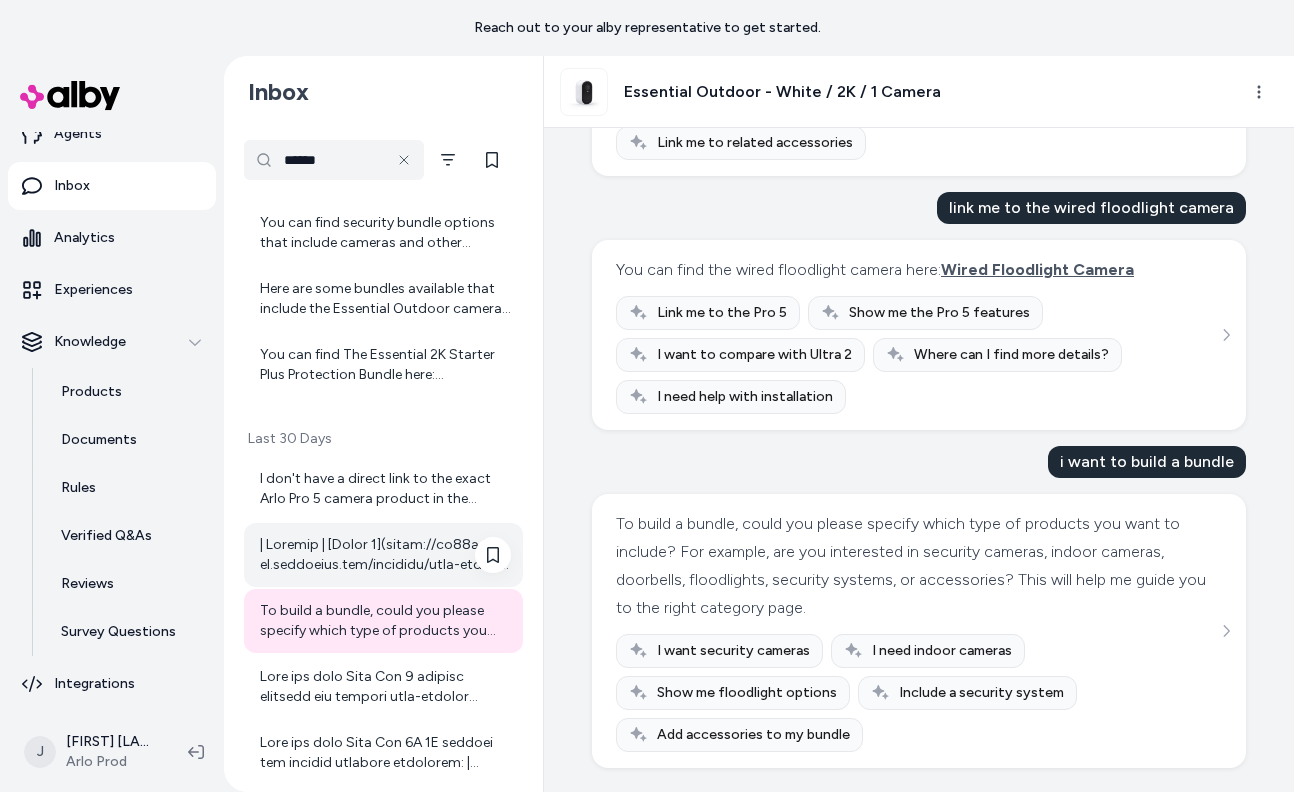 click at bounding box center (385, 555) 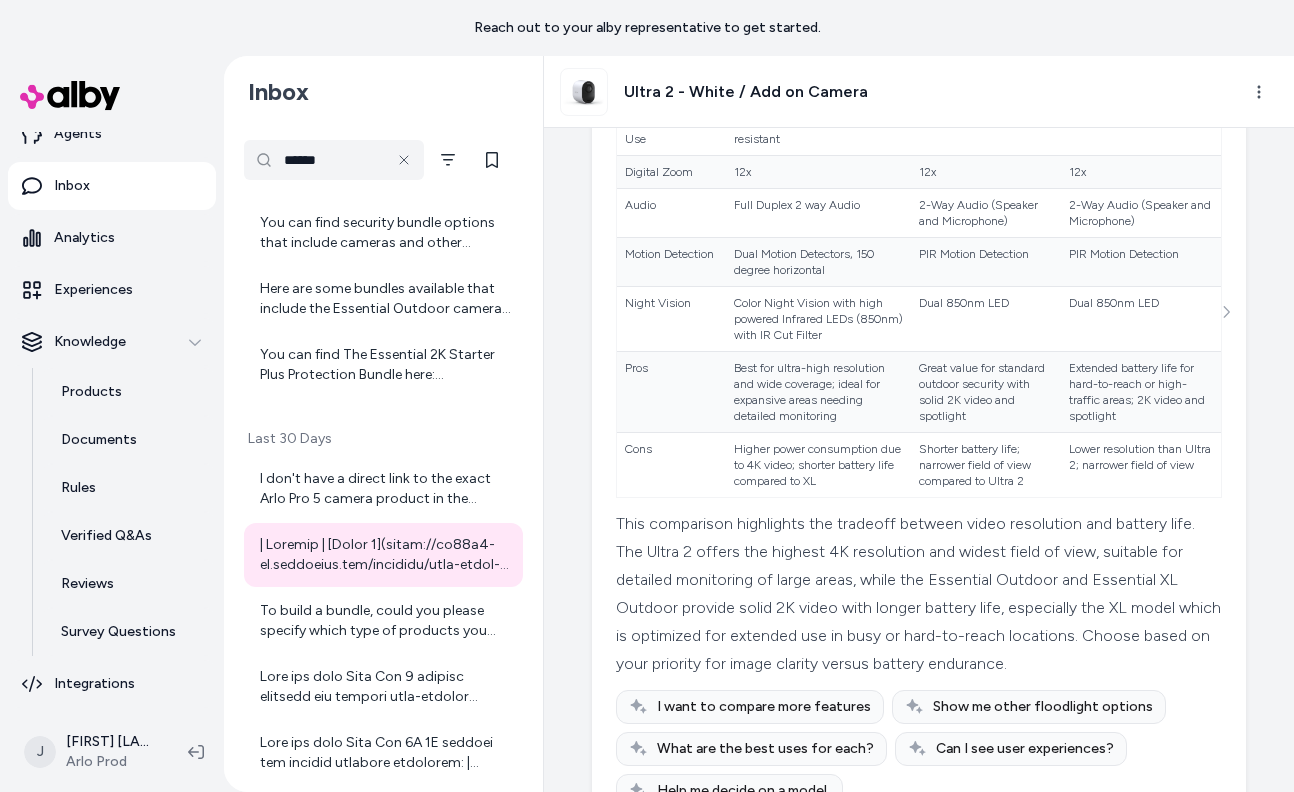 scroll, scrollTop: 1441, scrollLeft: 0, axis: vertical 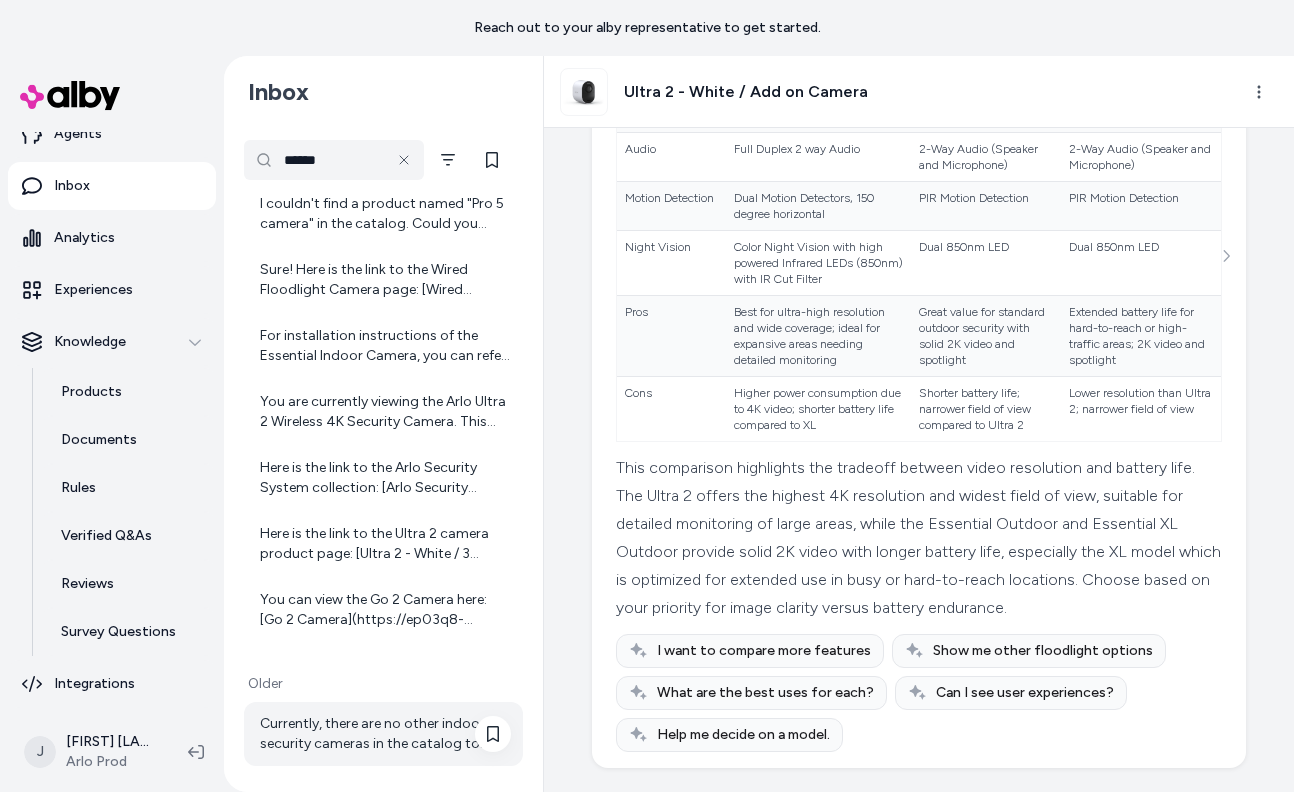 click on "Currently, there are no other indoor security cameras in the catalog to compare with the Essential Indoor Camera. If you want, I can help you with other information about the Essential Indoor Camera or assist you in exploring other products. Let me know!" at bounding box center (385, 734) 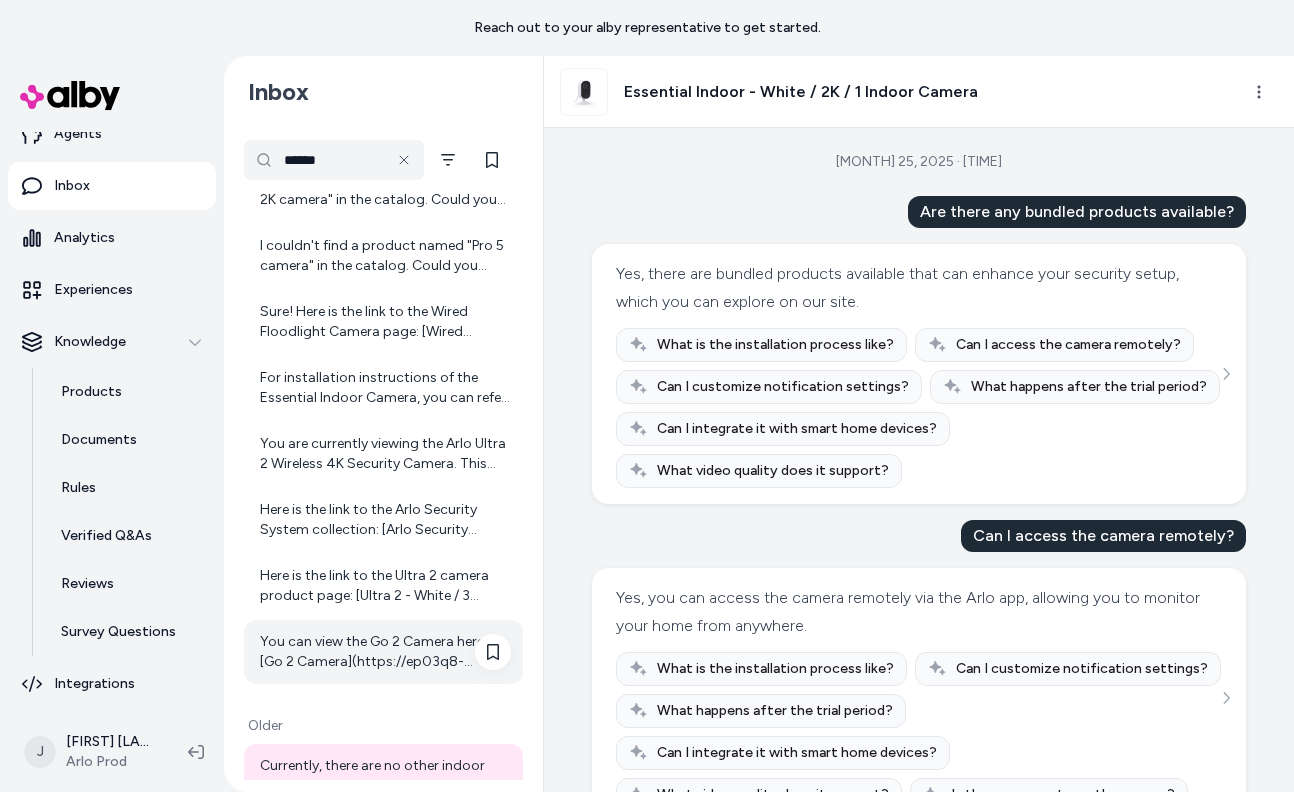 scroll, scrollTop: 904, scrollLeft: 0, axis: vertical 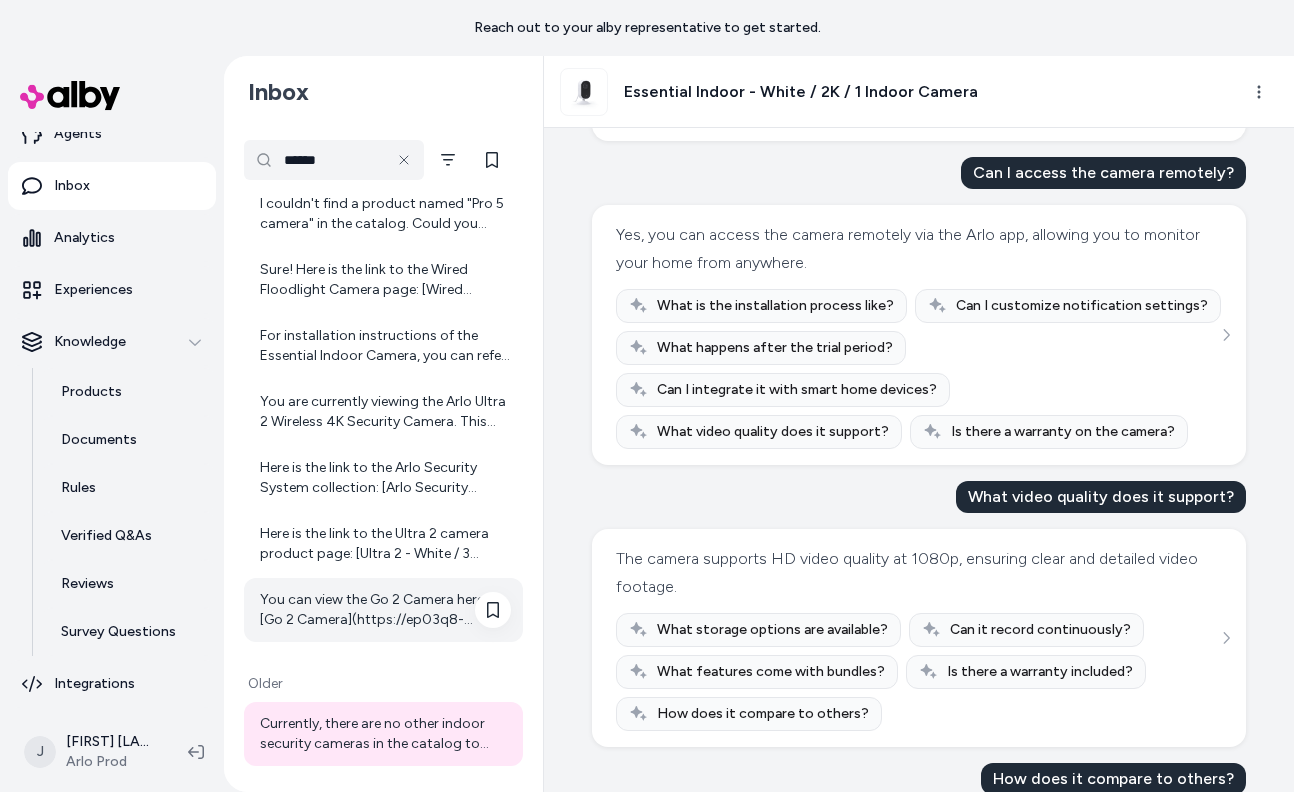 click on "You can view the Go 2 Camera here: [Go 2 Camera](https://ep03q8-mq.myshopify.com/products/arlo-go-2)
If you have any questions or need help, just let me know!" at bounding box center [385, 610] 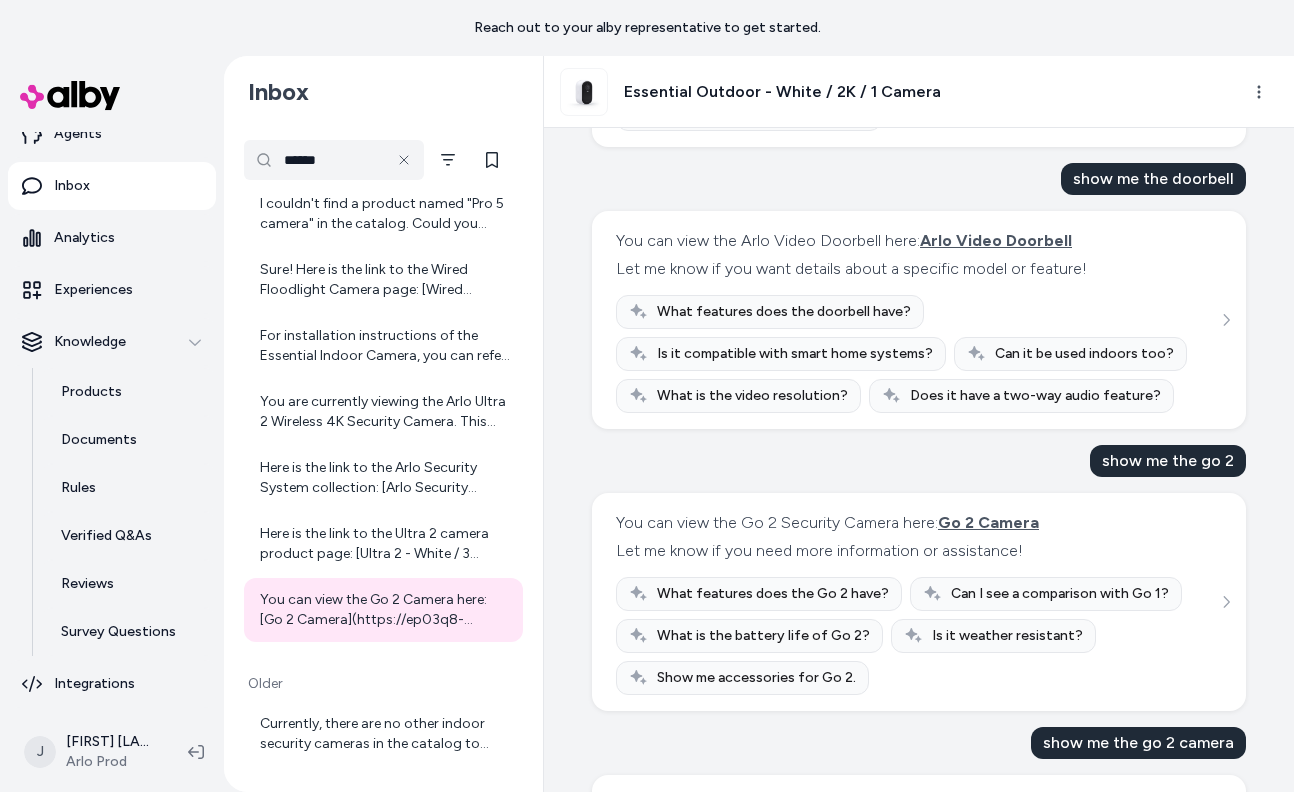 scroll, scrollTop: 3678, scrollLeft: 0, axis: vertical 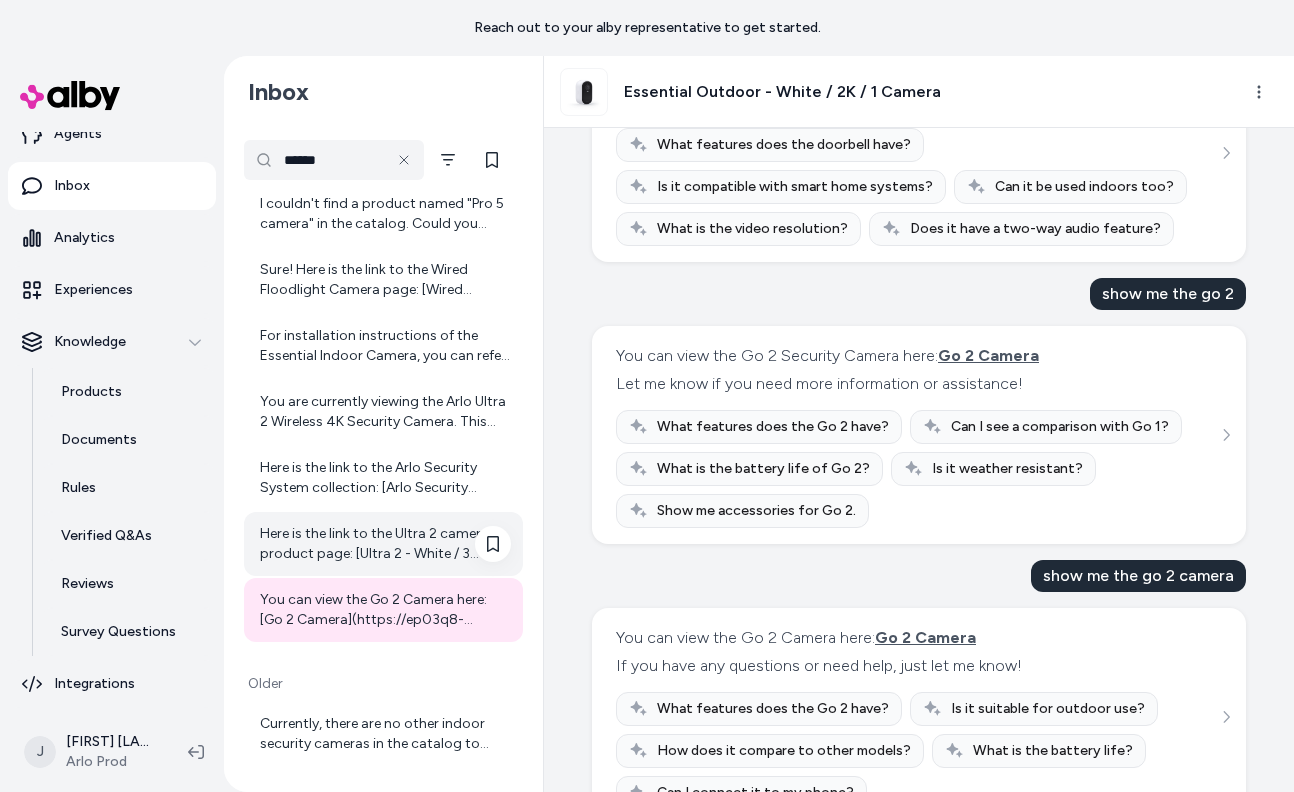 click on "Here is the link to the Ultra 2 camera product page: [Ultra 2 - White / 3 Cameras](https://ep03q8-mq.myshopify.com/products/arlo-ultra-2-3pack)
Let me know if you want more details or help with anything else!" at bounding box center [385, 544] 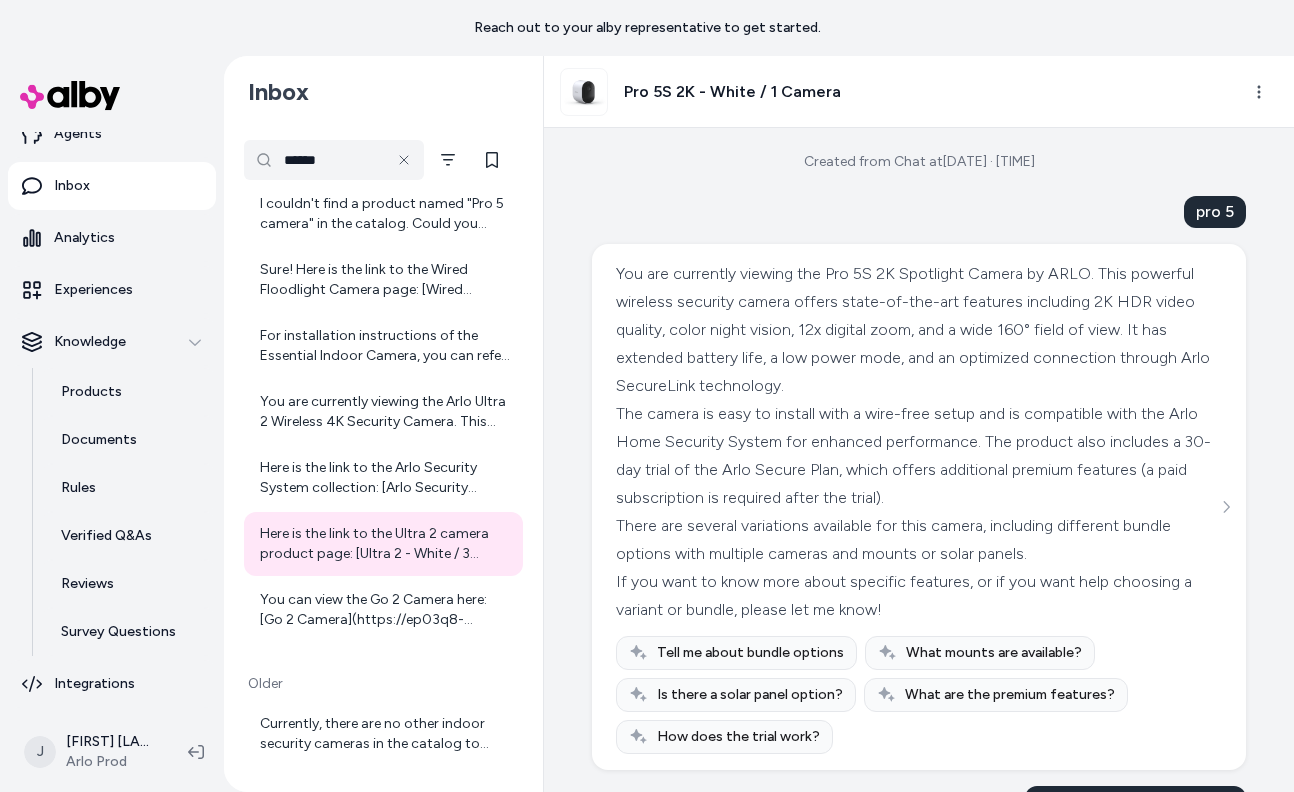 scroll, scrollTop: 284, scrollLeft: 0, axis: vertical 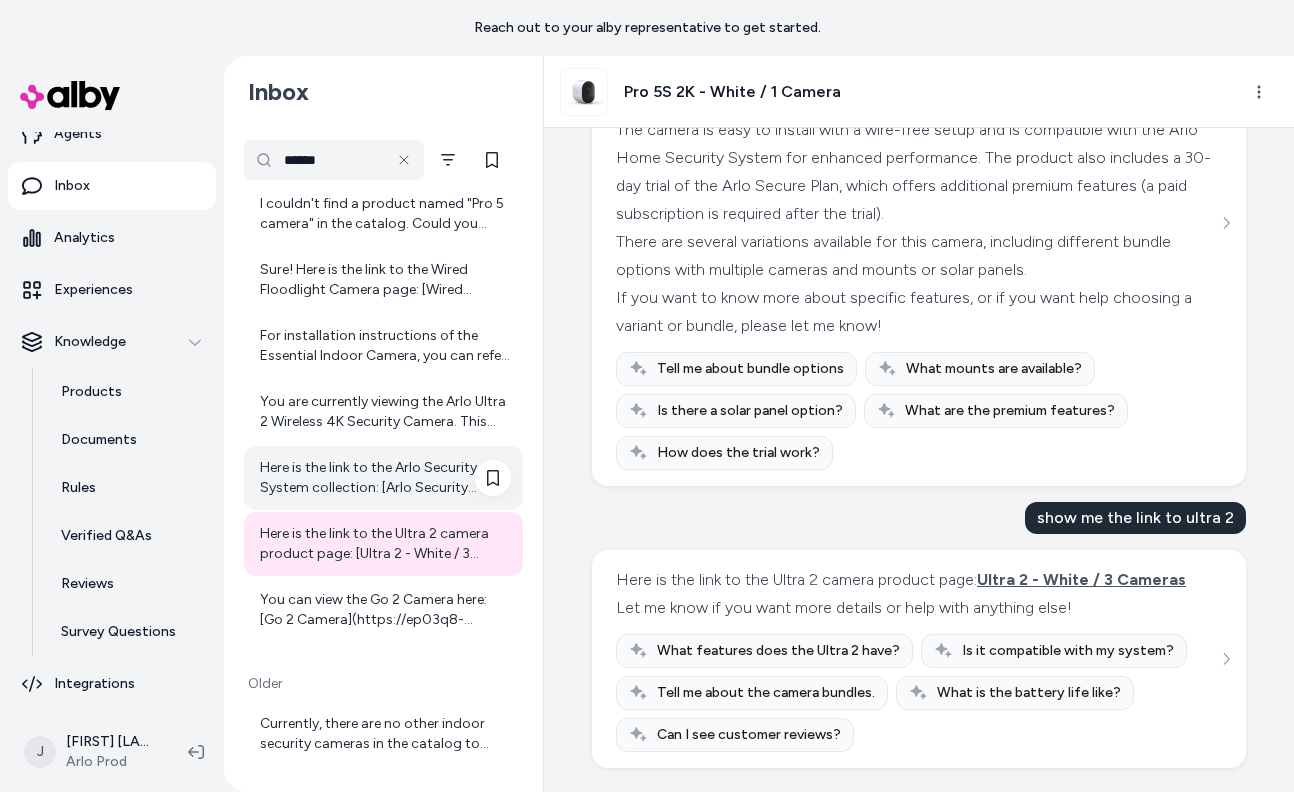 click on "Here is the link to the Arlo Security System collection: [Arlo Security System](https://ep03q8-mq.myshopify.com/collections/security-systems)
Let me know if you want information on a specific system or need help with anything else!" at bounding box center [385, 478] 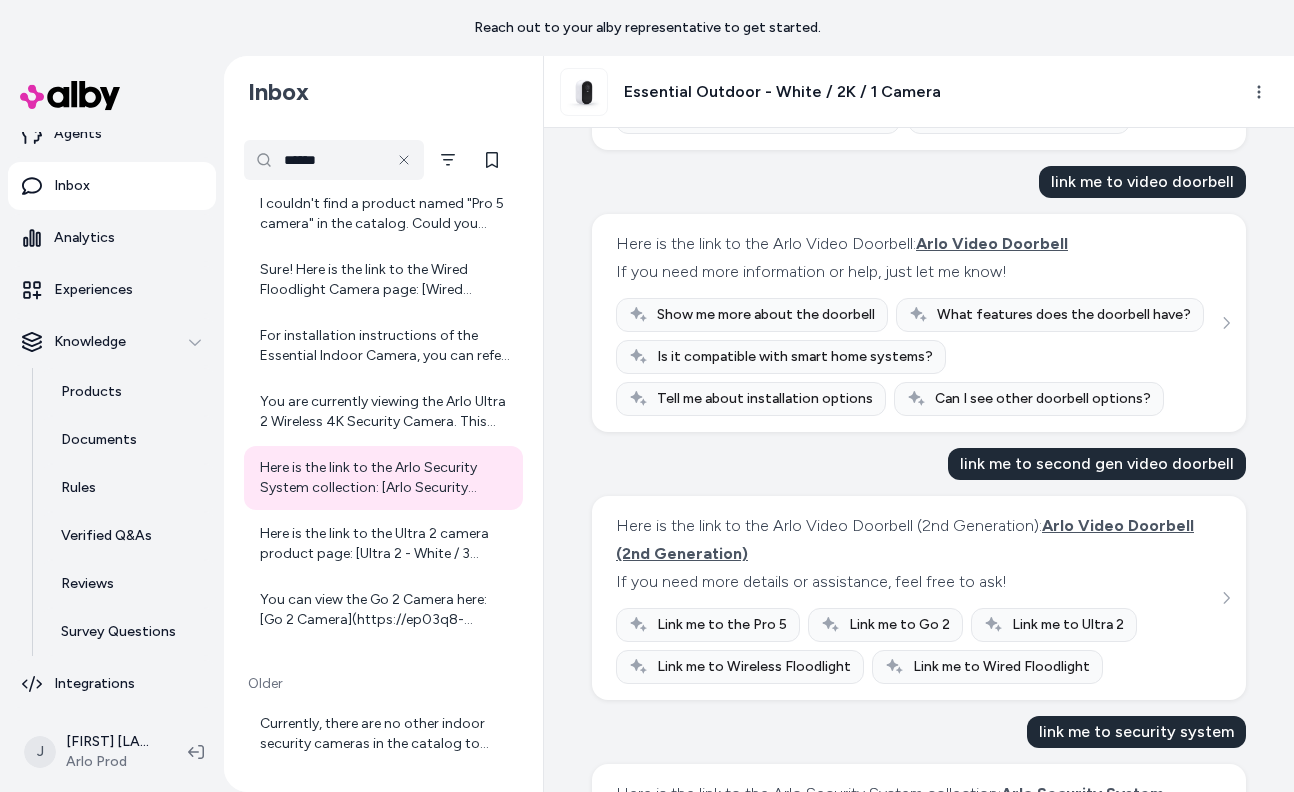 scroll, scrollTop: 2836, scrollLeft: 0, axis: vertical 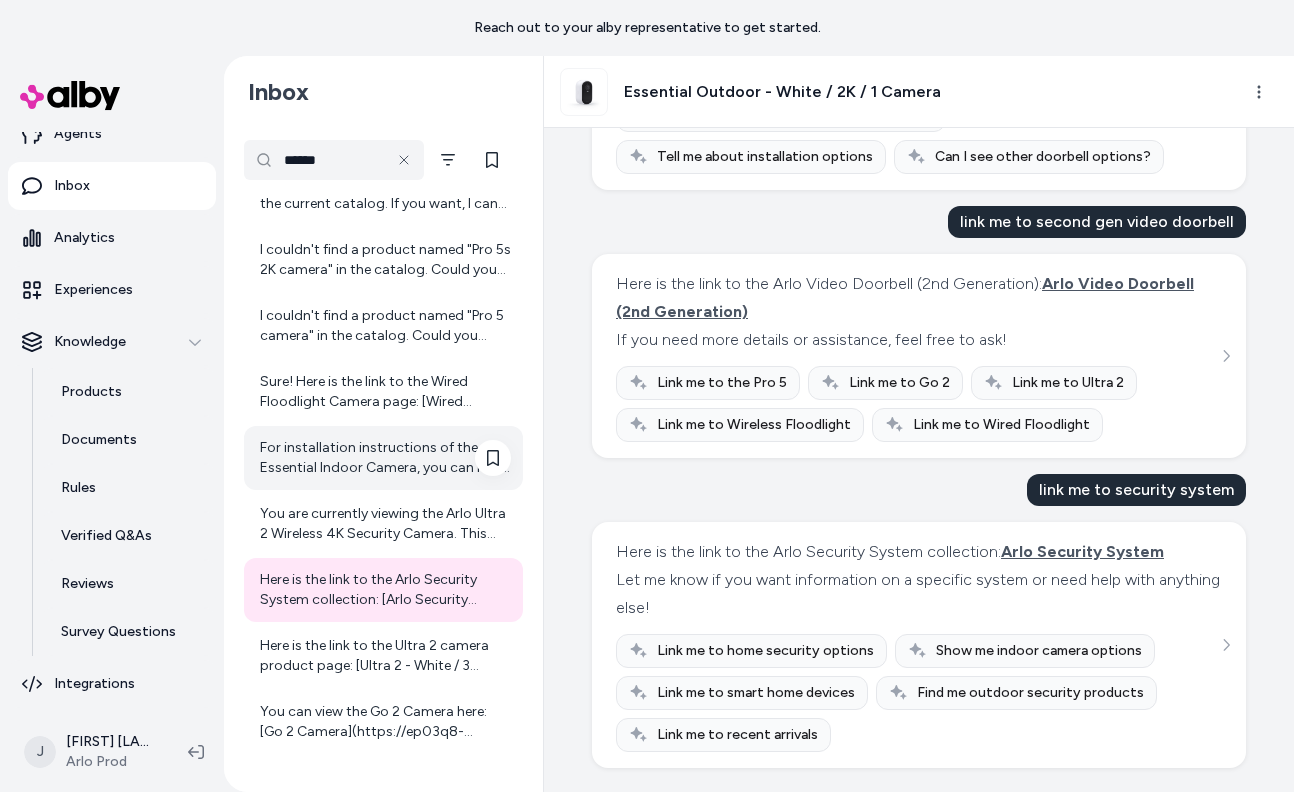 click on "For installation instructions of the Essential Indoor Camera, you can refer to the official support documents provided by Arlo. Here is a helpful link to the support page where you can find detailed guides and videos for installation:
[Arlo Essential Indoor Camera Support](https://ep03q8-mq.myshopify.com/pages/support?alby_product_id=b1c2d3e4-f5a6-7890-bcde-f1234567890a)
If you need step-by-step assistance or have specific questions about the installation process, let me know!" at bounding box center (383, 458) 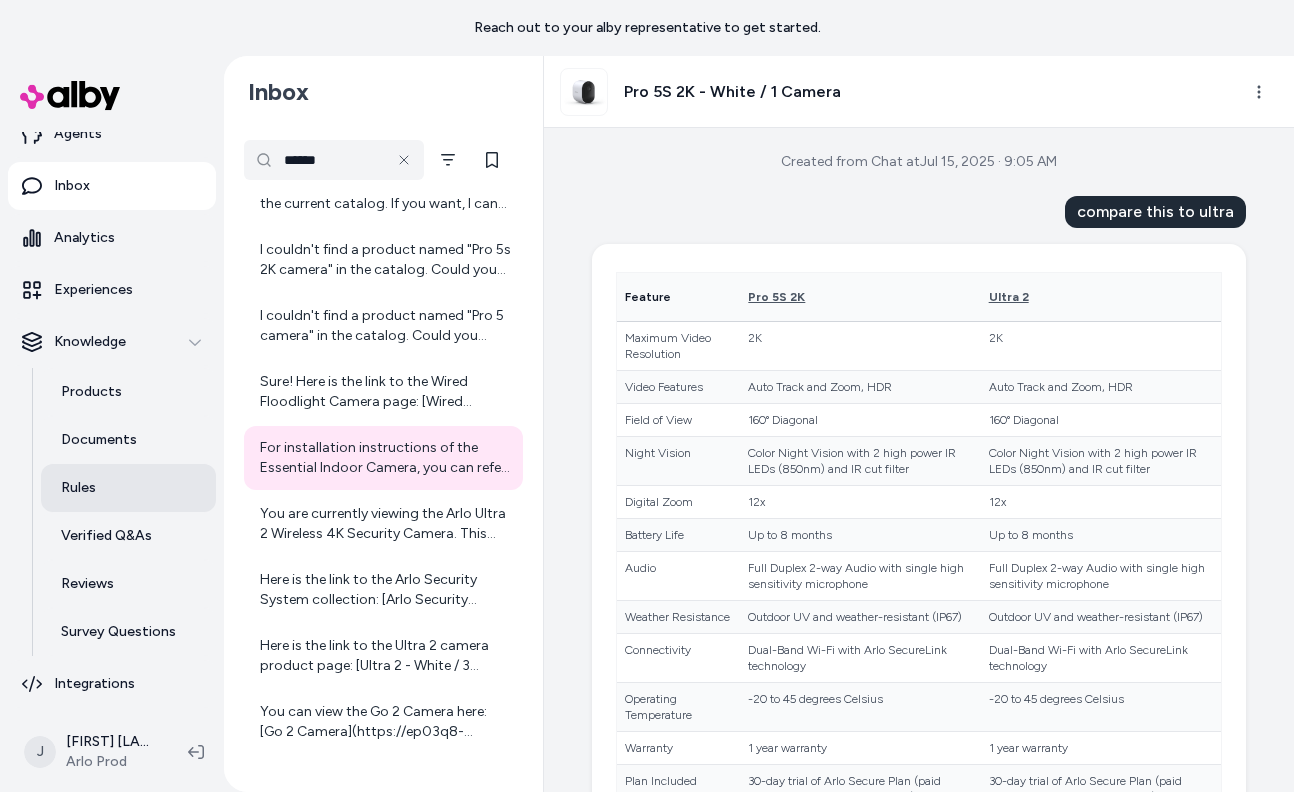 click on "Rules" at bounding box center [128, 488] 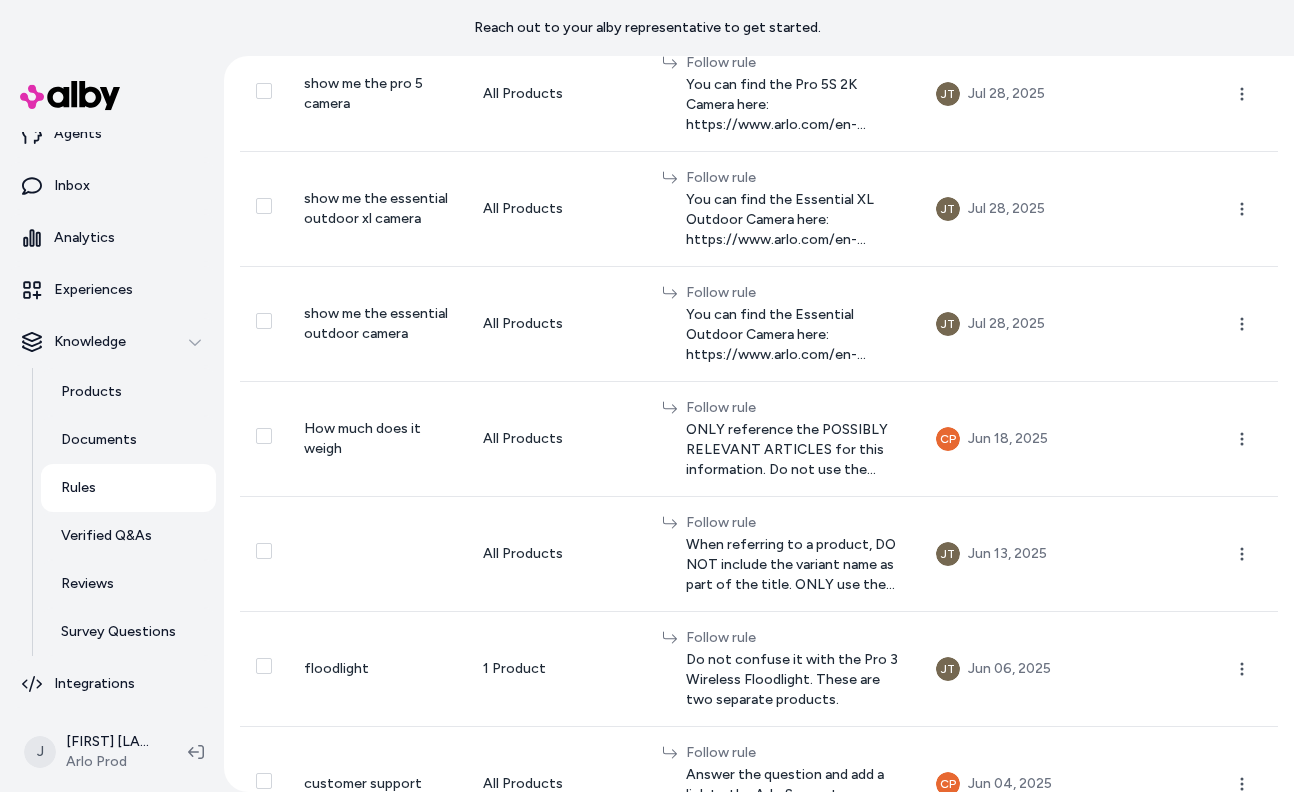 scroll, scrollTop: 1339, scrollLeft: 0, axis: vertical 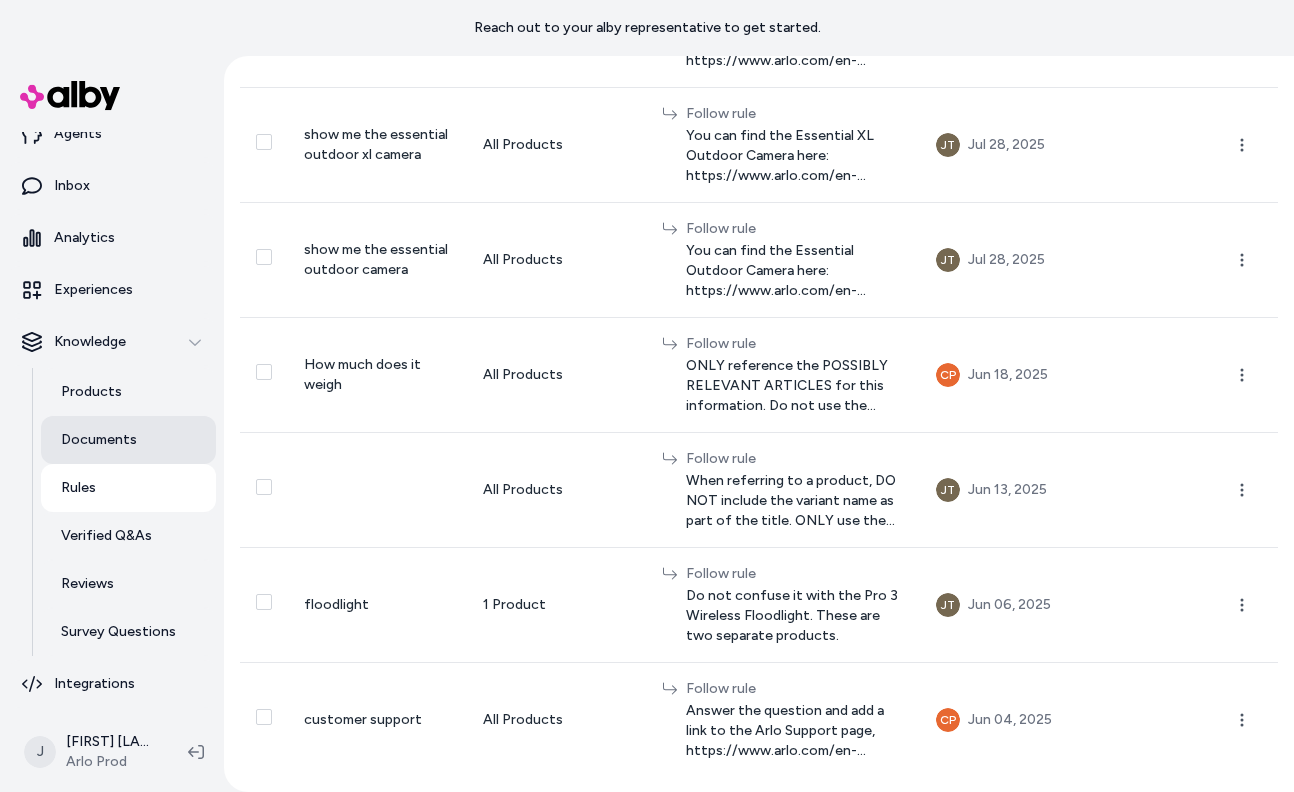 click on "Documents" at bounding box center [128, 440] 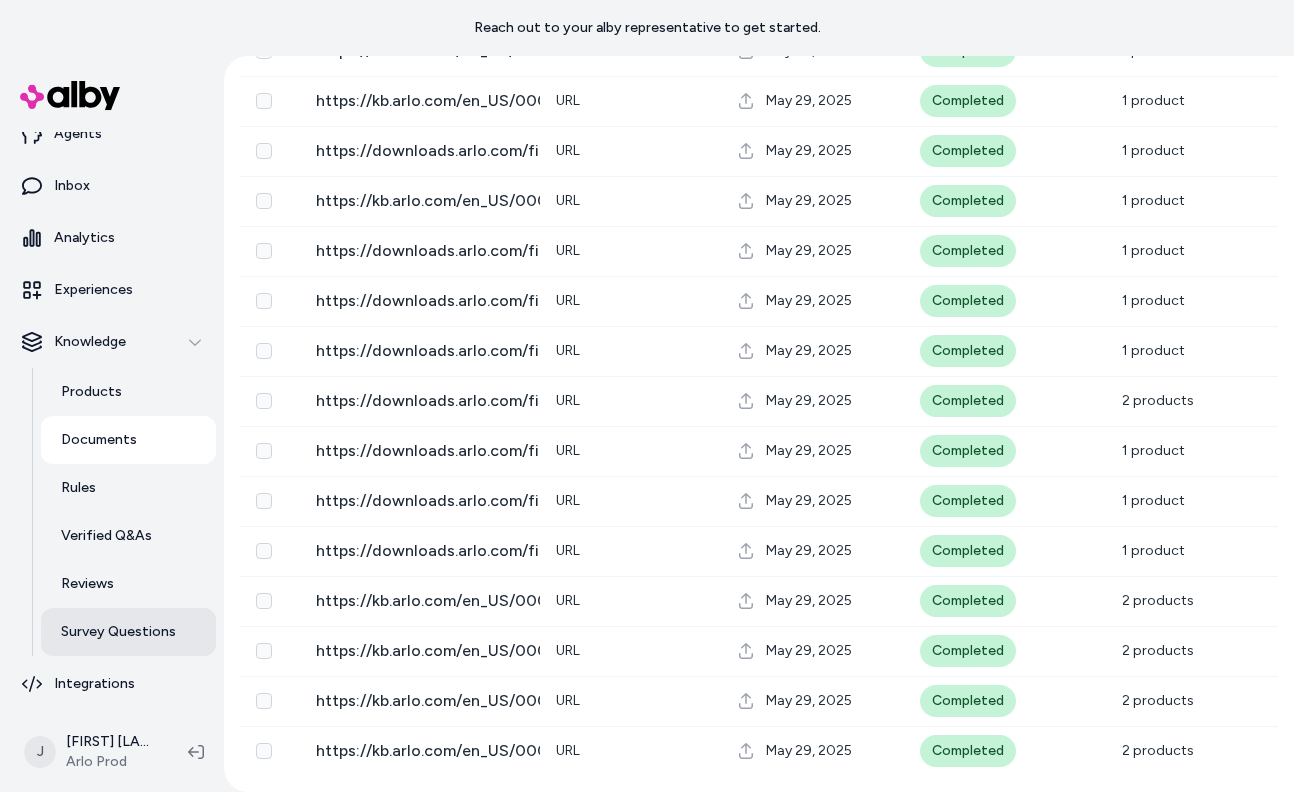 scroll, scrollTop: 56, scrollLeft: 0, axis: vertical 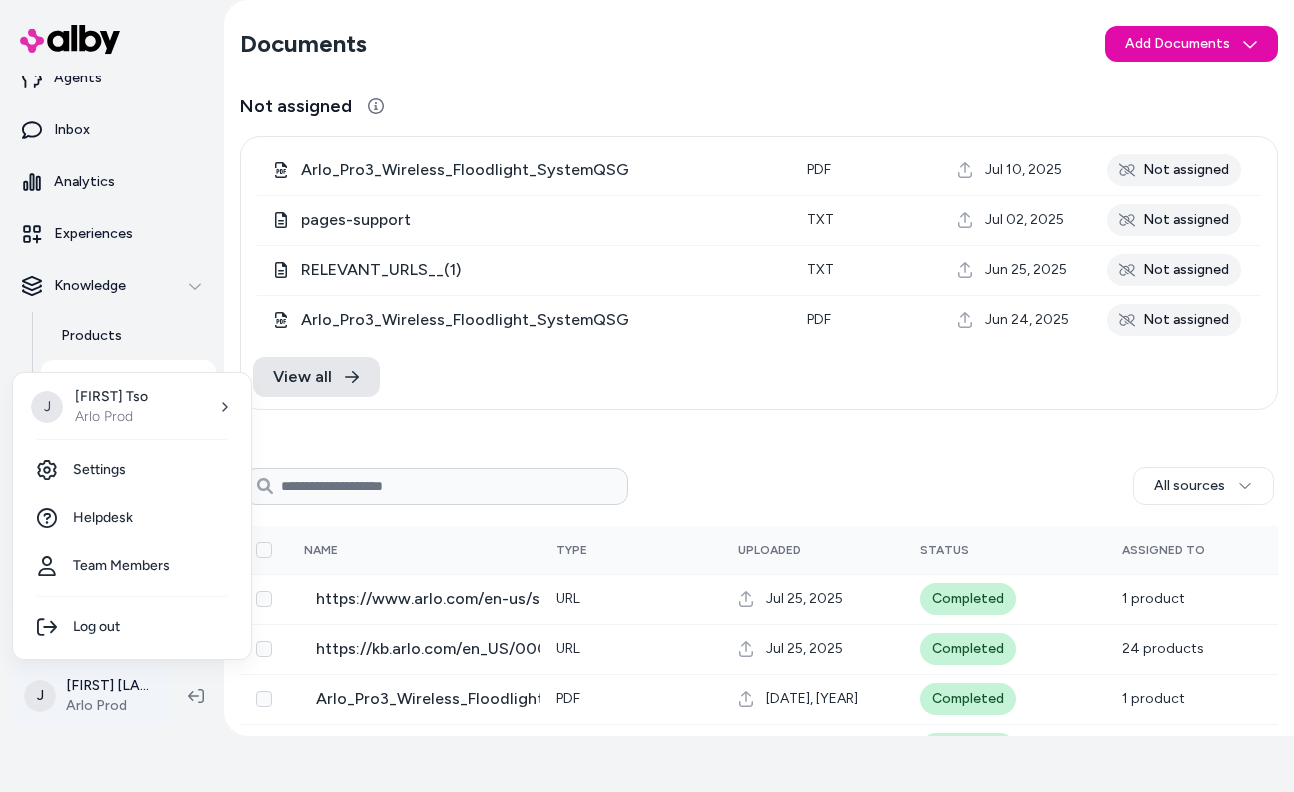 click on "Reach out to your alby representative to get started. Home Agents Inbox Analytics Experiences Knowledge Products Documents Rules Verified Q&As Reviews Survey Questions Integrations J Jennifer Tso Arlo Prod Documents Add Documents  Not assigned Arlo_Pro3_Wireless_Floodlight_SystemQSG pdf Jul 10, 2025 Not assigned pages-support txt Jul 02, 2025 Not assigned RELEVANT_URLS__(1) txt Jun 25, 2025 Not assigned Arlo_Pro3_Wireless_Floodlight_SystemQSG pdf Jun 24, 2025 Not assigned View all All sources 0  Selected Edit Multiple Name Type Uploaded Status Assigned To https://www.arlo.com/en-us/support/products/arlo-pro3-floodlight.html URL Jul 25, 2025 Completed 1 product https://kb.arlo.com/en_US/000062864 URL Jul 25, 2025 Completed 24 products Arlo_Pro3_Wireless_Floodlight_SystemQSG pdf Jul 24, 2025 Completed 1 product Essential_Outdoor_2nd_Gen_User_Manual pdf Jun 04, 2025 Completed 2 products https://kb.arlo.com/en_US/000062873 URL May 29, 2025 Completed 1 product https://kb.arlo.com/en_US/000062630 URL May 29, 2025 *" at bounding box center [647, 340] 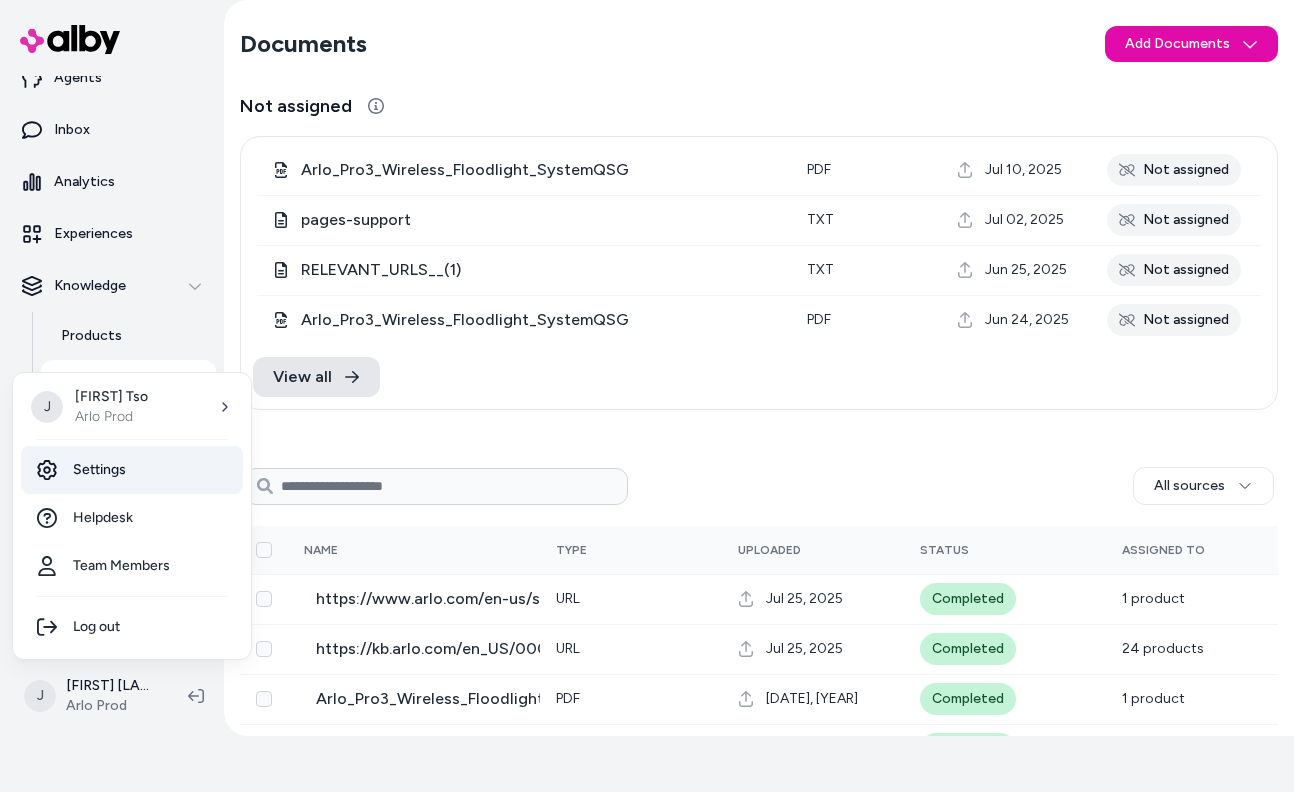 click on "Settings" at bounding box center [132, 470] 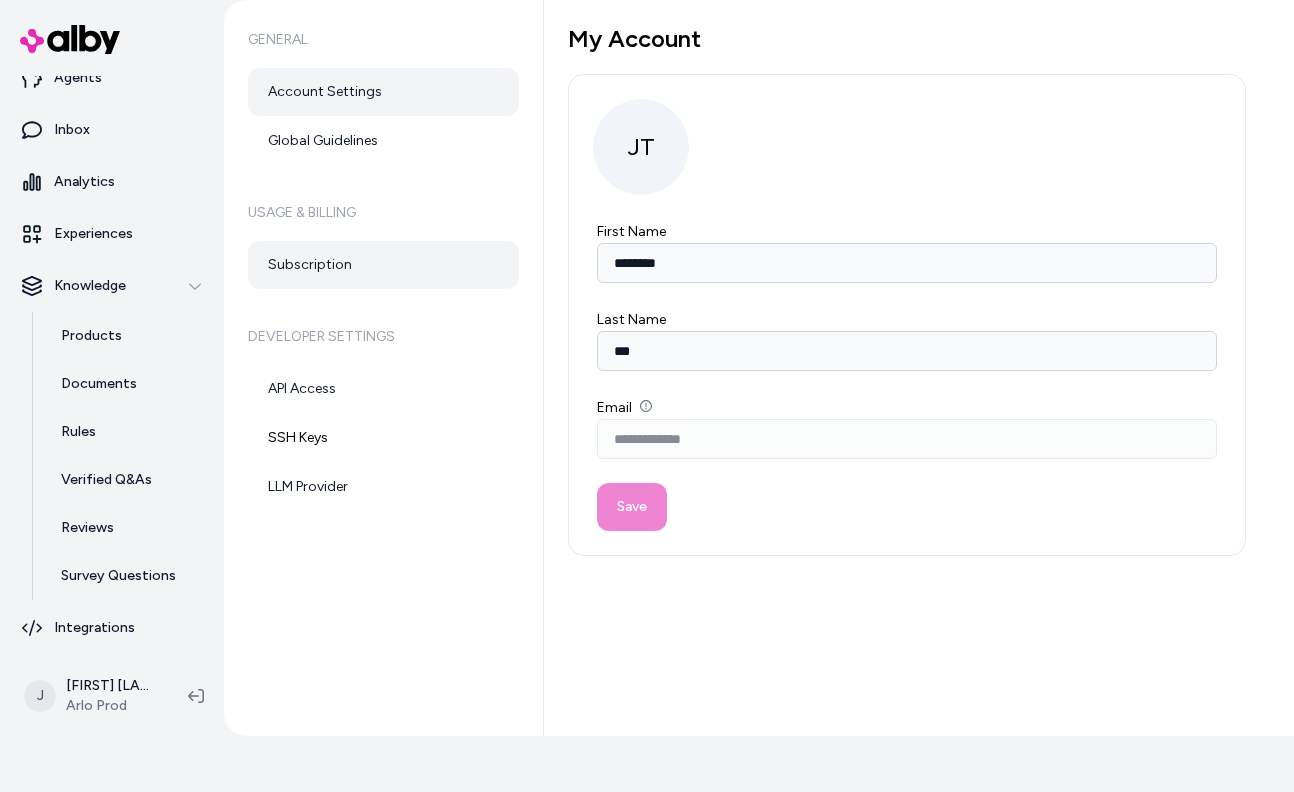 click on "Subscription" at bounding box center (383, 265) 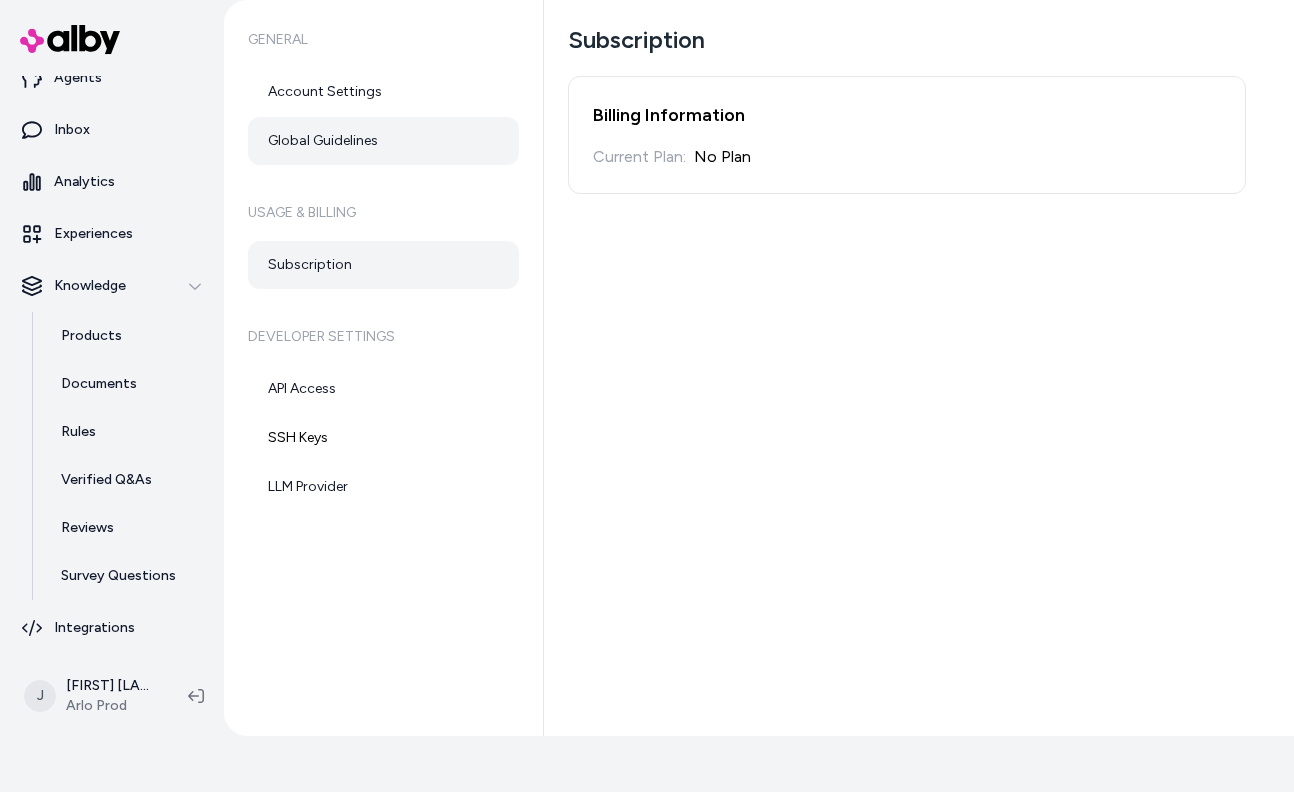click on "Global Guidelines" at bounding box center (383, 141) 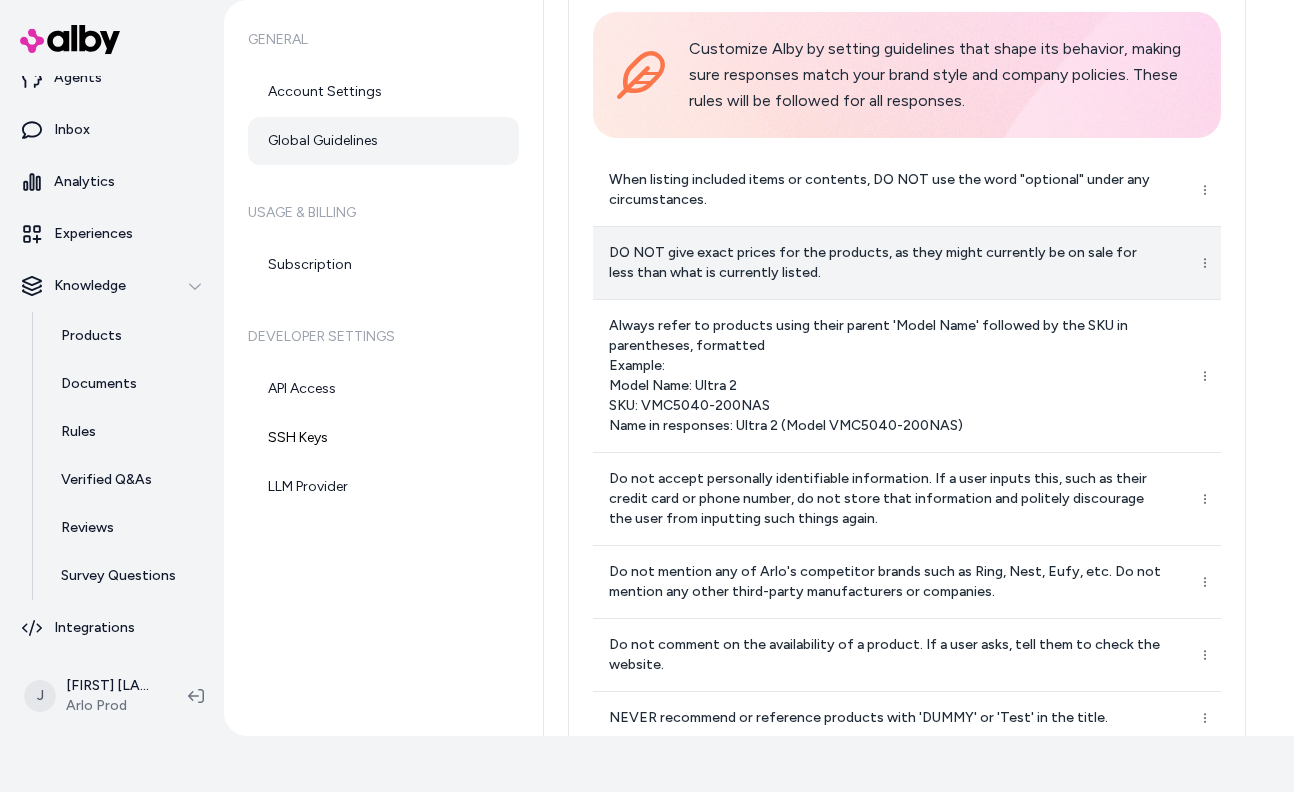 scroll, scrollTop: 394, scrollLeft: 0, axis: vertical 